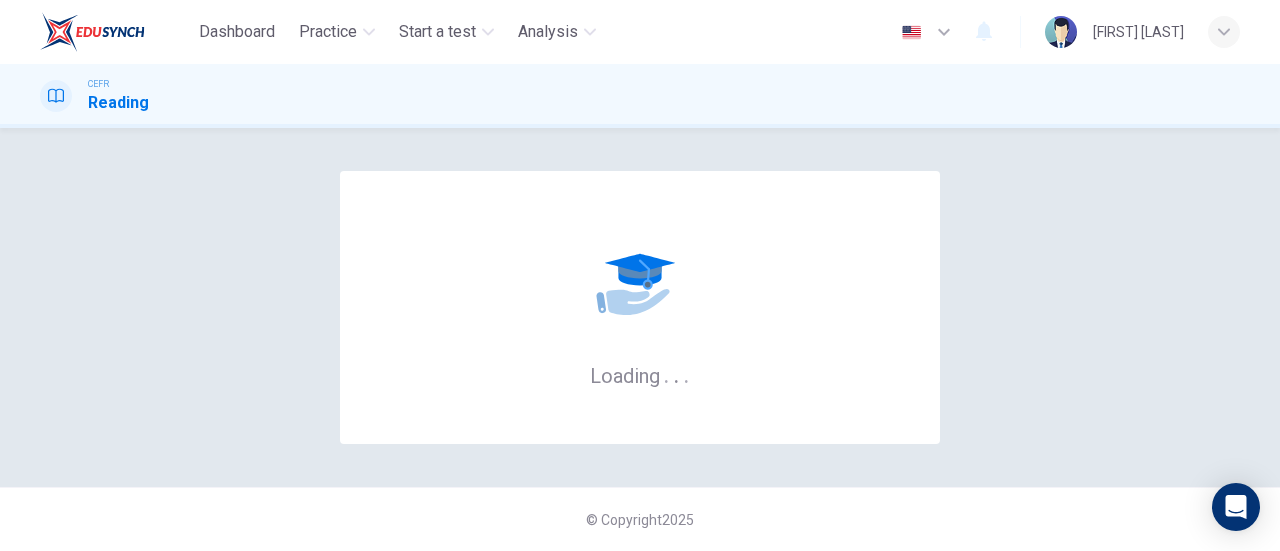 scroll, scrollTop: 0, scrollLeft: 0, axis: both 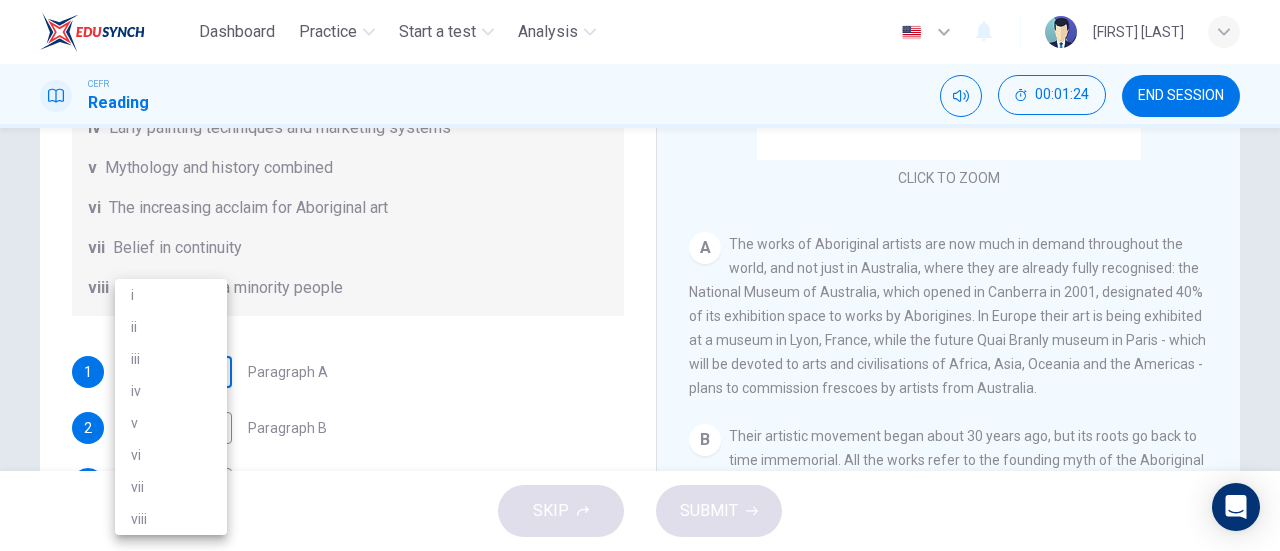 click on "Dashboard Practice Start a test Analysis English en ​ [FIRST] [LAST] CEFR Reading 00:01:24 END SESSION Questions 1 - 6 The Reading Passage has eight paragraphs  A-H .
Choose the most suitable heading for paragraphs  A-F  from the list of headings below.
Write the correct number (i-viii) in the boxes below. List of Headings i Amazing results from a project ii New religious ceremonies iii Community art centres iv Early painting techniques and marketing systems v Mythology and history combined vi The increasing acclaim for Aboriginal art vii Belief in continuity viii Oppression of a minority people 1 ​ ​ Paragraph A 2 ​ ​ Paragraph B 3 ​ ​ Paragraph C 4 ​ ​ Paragraph D 5 ​ ​ Paragraph E 6 ​ ​ Paragraph F Painters of Time CLICK TO ZOOM Click to Zoom A B C D E F G H  Today, Aboriginal painting has become a great success. Some works sell for more than $25,000, and exceptional items may fetch as much as $180,000 in [COUNTRY]. SKIP SUBMIT
Dashboard Practice 2025 i" at bounding box center (640, 275) 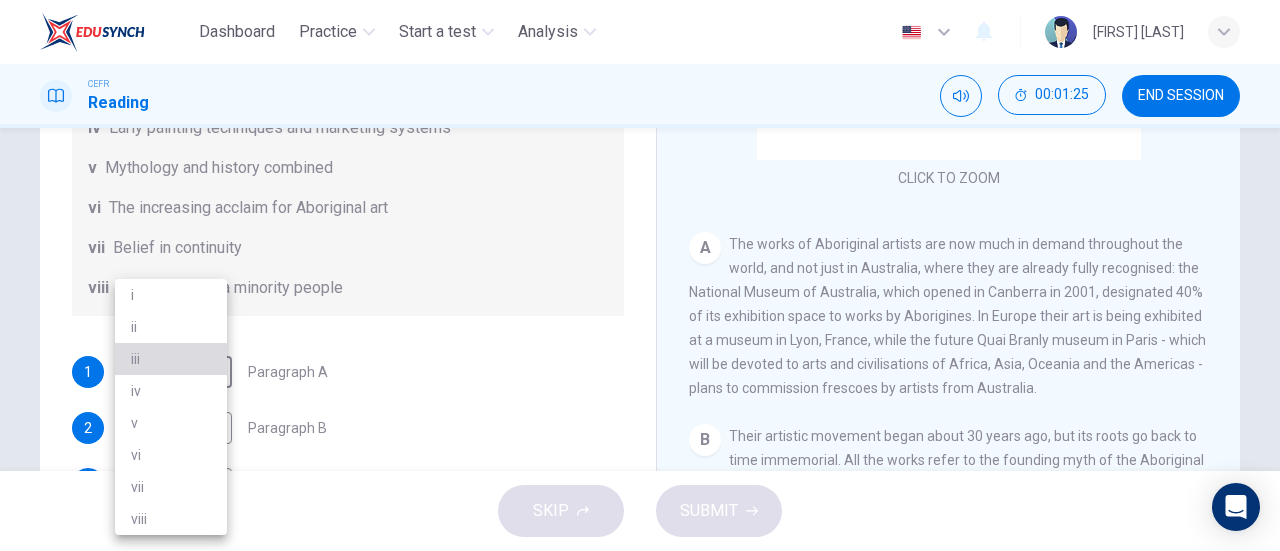 click on "iii" at bounding box center [171, 359] 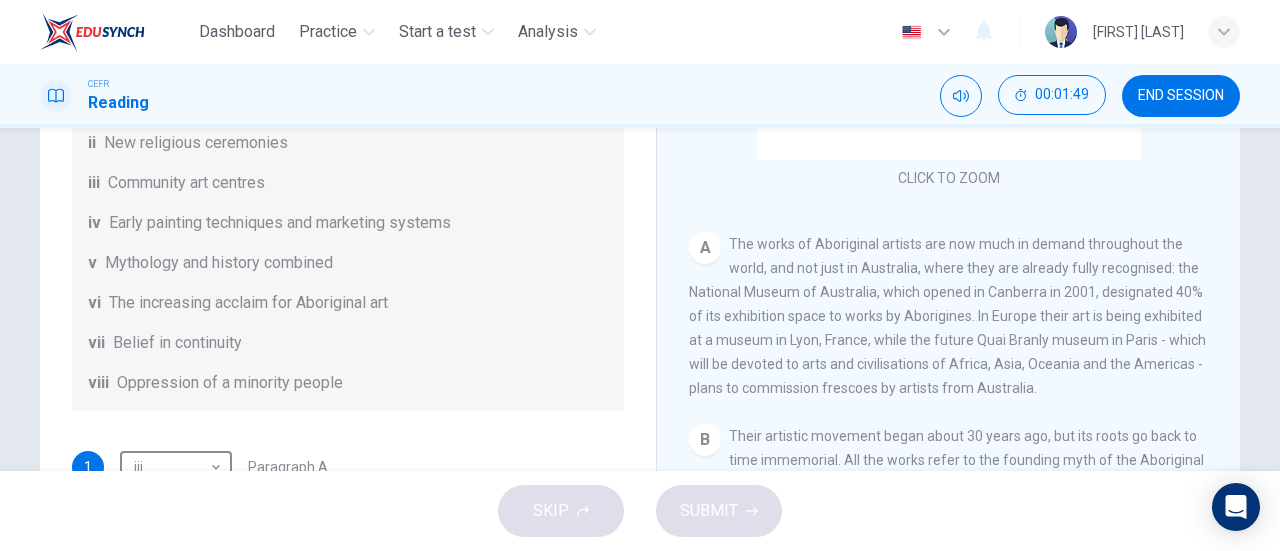 scroll, scrollTop: 190, scrollLeft: 0, axis: vertical 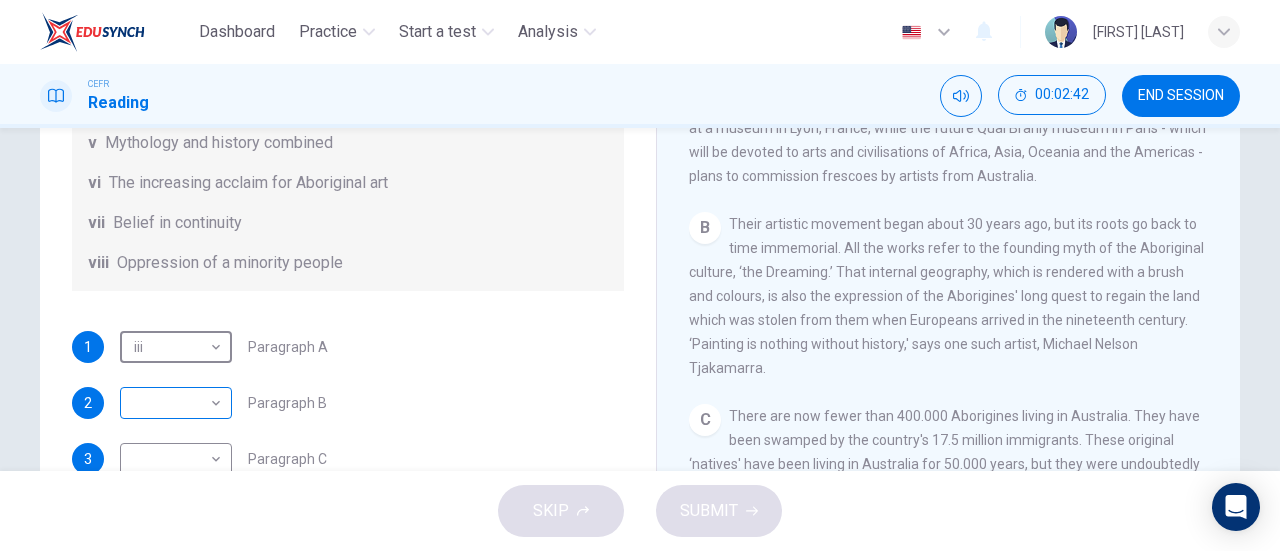 click on "Dashboard Practice Start a test Analysis English en ​ [FIRST] [LAST] CEFR Reading 00:02:42 END SESSION Questions 1 - 6 The Reading Passage has eight paragraphs  A-H .
Choose the most suitable heading for paragraphs  A-F  from the list of headings below.
Write the correct number (i-viii) in the boxes below. List of Headings i Amazing results from a project ii New religious ceremonies iii Community art centres iv Early painting techniques and marketing systems v Mythology and history combined vi The increasing acclaim for Aboriginal art vii Belief in continuity viii Oppression of a minority people 1 iii iii ​ Paragraph A 2 ​ ​ Paragraph B 3 ​ ​ Paragraph C 4 ​ ​ Paragraph D 5 ​ ​ Paragraph E 6 ​ ​ Paragraph F Painters of Time CLICK TO ZOOM Click to Zoom A B C D E F G H  Today, Aboriginal painting has become a great success. Some works sell for more than $25,000, and exceptional items may fetch as much as $180,000 in [COUNTRY]. SKIP SUBMIT
Dashboard Practice" at bounding box center (640, 275) 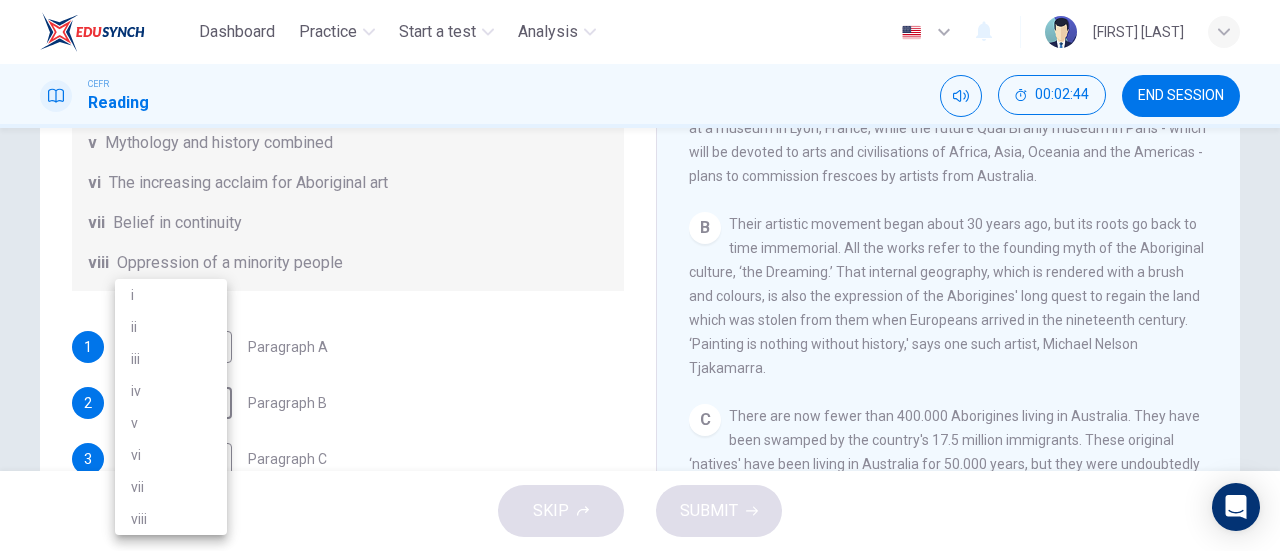 click on "v" at bounding box center (171, 423) 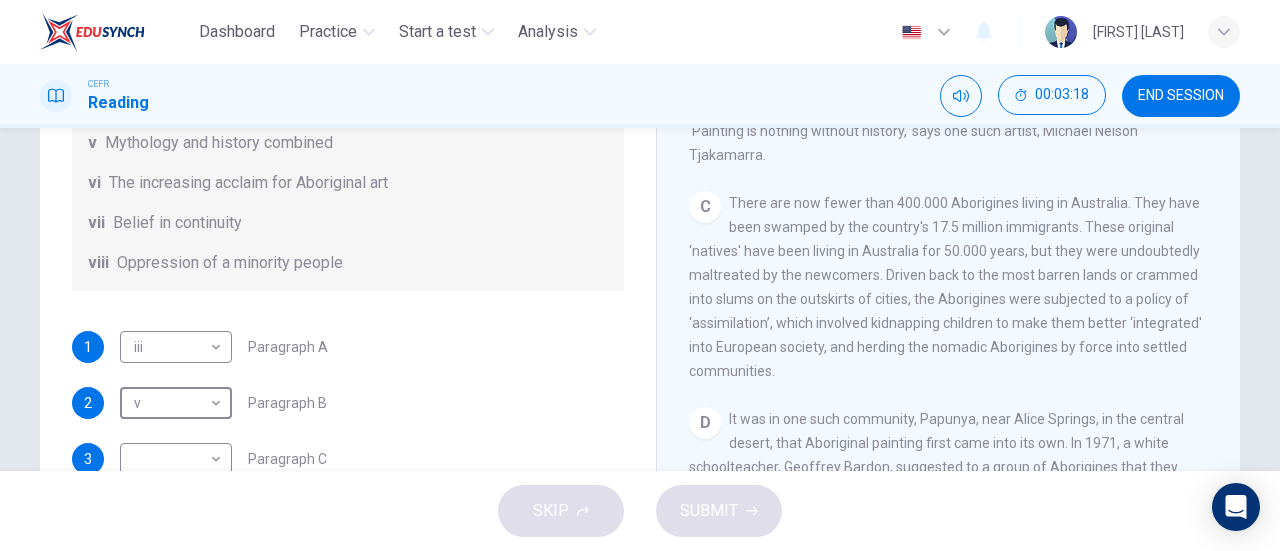 scroll, scrollTop: 653, scrollLeft: 0, axis: vertical 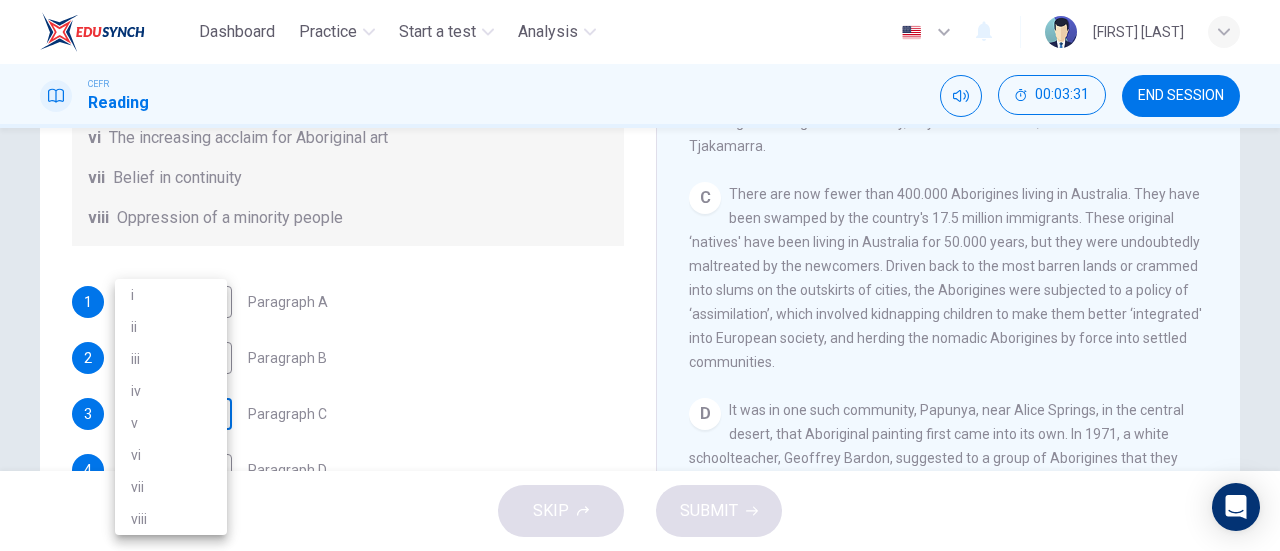 click on "Dashboard Practice Start a test Analysis English en ​ [FIRST] [LAST] CEFR Reading 00:03:31 END SESSION Questions 1 - 6 The Reading Passage has eight paragraphs  A-H .
Choose the most suitable heading for paragraphs  A-F  from the list of headings below.
Write the correct number (i-viii) in the boxes below. List of Headings i Amazing results from a project ii New religious ceremonies iii Community art centres iv Early painting techniques and marketing systems v Mythology and history combined vi The increasing acclaim for Aboriginal art vii Belief in continuity viii Oppression of a minority people 1 iii iii ​ Paragraph A 2 v v ​ Paragraph B 3 ​ ​ Paragraph C 4 ​ ​ Paragraph D 5 ​ ​ Paragraph E 6 ​ ​ Paragraph F Painters of Time CLICK TO ZOOM Click to Zoom A B C D E F G H  Today, Aboriginal painting has become a great success. Some works sell for more than $25,000, and exceptional items may fetch as much as $180,000 in [COUNTRY]. SKIP SUBMIT
Dashboard Practice i" at bounding box center (640, 275) 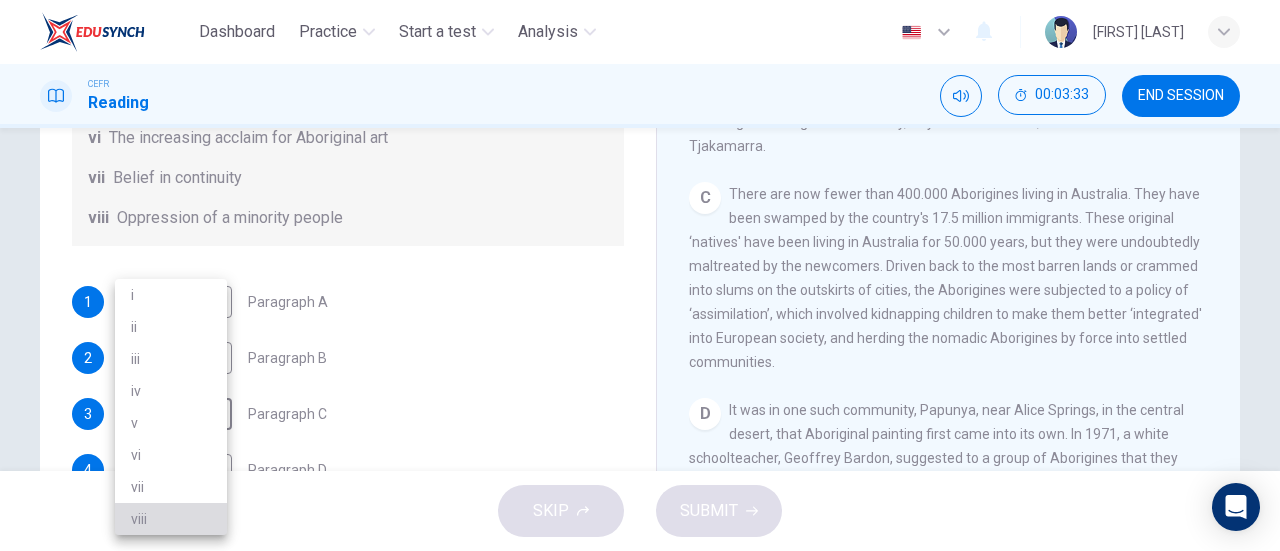 click on "viii" at bounding box center [171, 519] 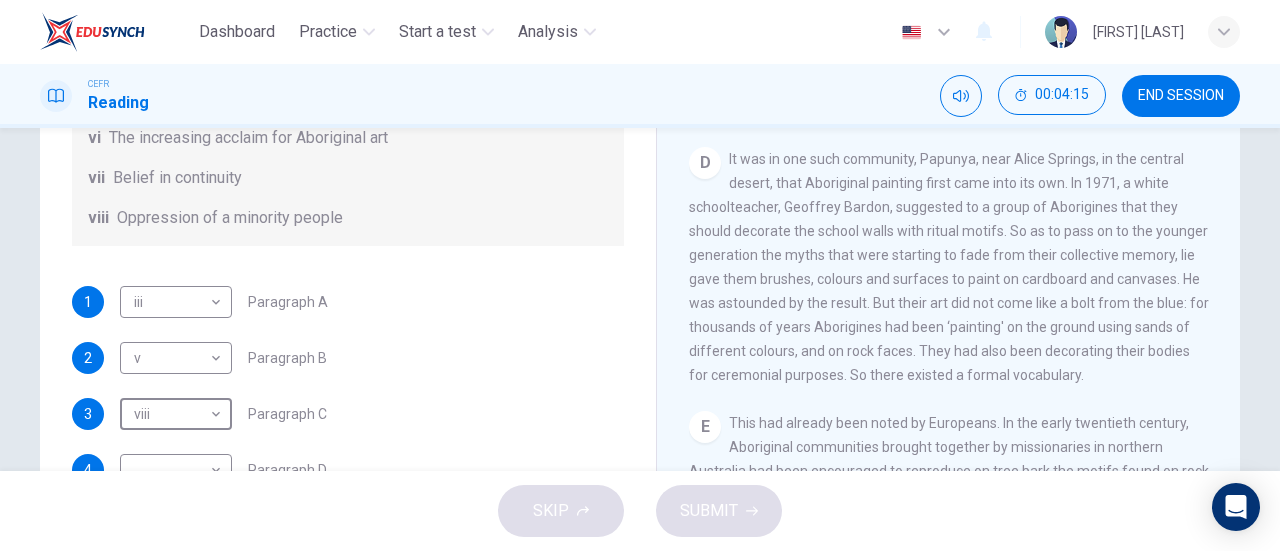 scroll, scrollTop: 911, scrollLeft: 0, axis: vertical 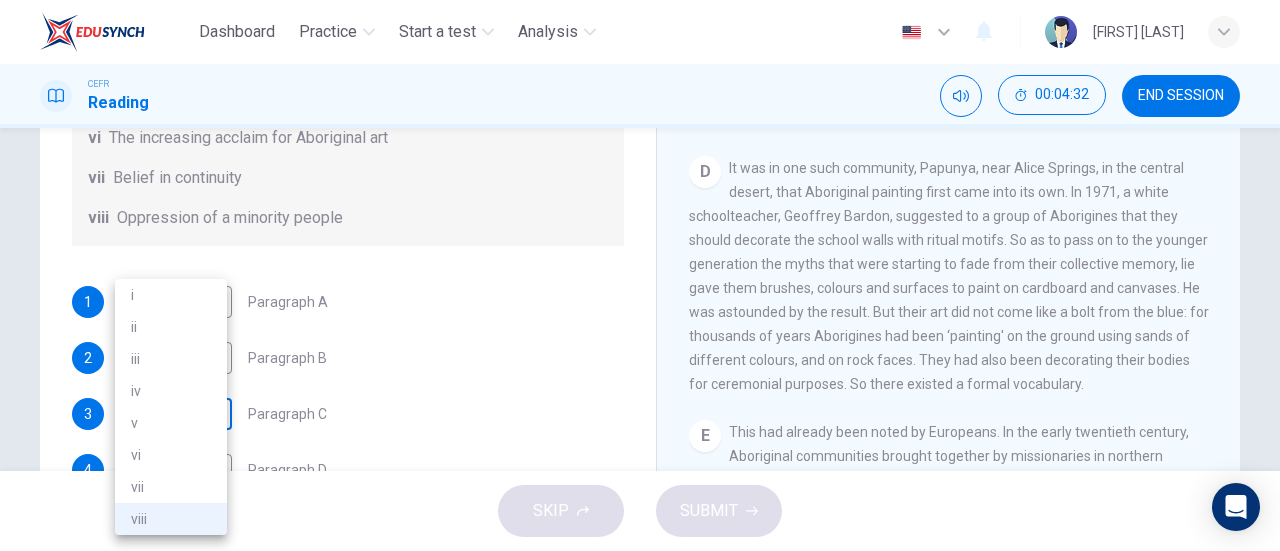 click on "Dashboard Practice Start a test Analysis English en ​ [FIRST] [LAST] CEFR Reading 00:04:32 END SESSION Questions 1 - 6 The Reading Passage has eight paragraphs  A-H .
Choose the most suitable heading for paragraphs  A-F  from the list of headings below.
Write the correct number (i-viii) in the boxes below. List of Headings i Amazing results from a project ii New religious ceremonies iii Community art centres iv Early painting techniques and marketing systems v Mythology and history combined vi The increasing acclaim for Aboriginal art vii Belief in continuity viii Oppression of a minority people 1 iii iii ​ Paragraph A 2 v v ​ Paragraph B 3 viii viii ​ Paragraph C 4 ​ ​ Paragraph D 5 ​ ​ Paragraph E 6 ​ ​ Paragraph F Painters of Time CLICK TO ZOOM Click to Zoom A B C D E F G H  Today, Aboriginal painting has become a great success. Some works sell for more than $25,000, and exceptional items may fetch as much as $180,000 in [COUNTRY]. SKIP SUBMIT
Dashboard 2025" at bounding box center (640, 275) 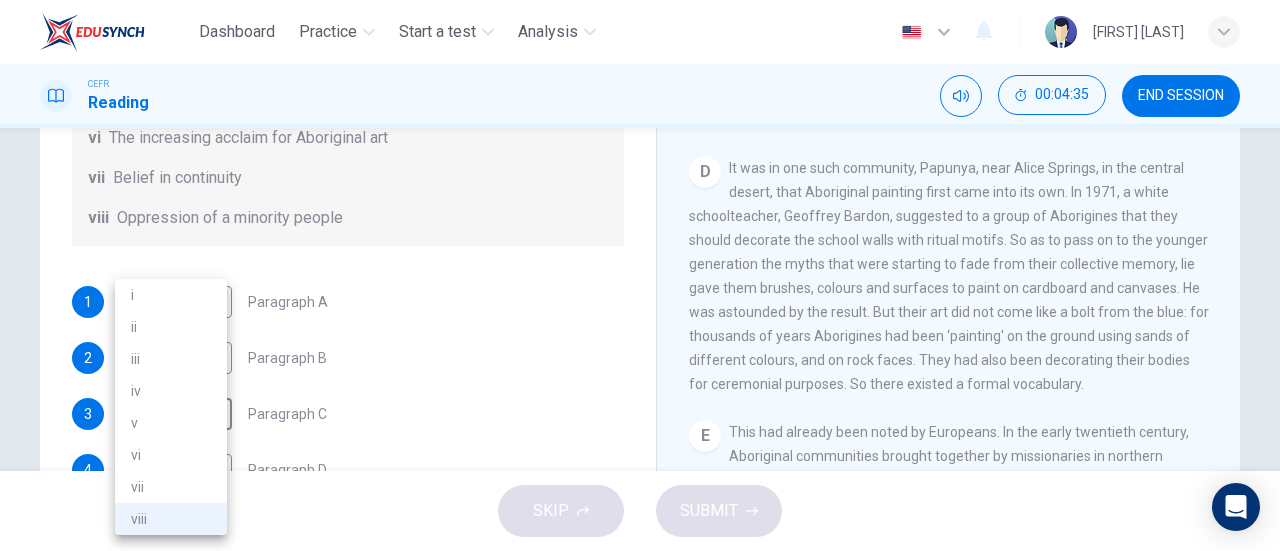 click at bounding box center [640, 275] 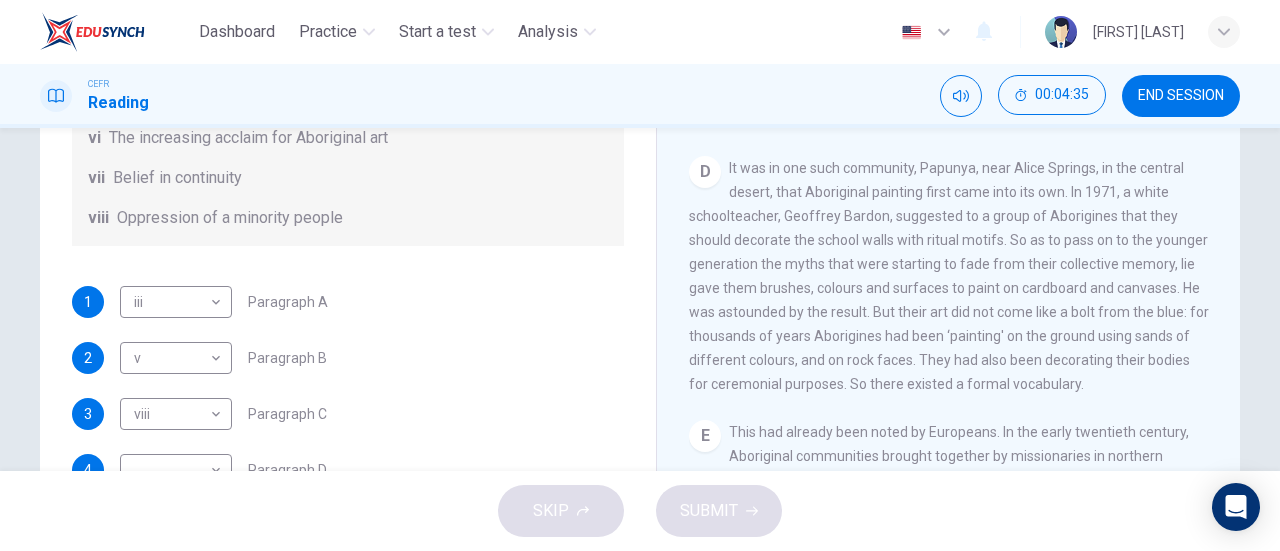 click on "1 iii iii ​ Paragraph A 2 v v ​ Paragraph B 3 viii viii ​ Paragraph C 4 ​ ​ Paragraph D 5 ​ ​ Paragraph E 6 ​ ​ Paragraph F" at bounding box center (348, 442) 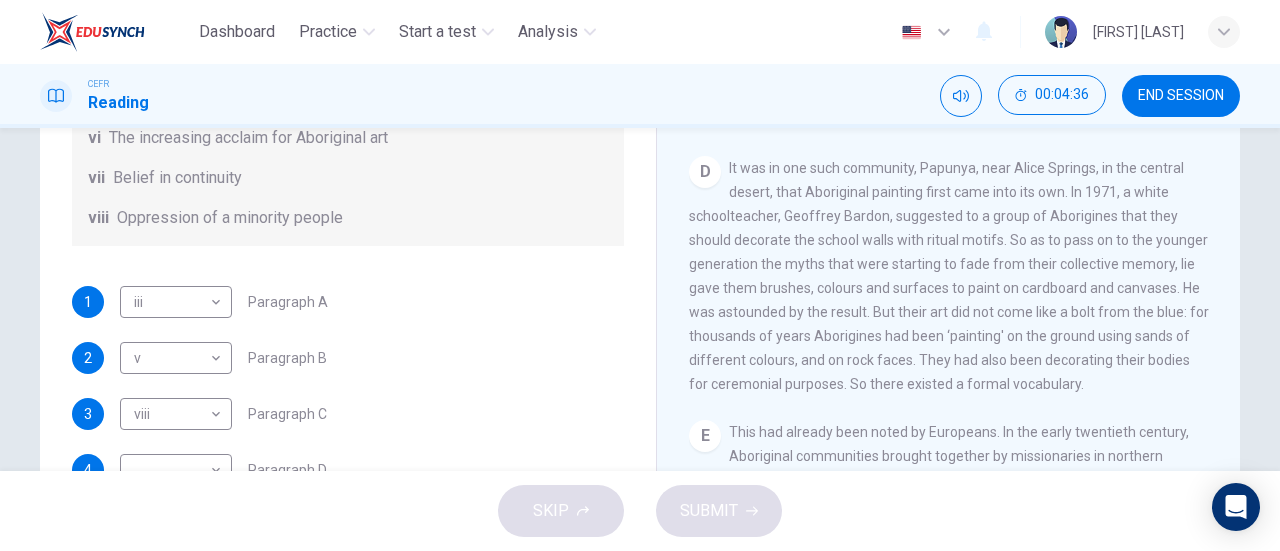 scroll, scrollTop: 270, scrollLeft: 0, axis: vertical 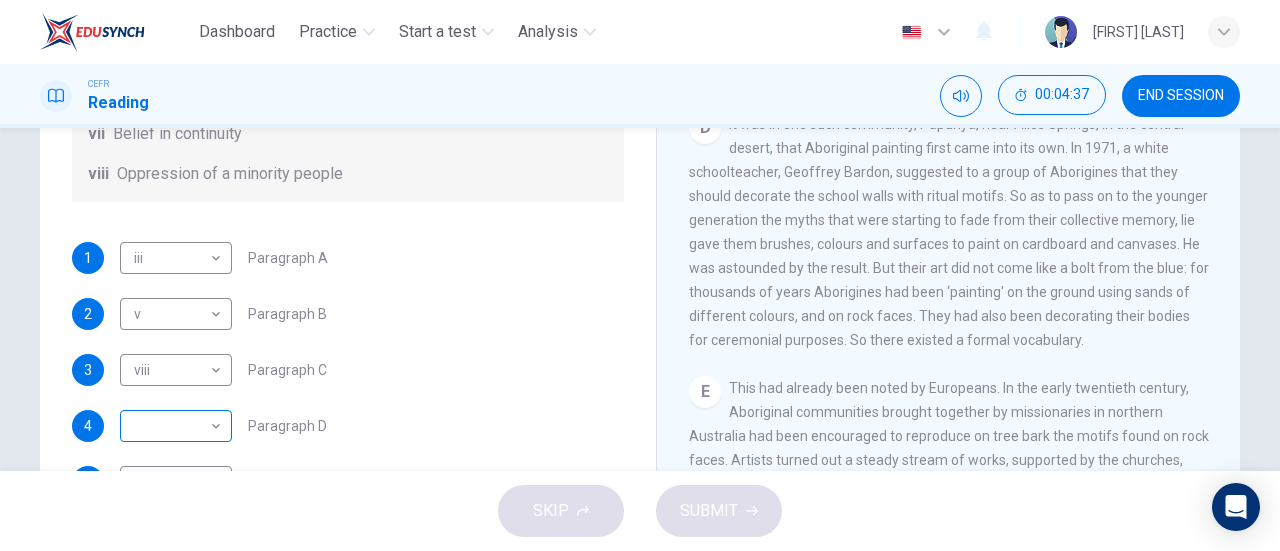 click on "Dashboard Practice Start a test Analysis English en ​ [FIRST] [LAST] CEFR Reading 00:04:37 END SESSION Questions 1 - 6 The Reading Passage has eight paragraphs  A-H .
Choose the most suitable heading for paragraphs  A-F  from the list of headings below.
Write the correct number (i-viii) in the boxes below. List of Headings i Amazing results from a project ii New religious ceremonies iii Community art centres iv Early painting techniques and marketing systems v Mythology and history combined vi The increasing acclaim for Aboriginal art vii Belief in continuity viii Oppression of a minority people 1 iii iii ​ Paragraph A 2 v v ​ Paragraph B 3 viii viii ​ Paragraph C 4 ​ ​ Paragraph D 5 ​ ​ Paragraph E 6 ​ ​ Paragraph F Painters of Time CLICK TO ZOOM Click to Zoom A B C D E F G H  Today, Aboriginal painting has become a great success. Some works sell for more than $25,000, and exceptional items may fetch as much as $180,000 in [COUNTRY]. SKIP SUBMIT
Dashboard 2025" at bounding box center (640, 275) 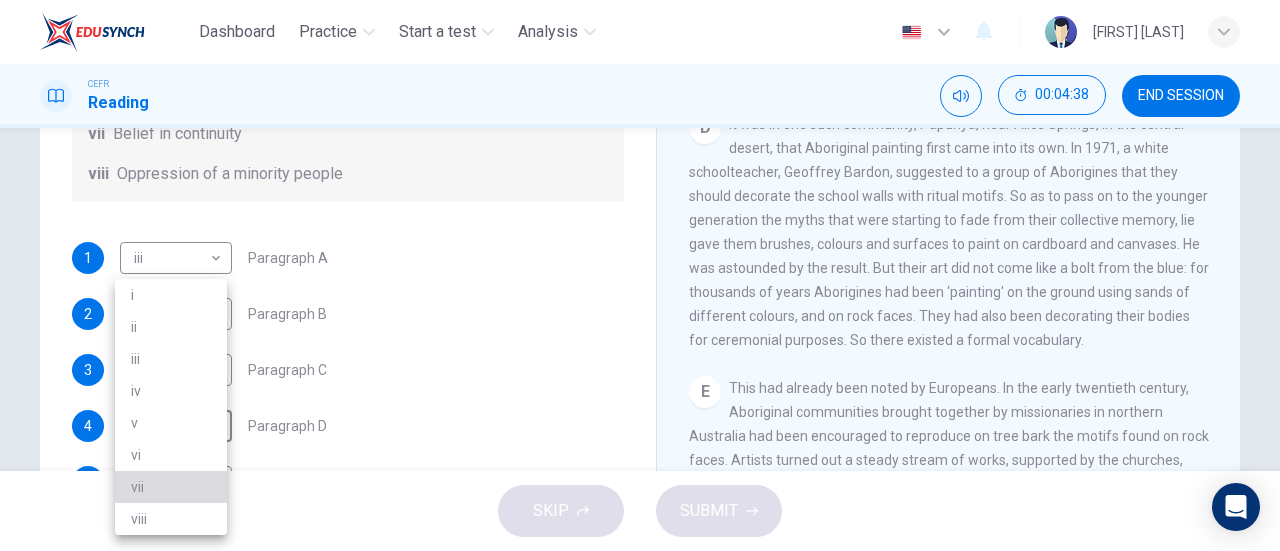 click on "vii" at bounding box center (171, 487) 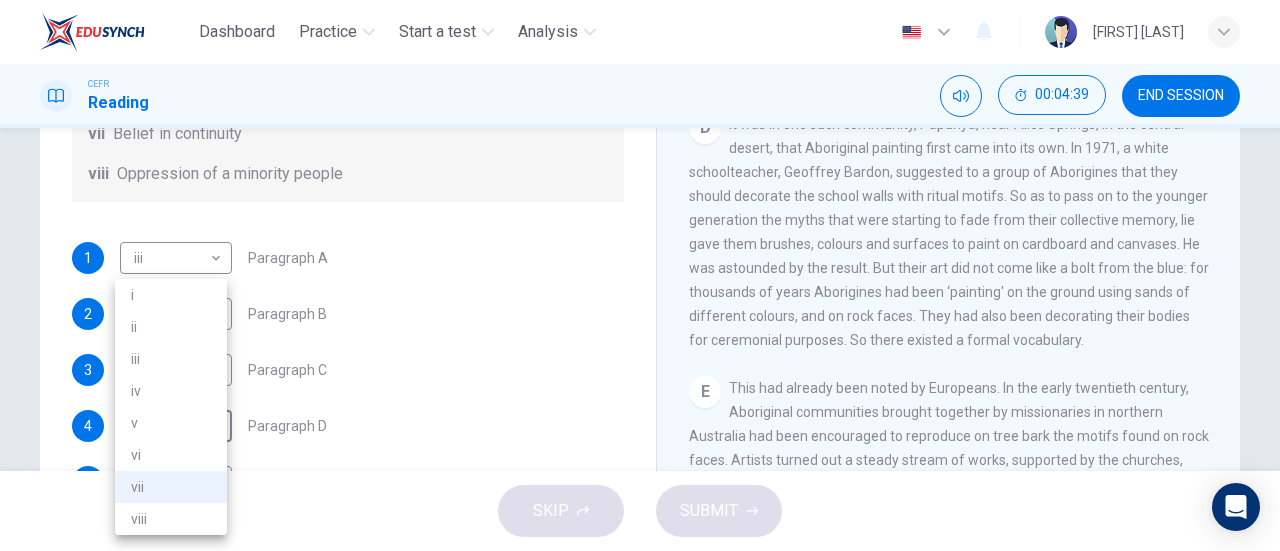 drag, startPoint x: 180, startPoint y: 416, endPoint x: 190, endPoint y: 509, distance: 93.53609 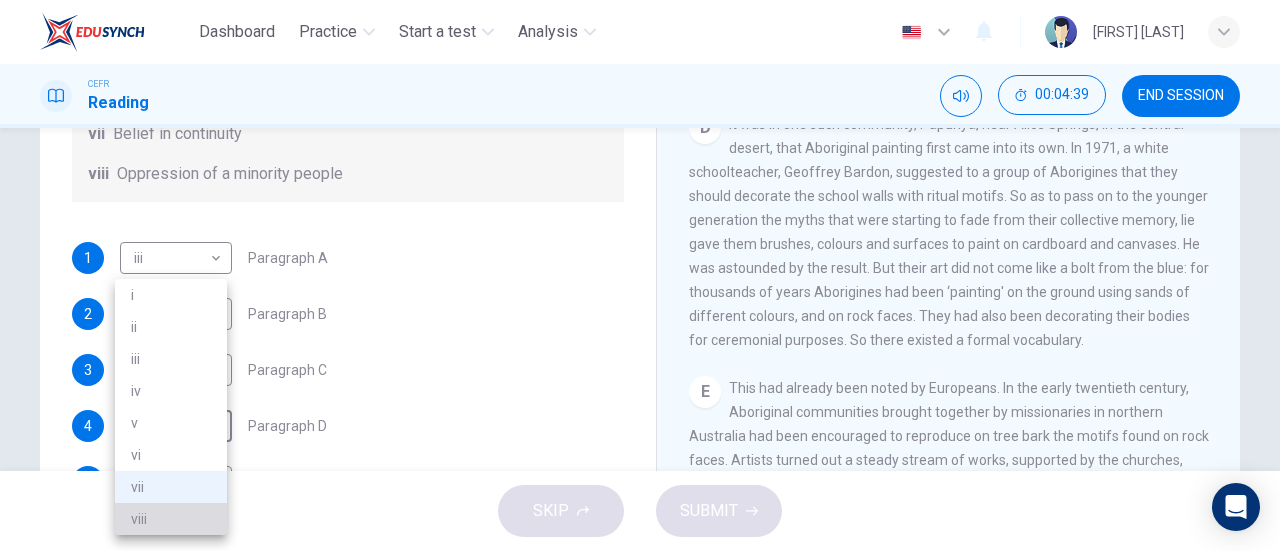 click on "viii" at bounding box center [171, 519] 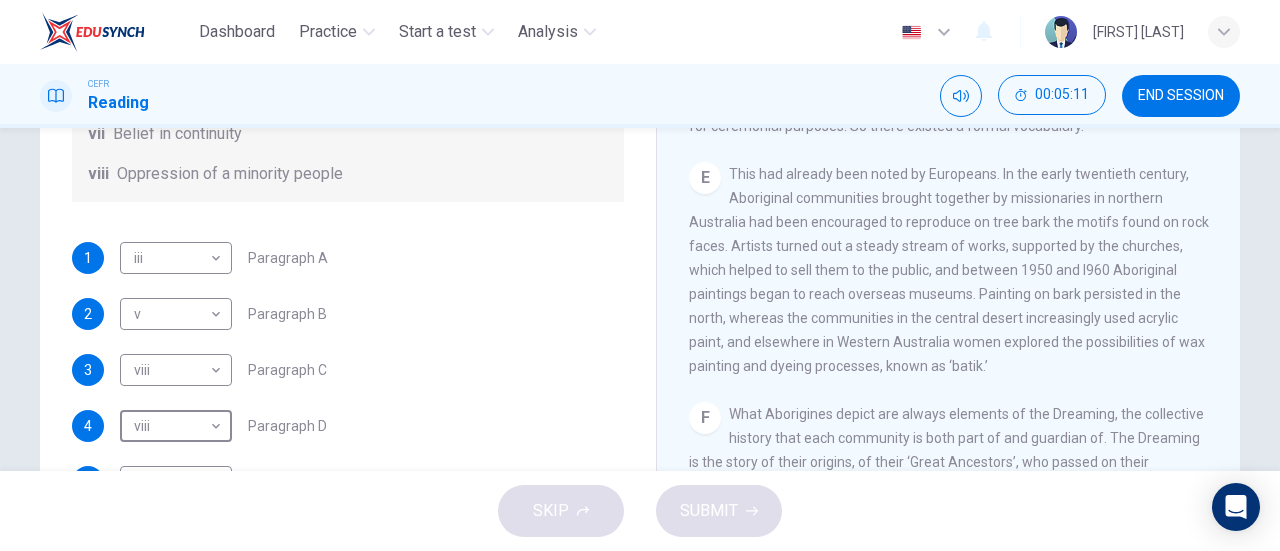 scroll, scrollTop: 1110, scrollLeft: 0, axis: vertical 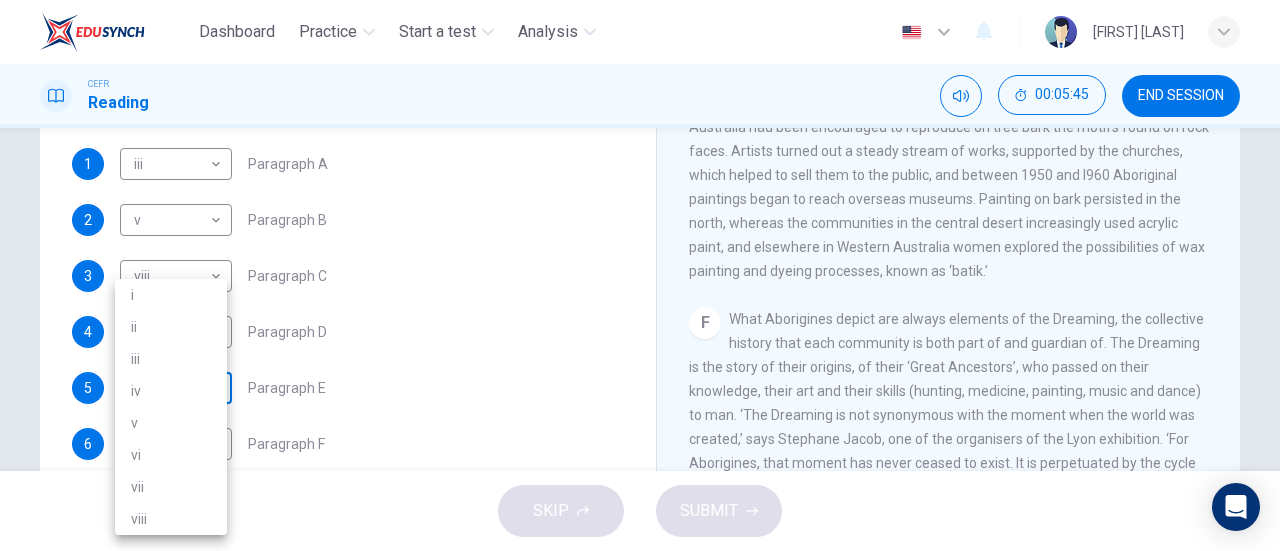 click on "Dashboard Practice Start a test Analysis English en ​ [FIRST] [LAST] CEFR Reading 00:05:45 END SESSION Questions 1 - 6 The Reading Passage has eight paragraphs  A-H .
Choose the most suitable heading for paragraphs  A-F  from the list of headings below.
Write the correct number (i-viii) in the boxes below. List of Headings i Amazing results from a project ii New religious ceremonies iii Community art centres iv Early painting techniques and marketing systems v Mythology and history combined vi The increasing acclaim for Aboriginal art vii Belief in continuity viii Oppression of a minority people 1 iii iii ​ Paragraph A 2 v v ​ Paragraph B 3 viii viii ​ Paragraph C 4 viii viii ​ Paragraph D 5 ​ ​ Paragraph E 6 ​ ​ Paragraph F Painters of Time CLICK TO ZOOM Click to Zoom A B C D E F G H  Today, Aboriginal painting has become a great success. Some works sell for more than $25,000, and exceptional items may fetch as much as $180,000 in [COUNTRY]. SKIP SUBMIT
Dashboard" at bounding box center [640, 275] 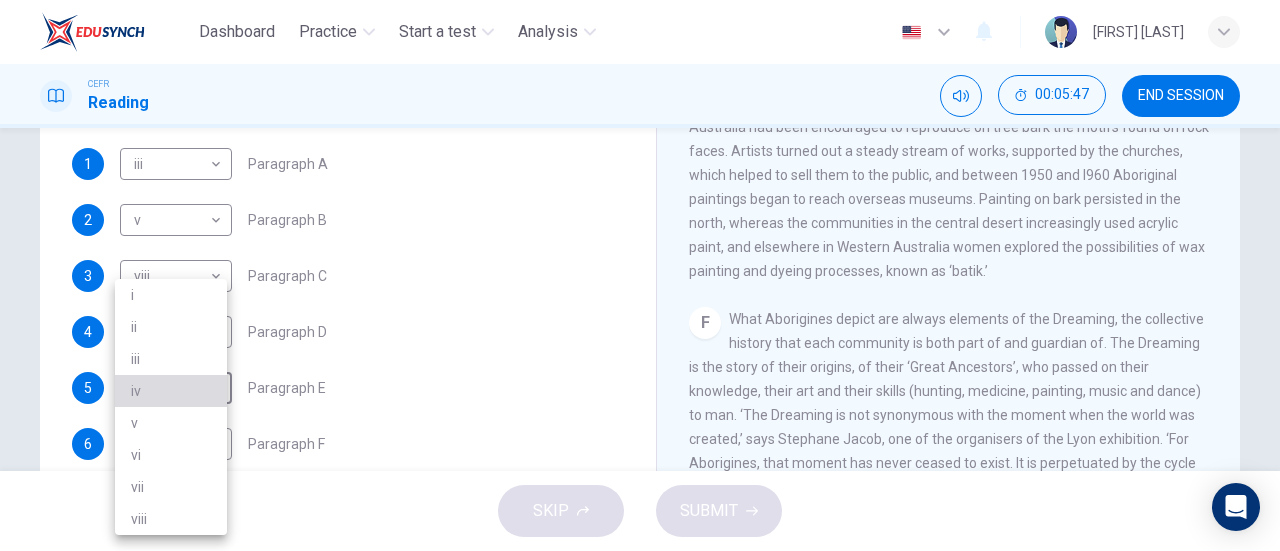 click on "iv" at bounding box center [171, 391] 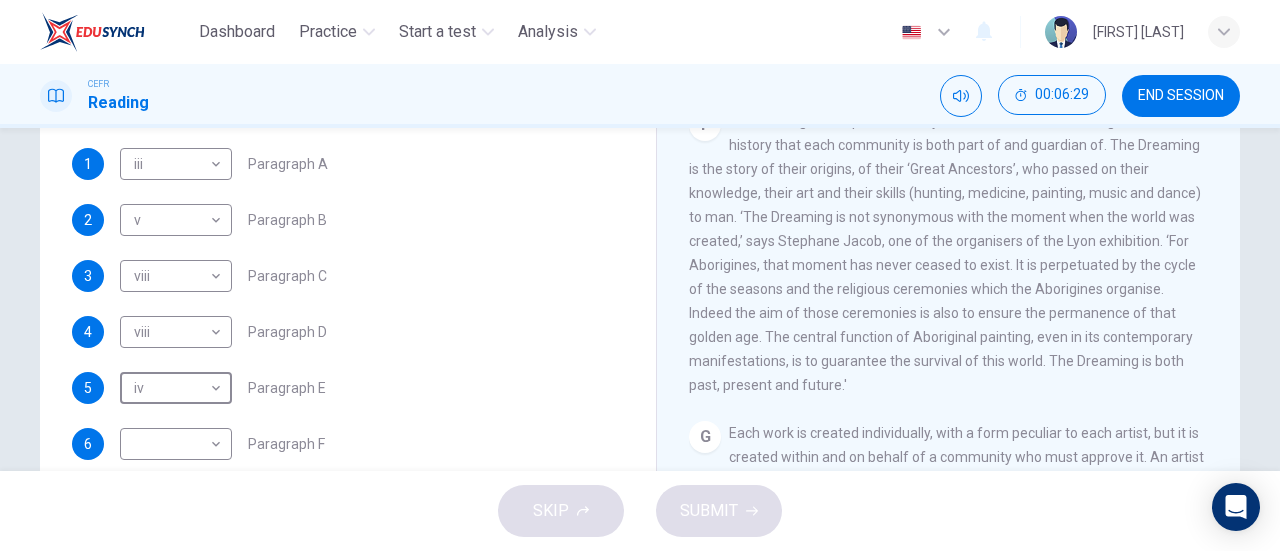scroll, scrollTop: 1310, scrollLeft: 0, axis: vertical 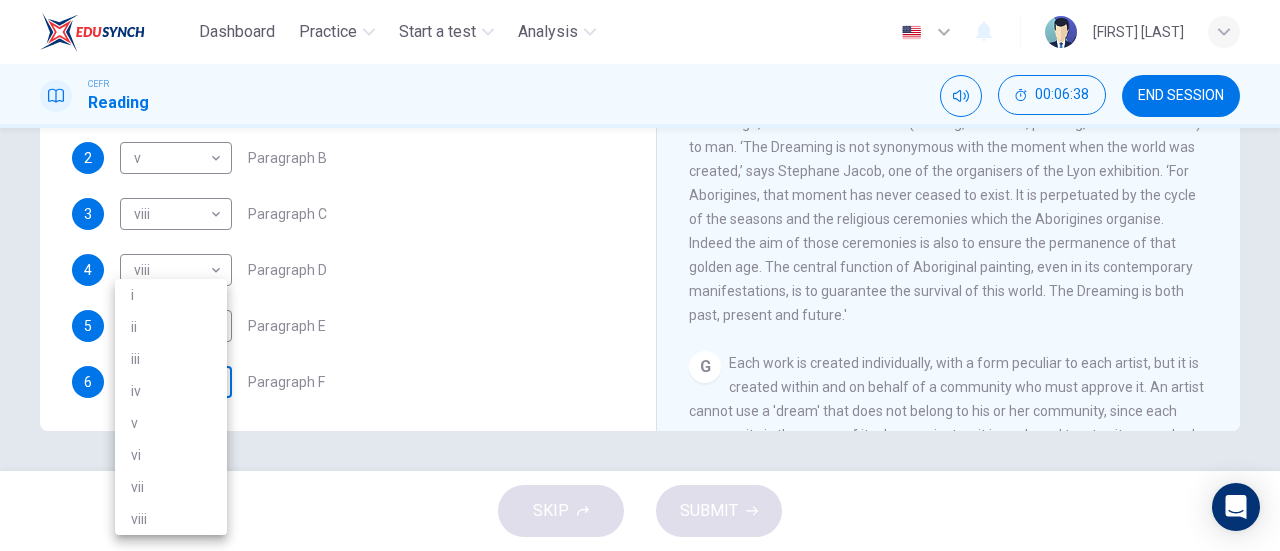 click on "Dashboard Practice Start a test Analysis English en ​ [FIRST] [LAST] CEFR Reading 00:06:38 END SESSION Questions 1 - 6 The Reading Passage has eight paragraphs  A-H .
Choose the most suitable heading for paragraphs  A-F  from the list of headings below.
Write the correct number (i-viii) in the boxes below. List of Headings i Amazing results from a project ii New religious ceremonies iii Community art centres iv Early painting techniques and marketing systems v Mythology and history combined vi The increasing acclaim for Aboriginal art vii Belief in continuity viii Oppression of a minority people 1 iii iii ​ Paragraph A 2 v v ​ Paragraph B 3 viii viii ​ Paragraph C 4 viii viii ​ Paragraph D 5 iv iv ​ Paragraph E 6 ​ ​ Paragraph F Painters of Time CLICK TO ZOOM Click to Zoom A B C D E F G H  Today, Aboriginal painting has become a great success. Some works sell for more than $25,000, and exceptional items may fetch as much as $180,000 in [COUNTRY]. SKIP SUBMIT
2025 i" at bounding box center [640, 275] 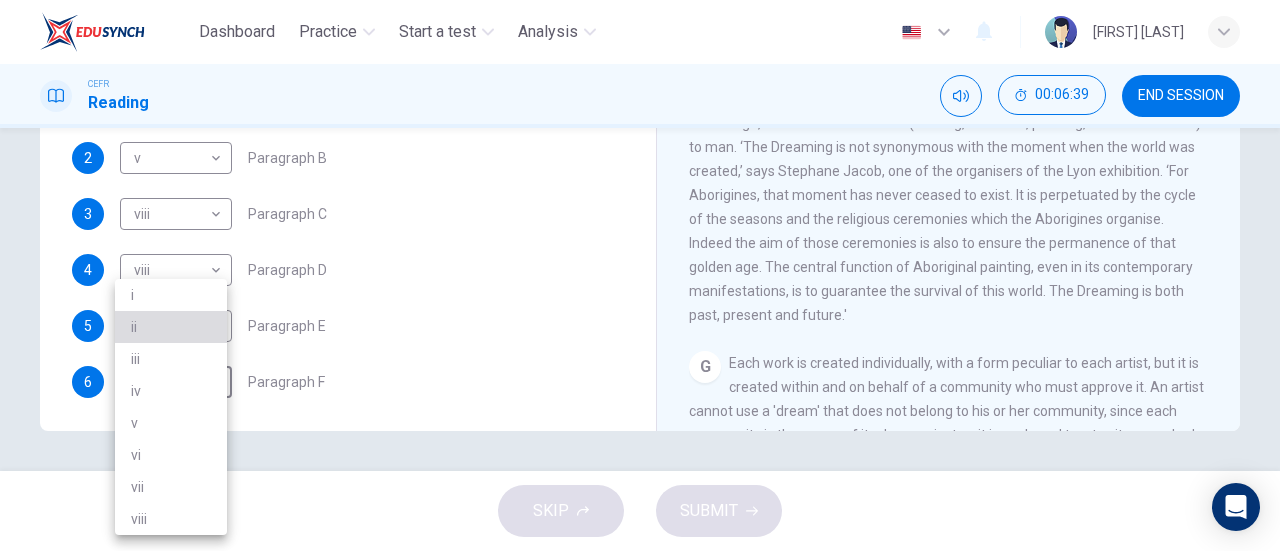 click on "ii" at bounding box center (171, 327) 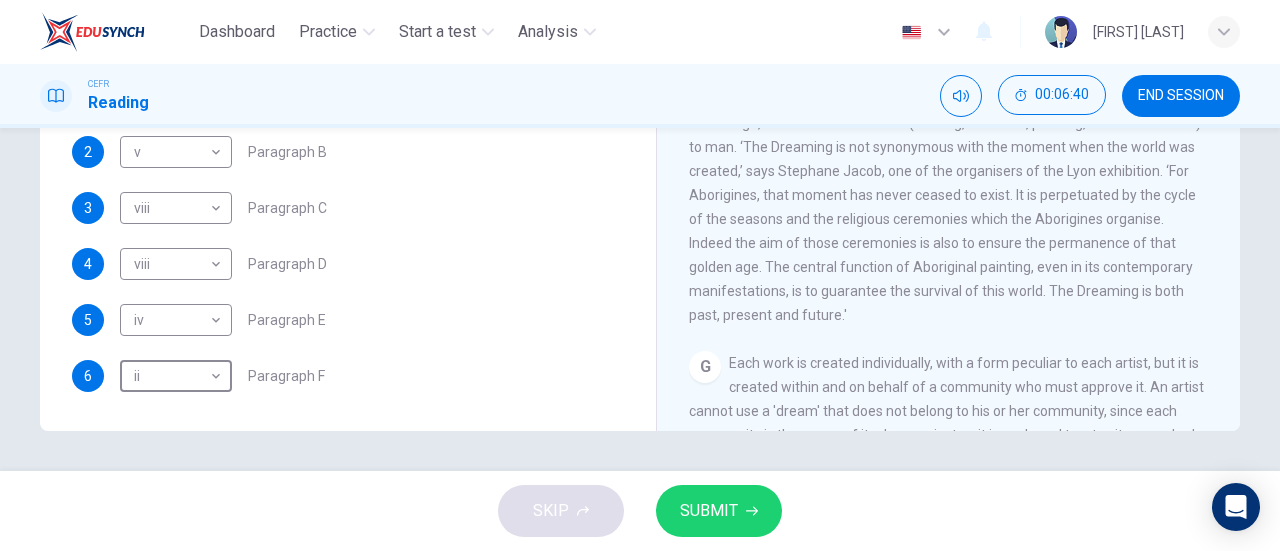 scroll, scrollTop: 234, scrollLeft: 0, axis: vertical 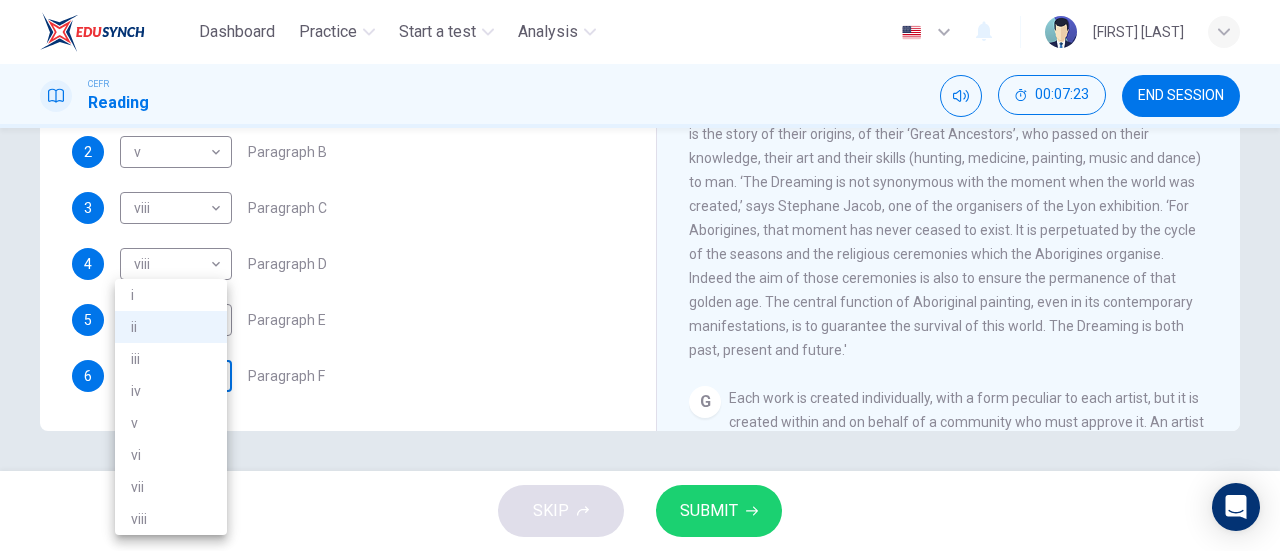 click on "Dashboard Practice Start a test Analysis English en ​ [FIRST] [LAST] CEFR Reading 00:07:23 END SESSION Questions 1 - 6 The Reading Passage has eight paragraphs  A-H .
Choose the most suitable heading for paragraphs  A-F  from the list of headings below.
Write the correct number (i-viii) in the boxes below. List of Headings i Amazing results from a project ii New religious ceremonies iii Community art centres iv Early painting techniques and marketing systems v Mythology and history combined vi The increasing acclaim for Aboriginal art vii Belief in continuity viii Oppression of a minority people 1 iii iii ​ Paragraph A 2 v v ​ Paragraph B 3 viii viii ​ Paragraph C 4 viii viii ​ Paragraph D 5 iv iv ​ Paragraph E 6 ii ii ​ Paragraph F Painters of Time CLICK TO ZOOM Click to Zoom A B C D E F G H  Today, Aboriginal painting has become a great success. Some works sell for more than $25,000, and exceptional items may fetch as much as $180,000 in [COUNTRY]. SKIP SUBMIT
2025" at bounding box center (640, 275) 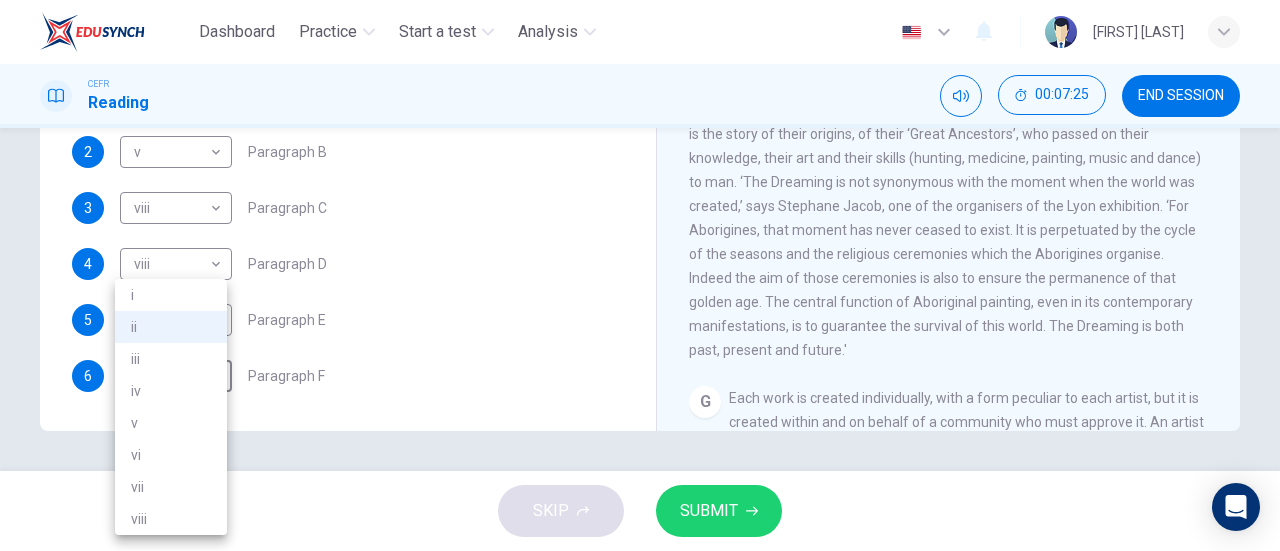 click at bounding box center (640, 275) 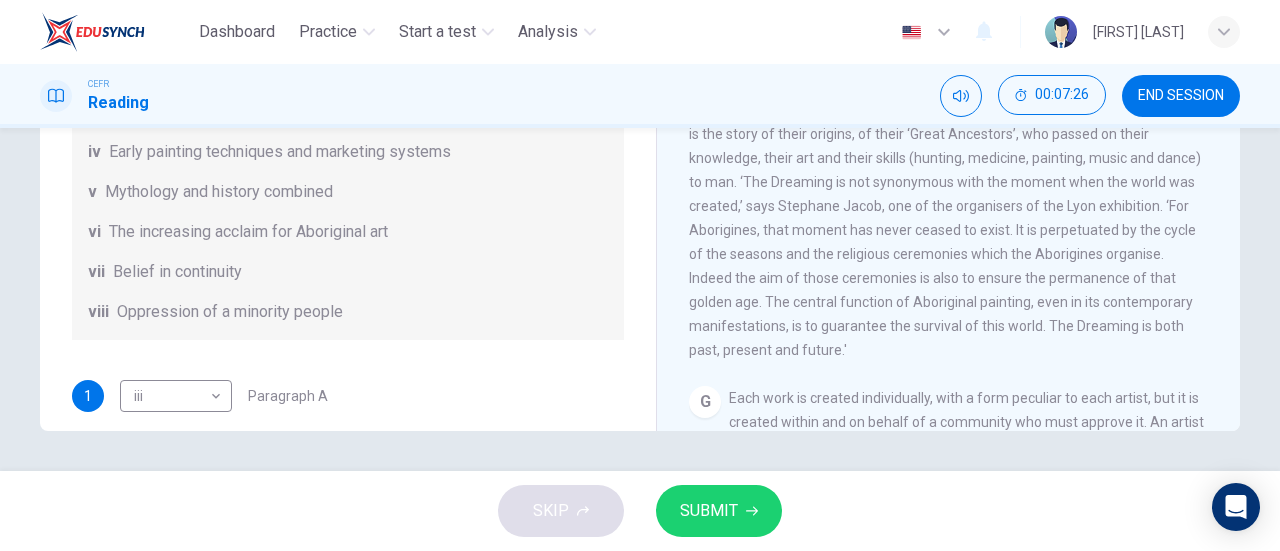 scroll, scrollTop: 0, scrollLeft: 0, axis: both 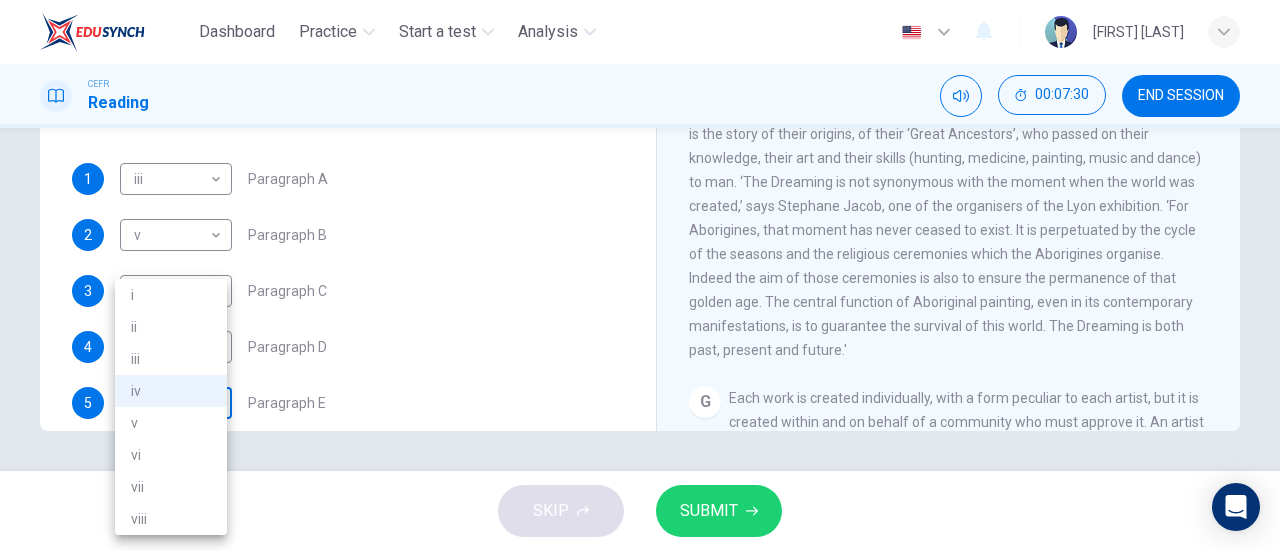 click on "Dashboard Practice Start a test Analysis English en ​ [FIRST] [LAST] CEFR Reading 00:07:30 END SESSION Questions 1 - 6 The Reading Passage has eight paragraphs  A-H .
Choose the most suitable heading for paragraphs  A-F  from the list of headings below.
Write the correct number (i-viii) in the boxes below. List of Headings i Amazing results from a project ii New religious ceremonies iii Community art centres iv Early painting techniques and marketing systems v Mythology and history combined vi The increasing acclaim for Aboriginal art vii Belief in continuity viii Oppression of a minority people 1 iii iii ​ Paragraph A 2 v v ​ Paragraph B 3 viii viii ​ Paragraph C 4 viii viii ​ Paragraph D 5 iv iv ​ Paragraph E 6 ii ii ​ Paragraph F Painters of Time CLICK TO ZOOM Click to Zoom A B C D E F G H  Today, Aboriginal painting has become a great success. Some works sell for more than $25,000, and exceptional items may fetch as much as $180,000 in [COUNTRY]. SKIP SUBMIT
2025" at bounding box center (640, 275) 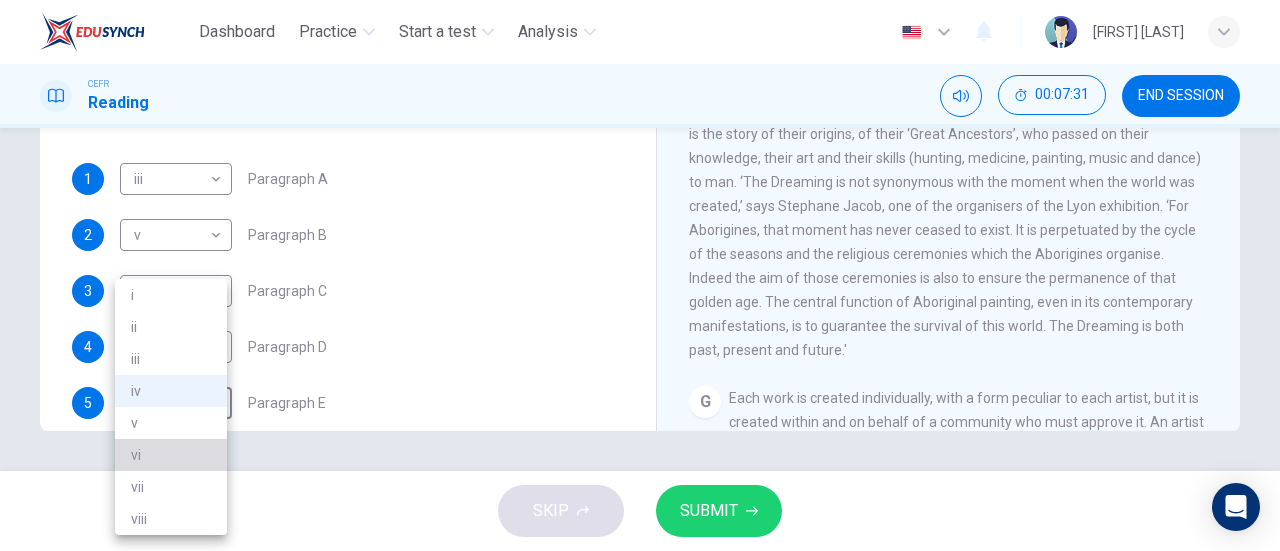 click on "vi" at bounding box center (171, 455) 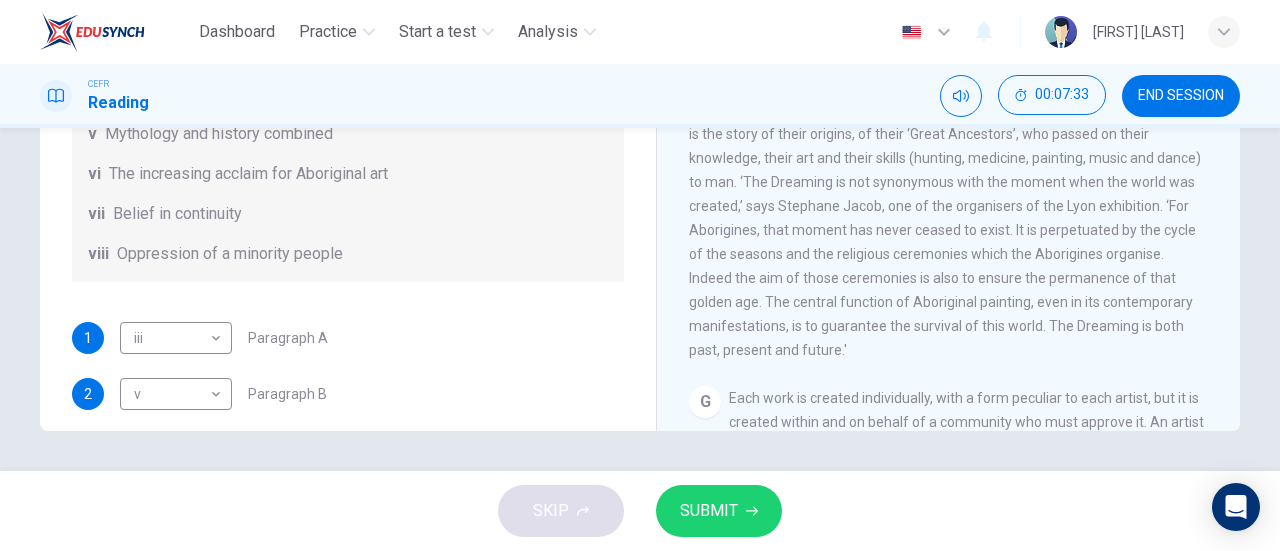scroll, scrollTop: 199, scrollLeft: 0, axis: vertical 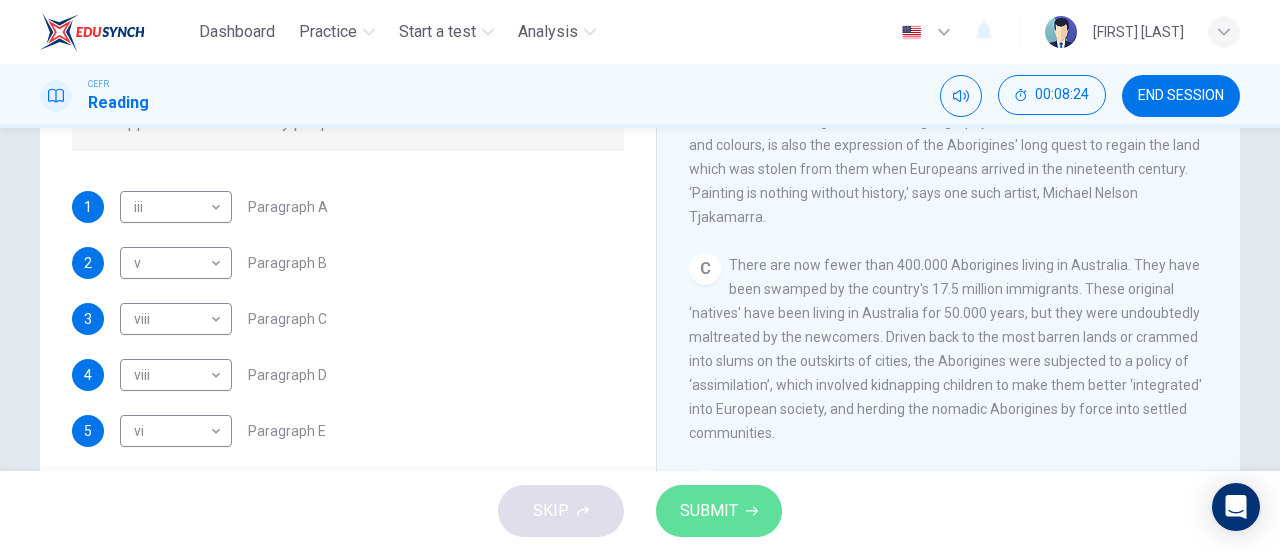 click on "SUBMIT" at bounding box center (719, 511) 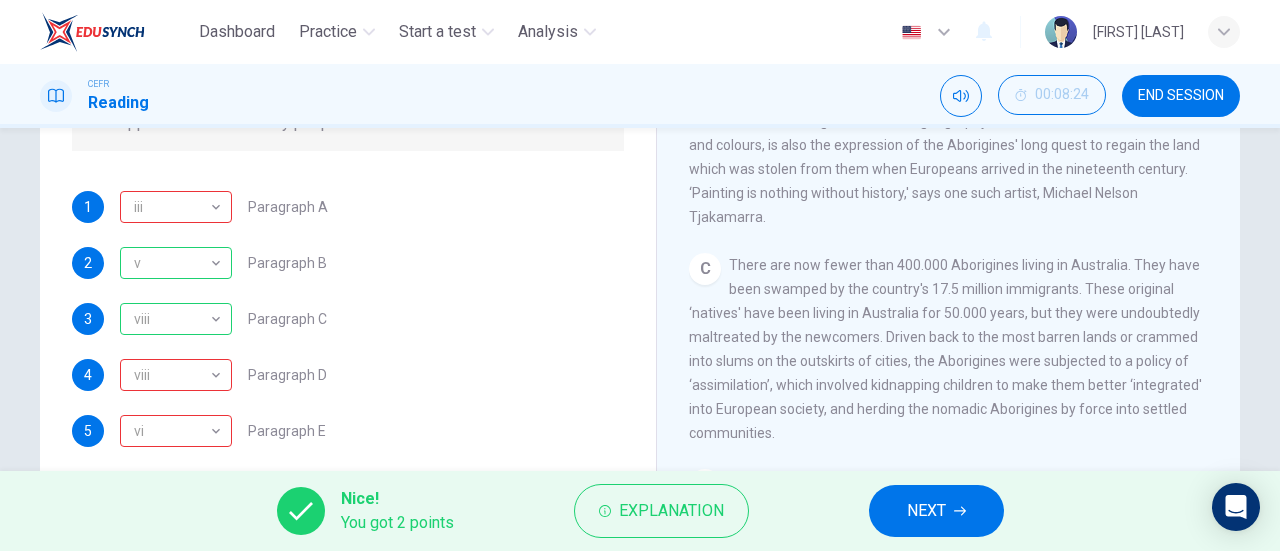 scroll, scrollTop: 352, scrollLeft: 0, axis: vertical 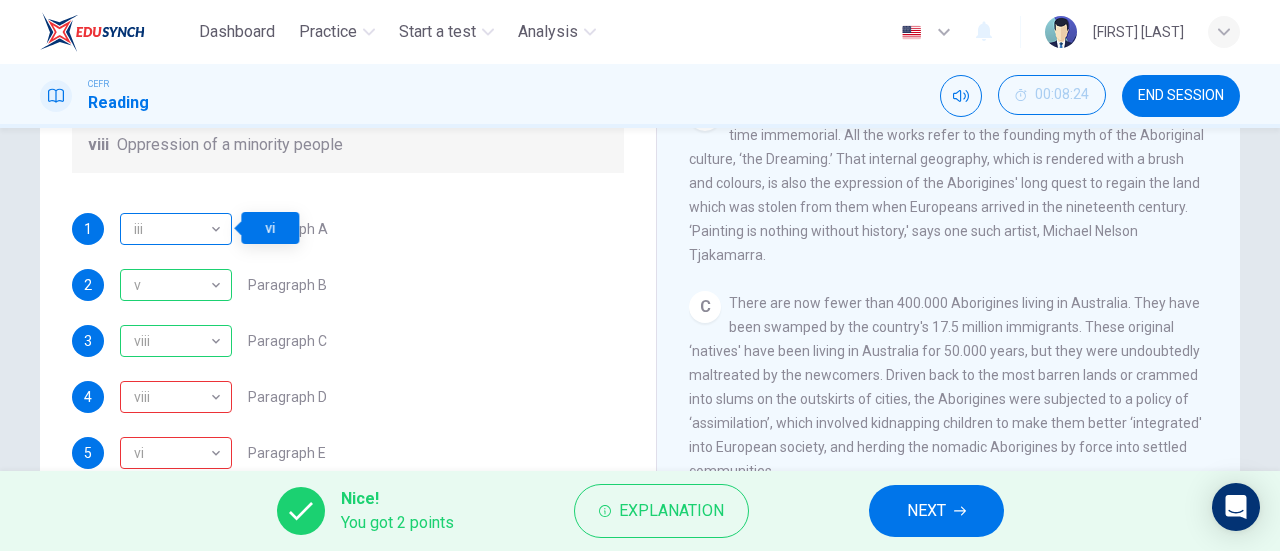 click on "iii" at bounding box center [172, 229] 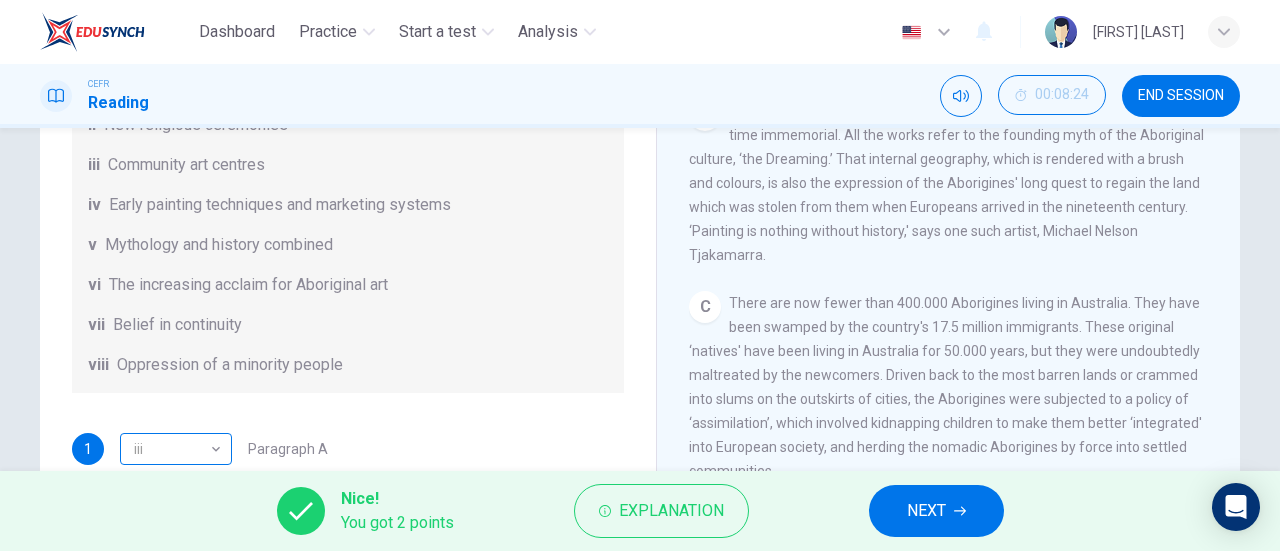 scroll, scrollTop: 132, scrollLeft: 0, axis: vertical 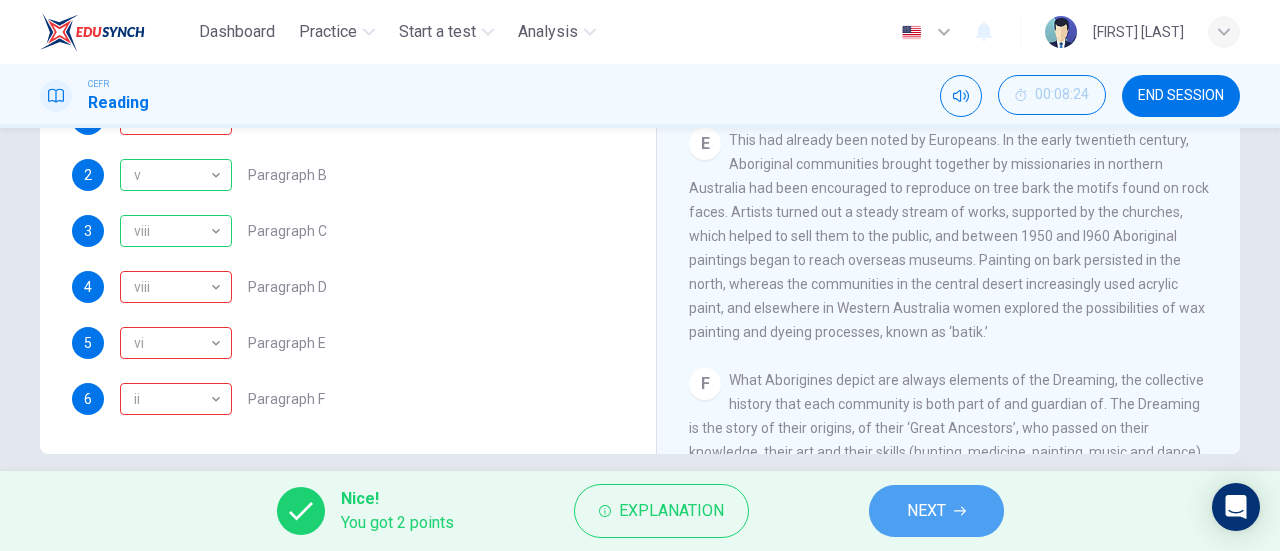 click on "NEXT" at bounding box center [936, 511] 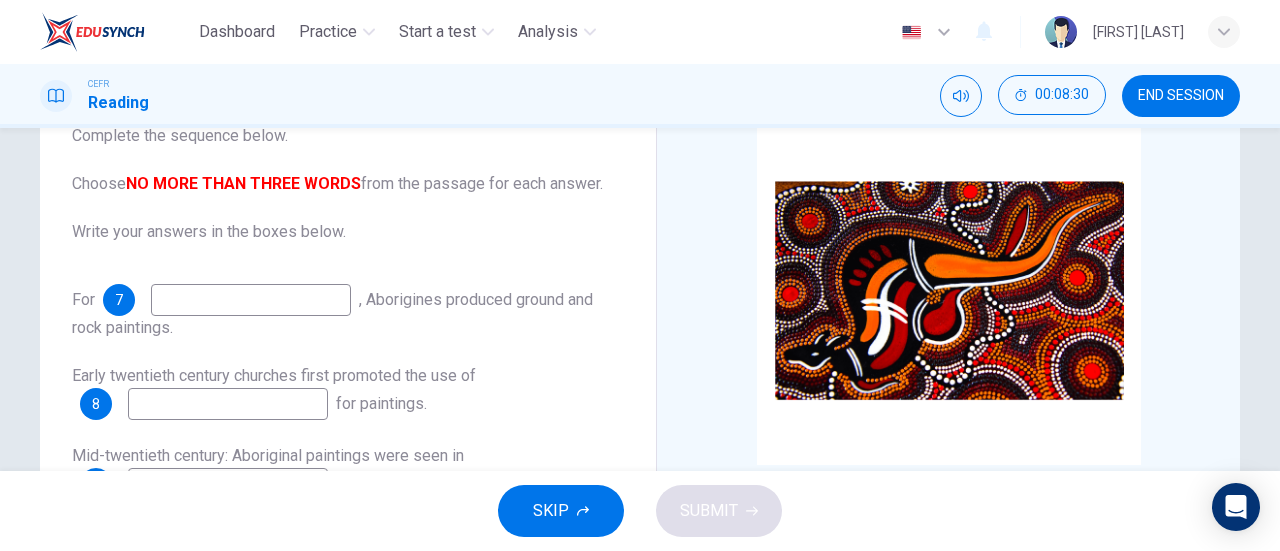 scroll, scrollTop: 135, scrollLeft: 0, axis: vertical 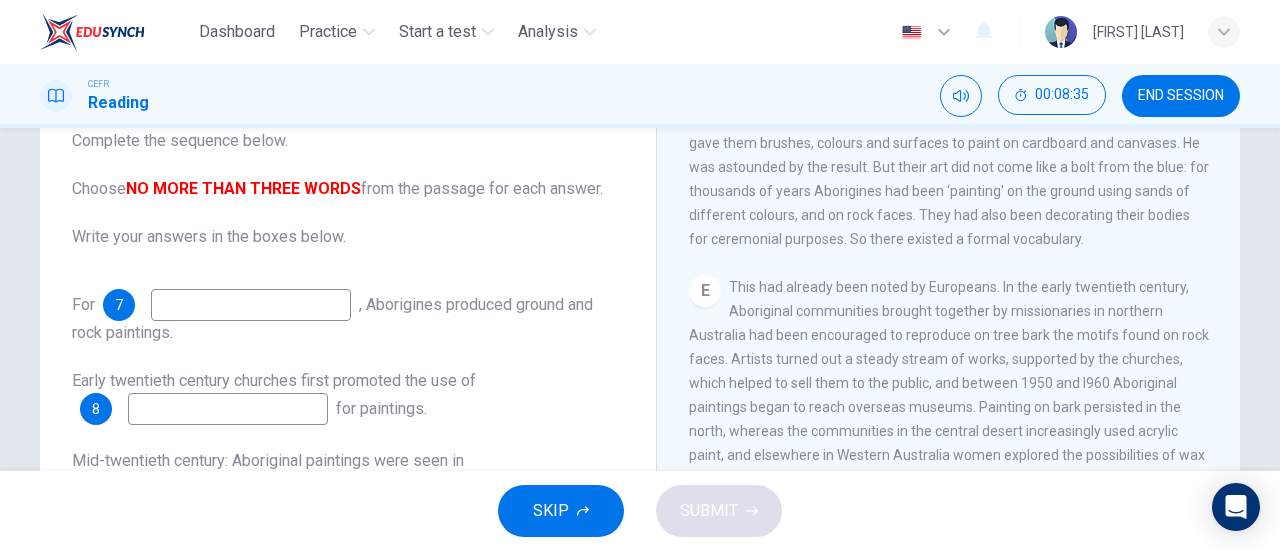 click on "7" at bounding box center (119, 305) 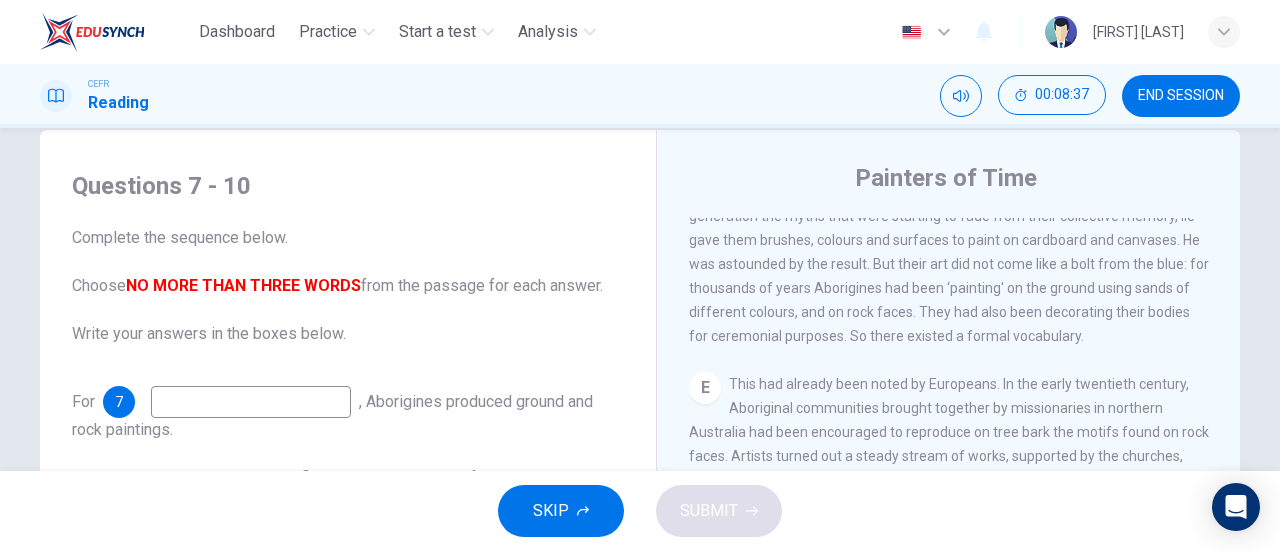 scroll, scrollTop: 90, scrollLeft: 0, axis: vertical 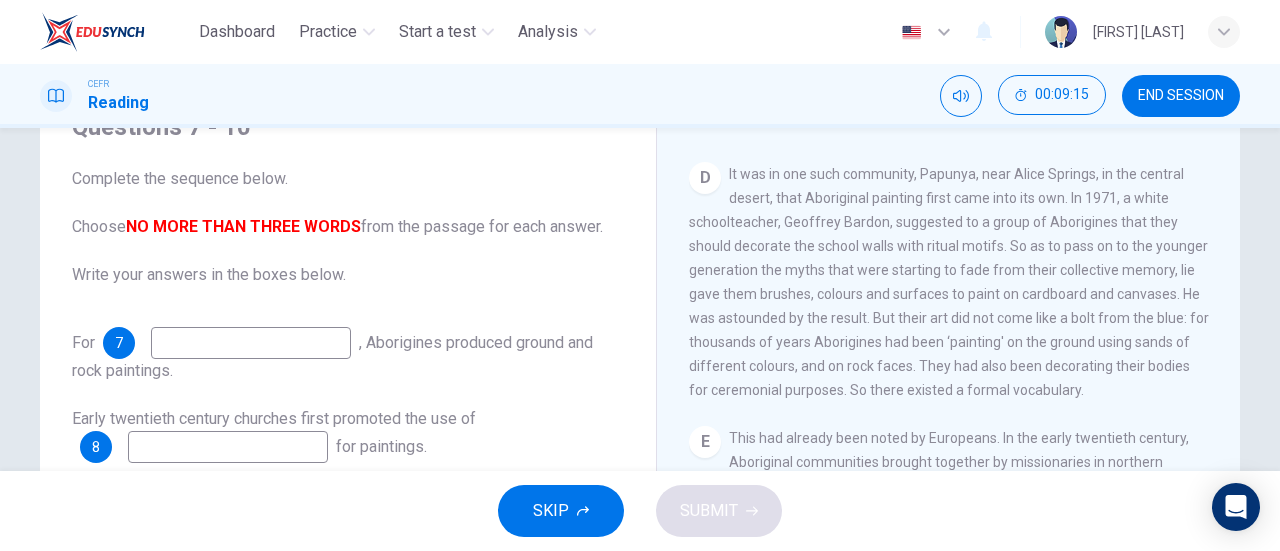 click on "Questions 7 - 10 Complete the sequence below.
Choose  NO MORE THAN THREE WORDS  from the passage for each answer.
Write your answers in the boxes below.  For  7 , Aborigines produced ground and rock
paintings. Early twentieth century churches first promoted the use of  8  for paintings. Mid-twentieth century: Aboriginal paintings were seen in  9 . Early 1970s: Aboriginal painted traditional patterns on  10  in one community." at bounding box center (348, 367) 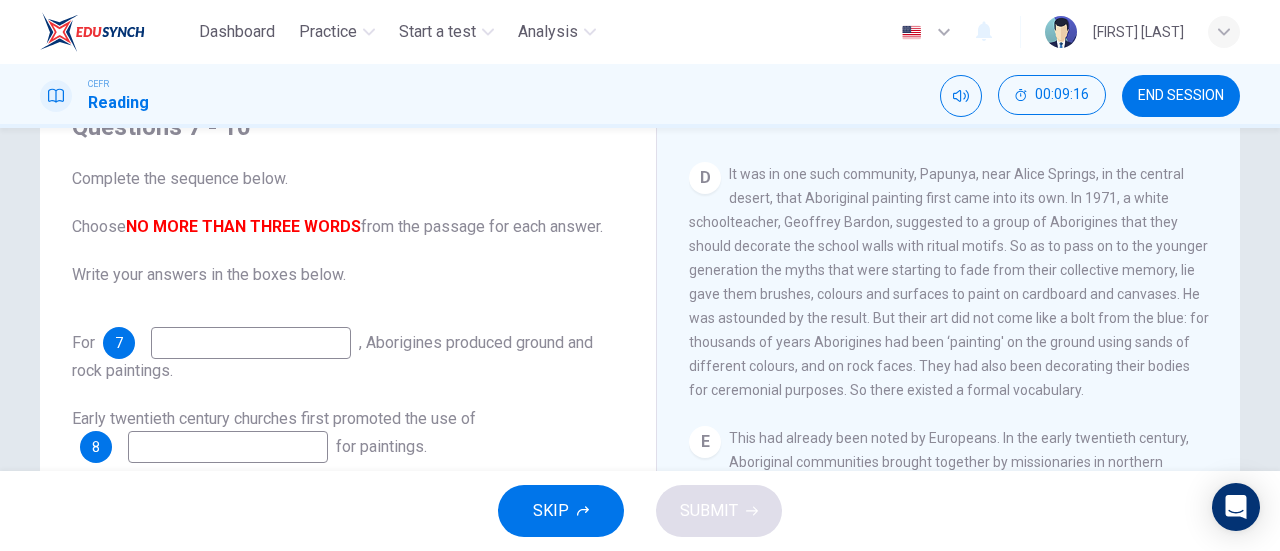 click at bounding box center [251, 343] 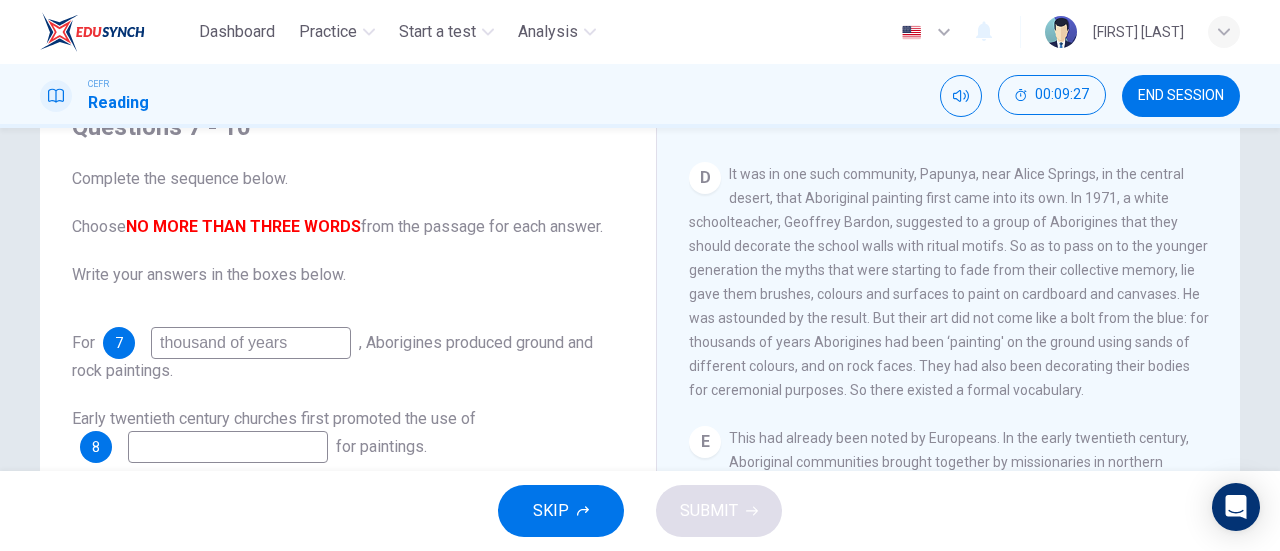 click on "thousand of years" at bounding box center (251, 343) 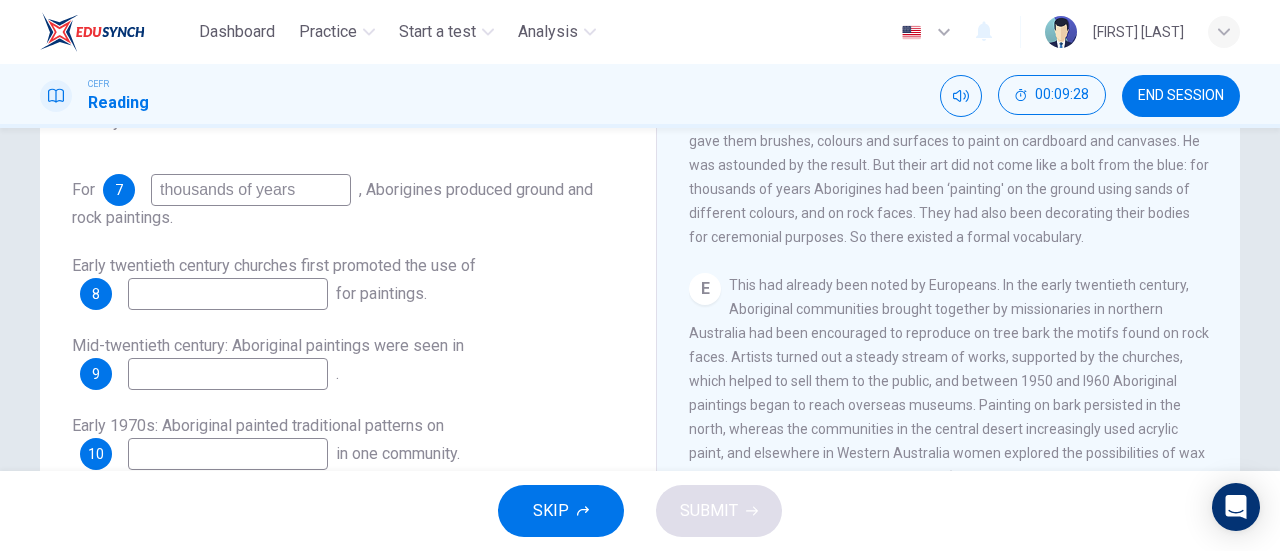 scroll, scrollTop: 251, scrollLeft: 0, axis: vertical 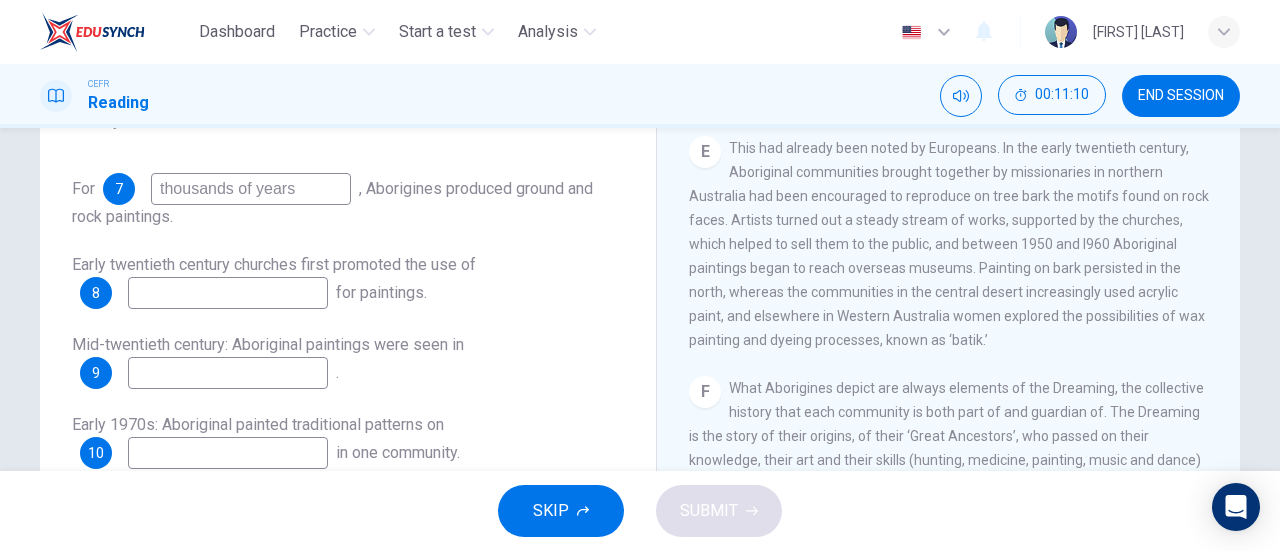 type on "thousands of years" 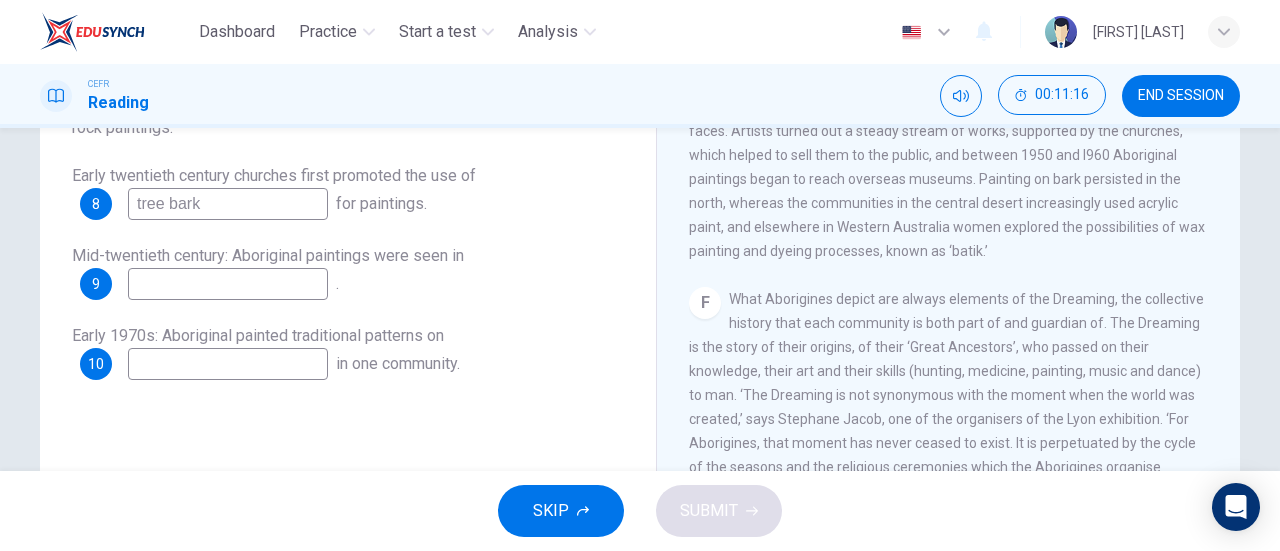scroll, scrollTop: 341, scrollLeft: 0, axis: vertical 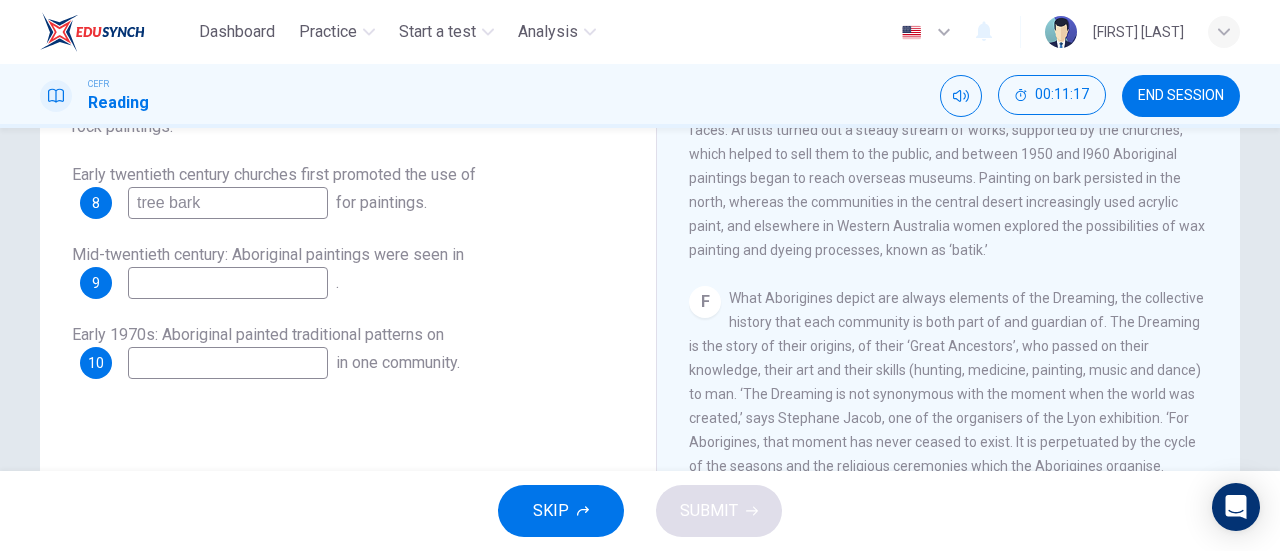 type on "tree bark" 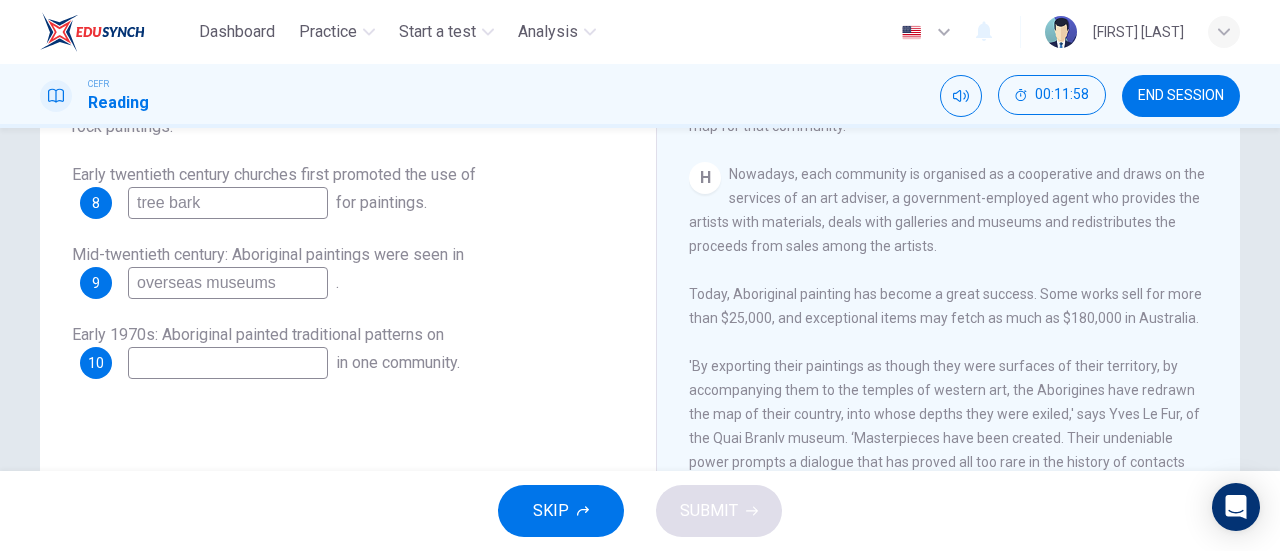 scroll, scrollTop: 1831, scrollLeft: 0, axis: vertical 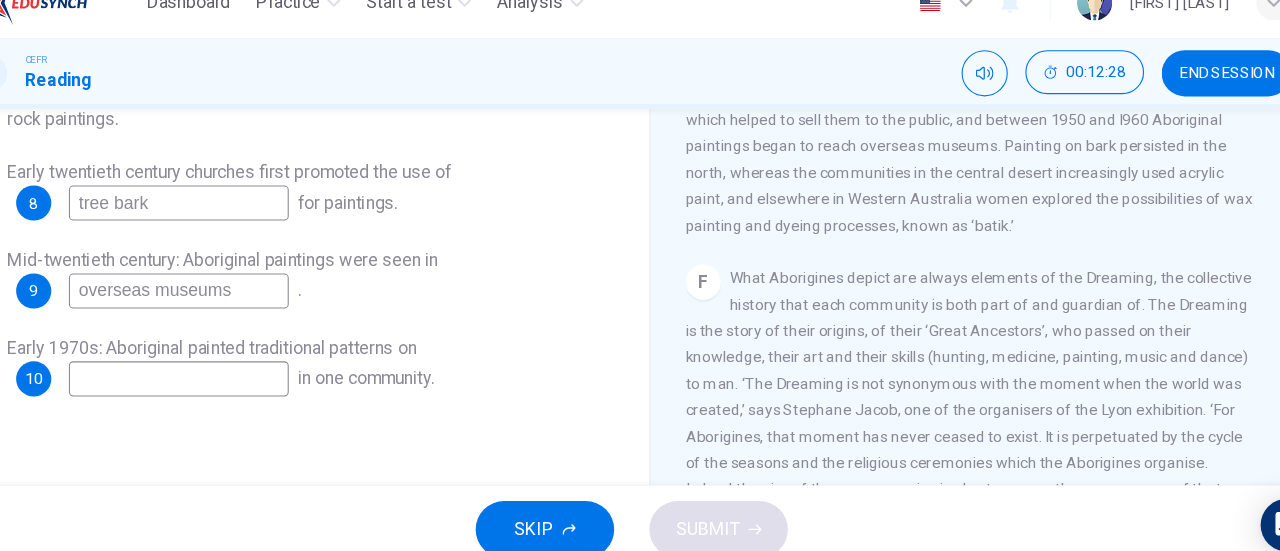 type on "overseas museums" 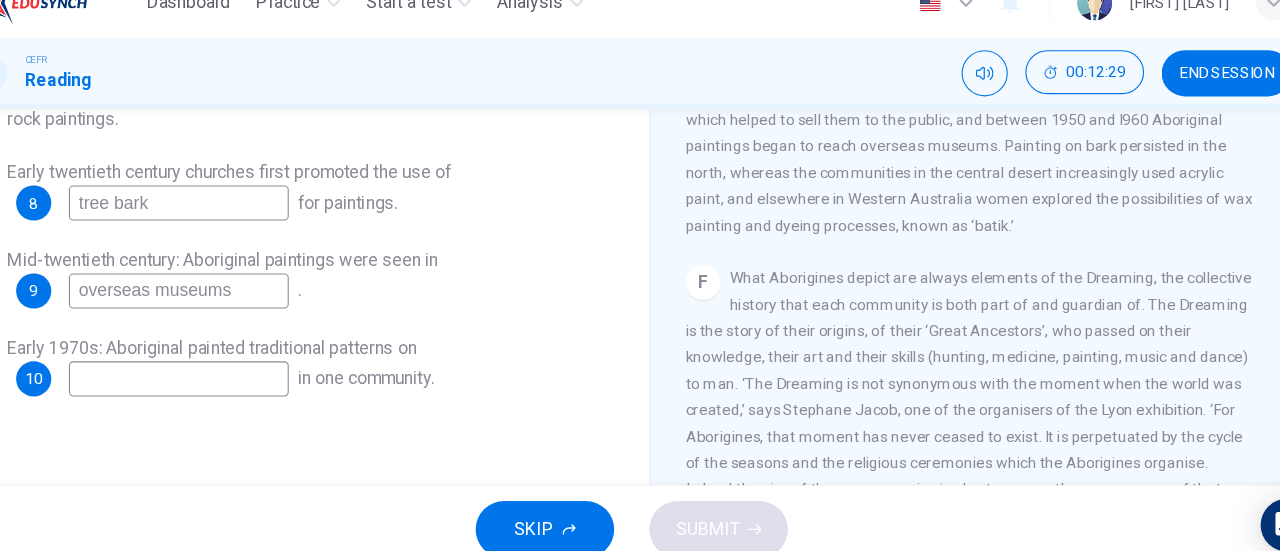 click at bounding box center [251, 110] 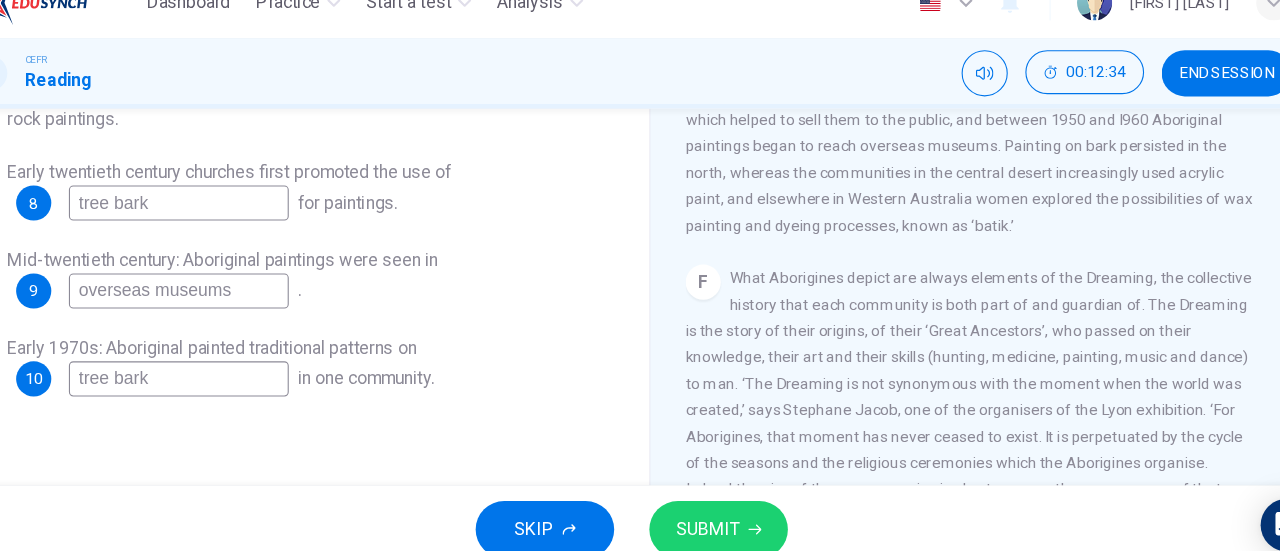 type on "tree bark" 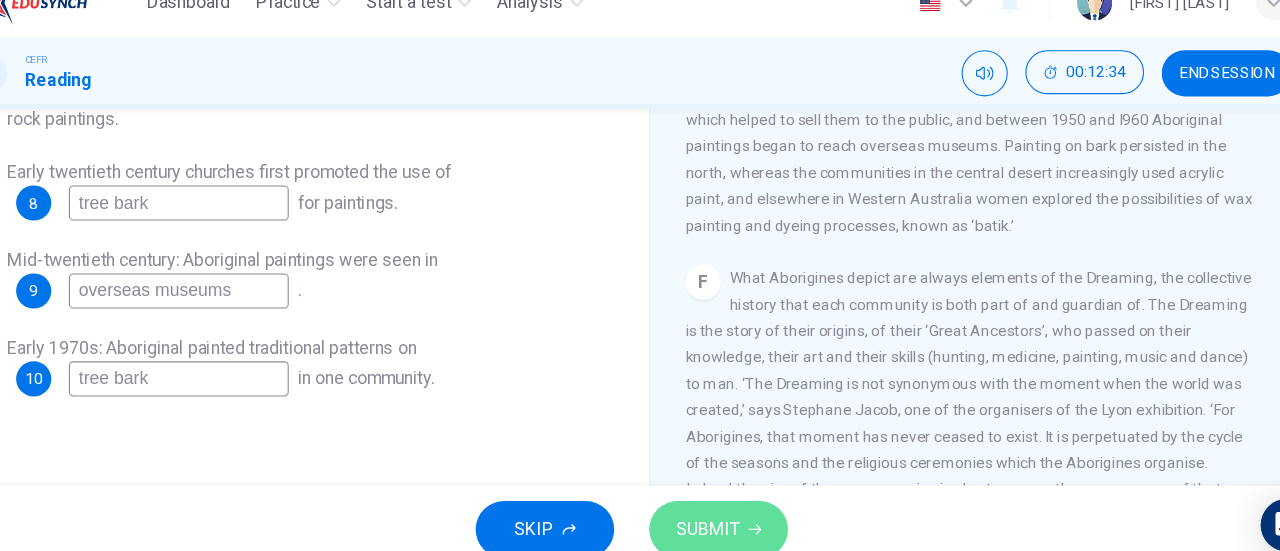 click on "SUBMIT" at bounding box center (719, 511) 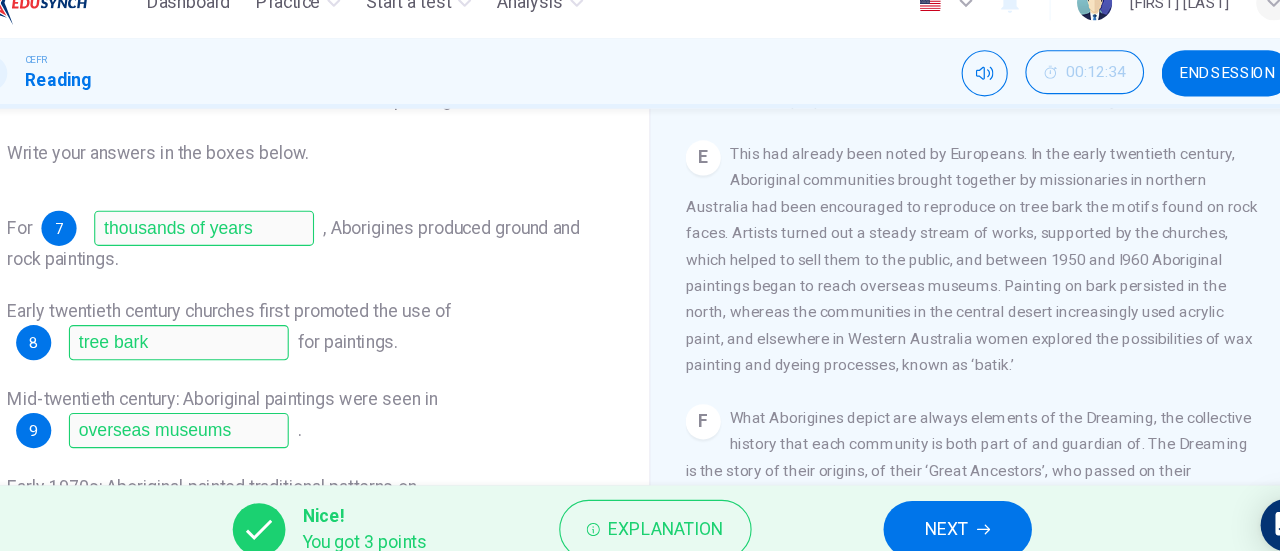 scroll, scrollTop: 385, scrollLeft: 0, axis: vertical 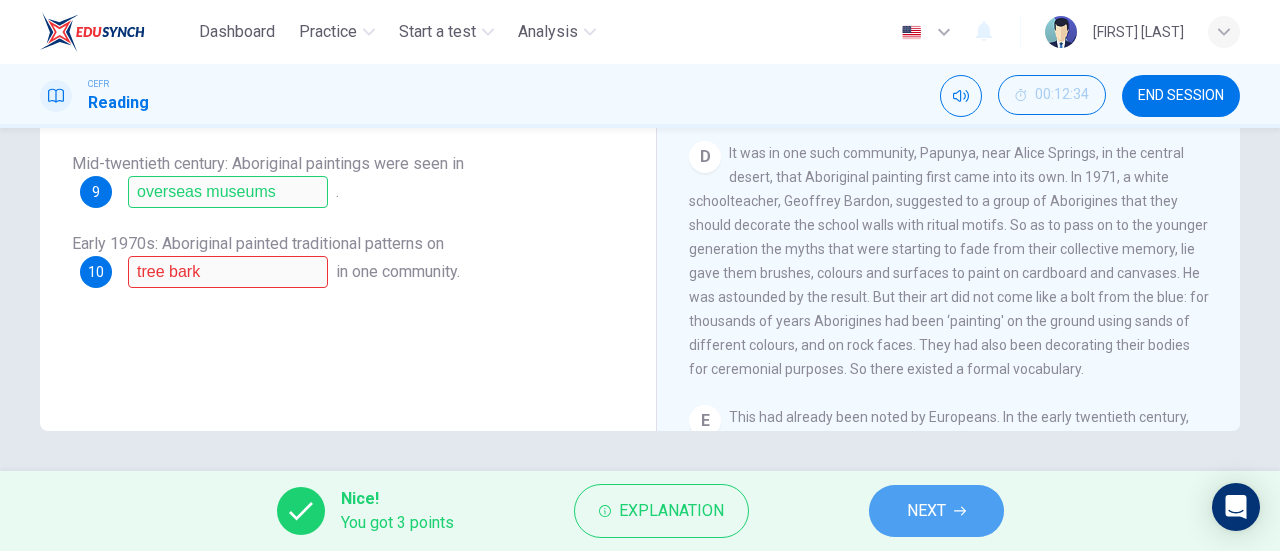 click on "NEXT" at bounding box center [926, 511] 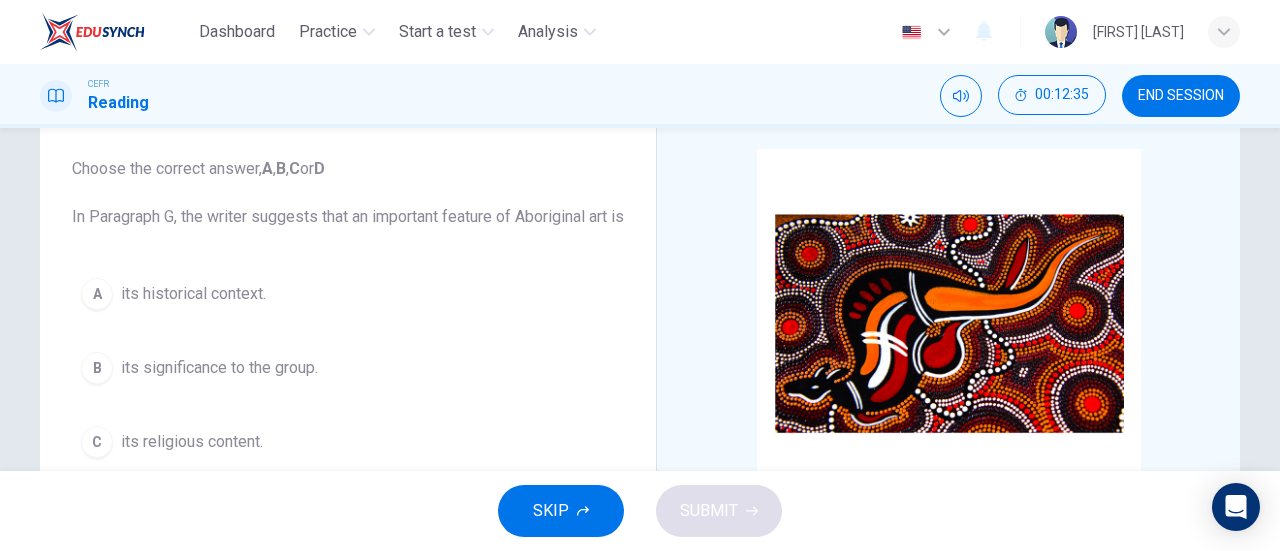 scroll, scrollTop: 106, scrollLeft: 0, axis: vertical 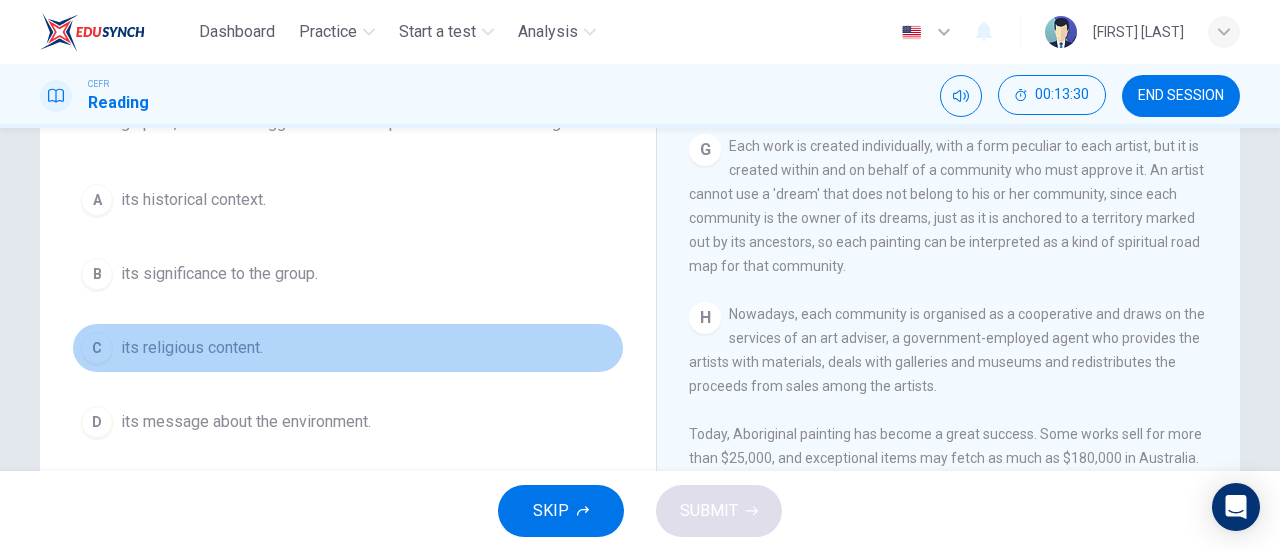 click on "C its religious content." at bounding box center (348, 348) 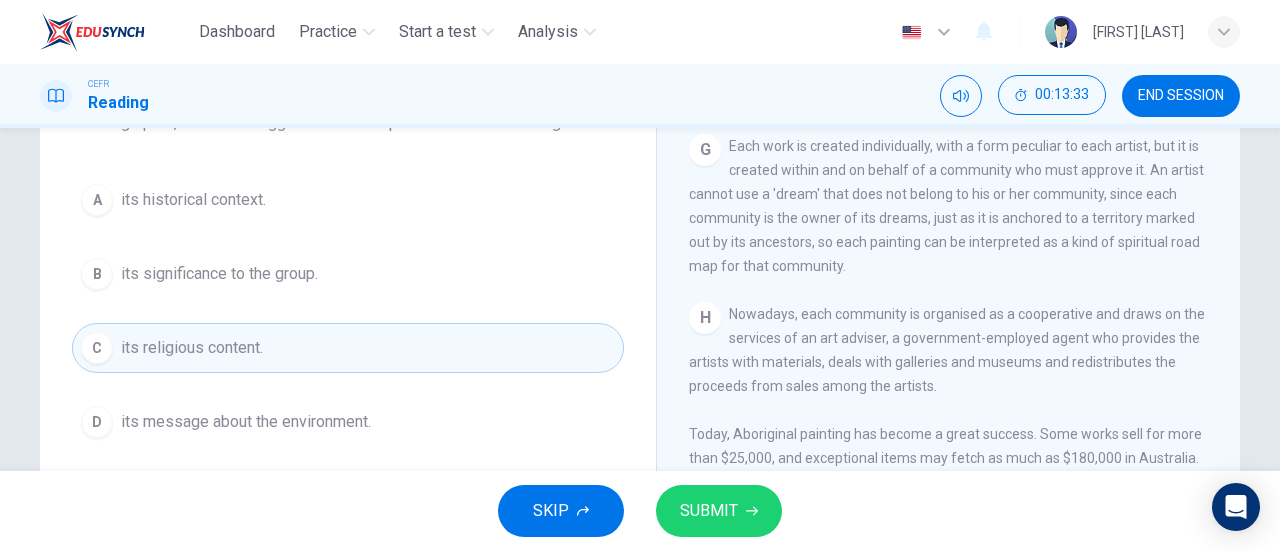 click on "B its significance to the group." at bounding box center [348, 274] 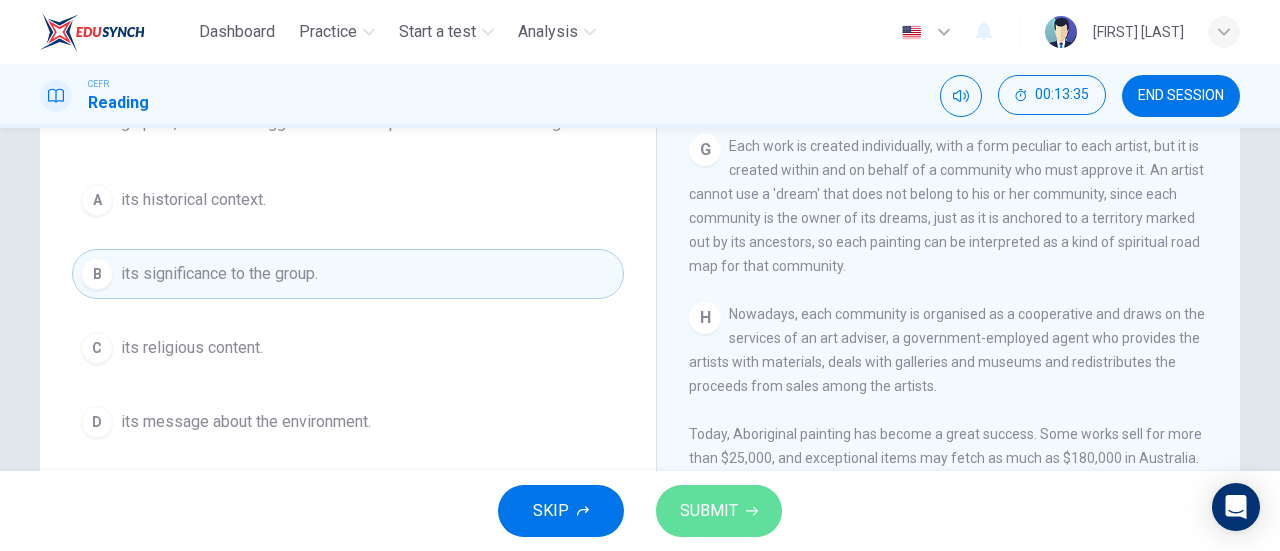 click on "SUBMIT" at bounding box center [709, 511] 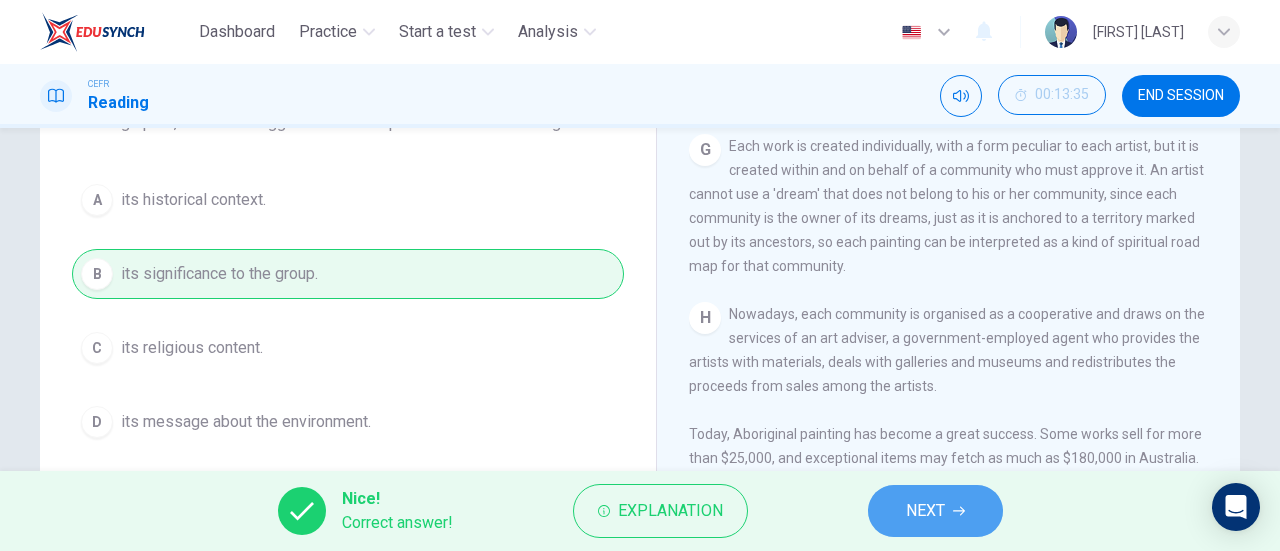 click on "NEXT" at bounding box center (935, 511) 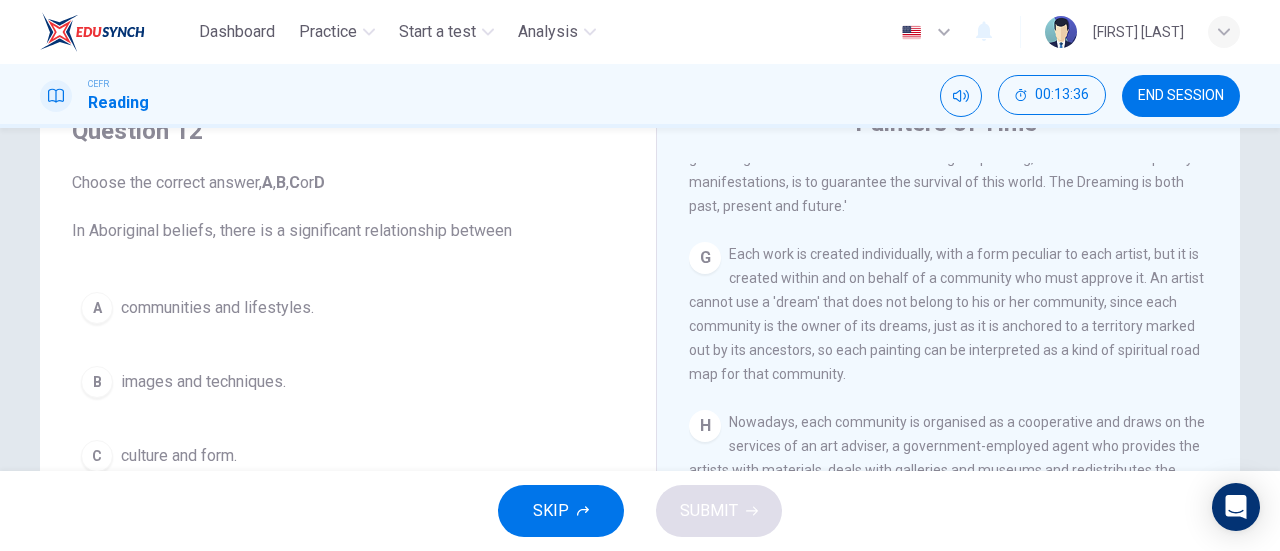 scroll, scrollTop: 54, scrollLeft: 0, axis: vertical 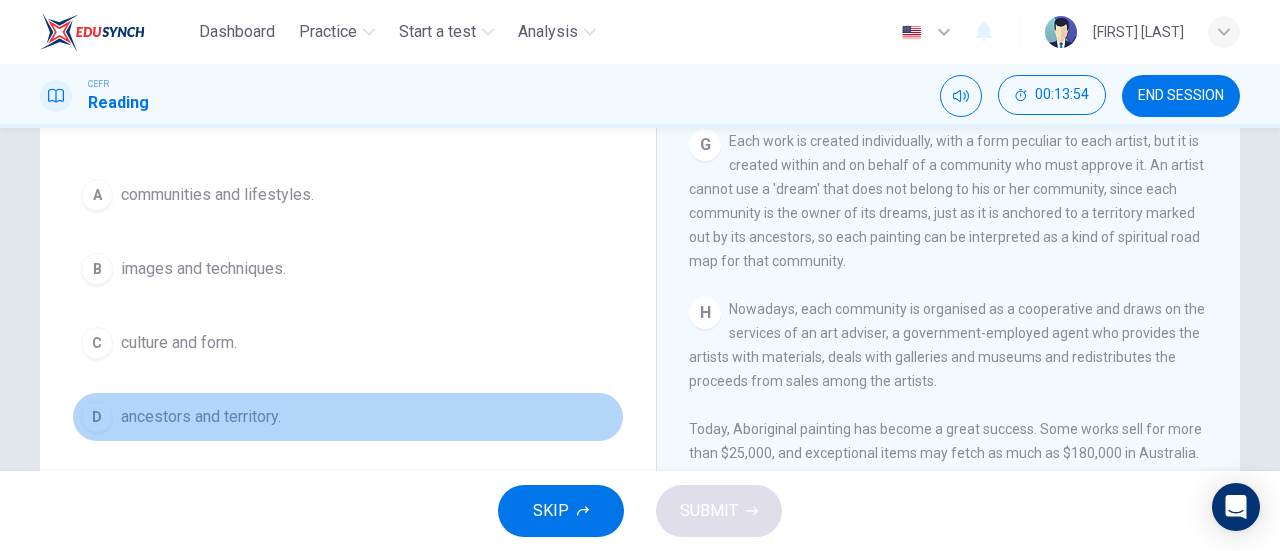 click on "D ancestors and territory." at bounding box center (348, 417) 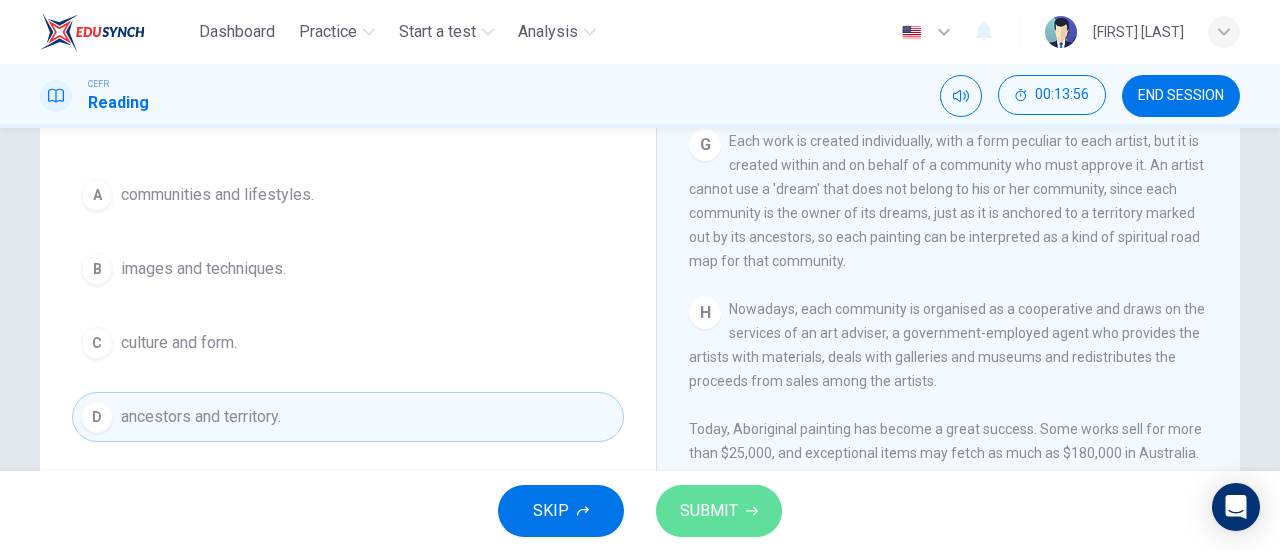 click on "SUBMIT" at bounding box center [709, 511] 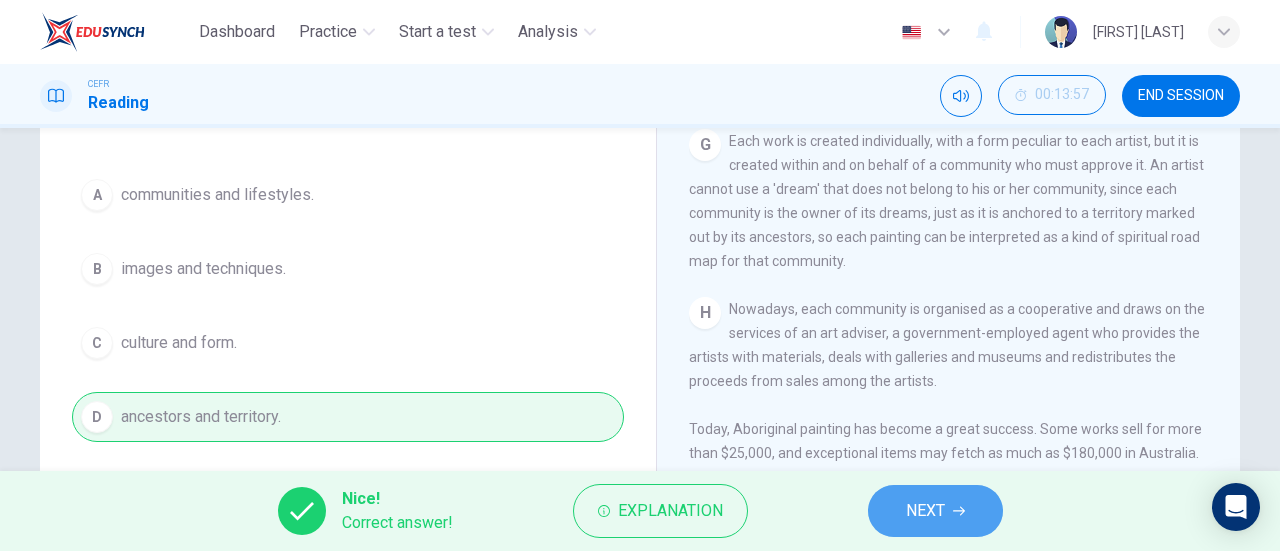 click on "NEXT" at bounding box center (925, 511) 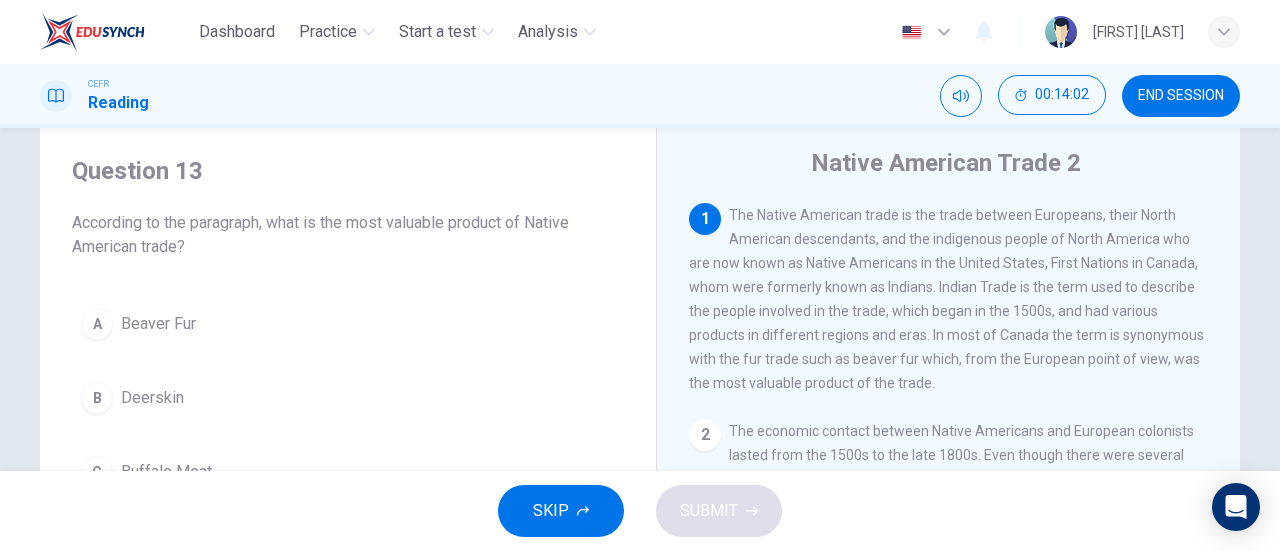 scroll, scrollTop: 55, scrollLeft: 0, axis: vertical 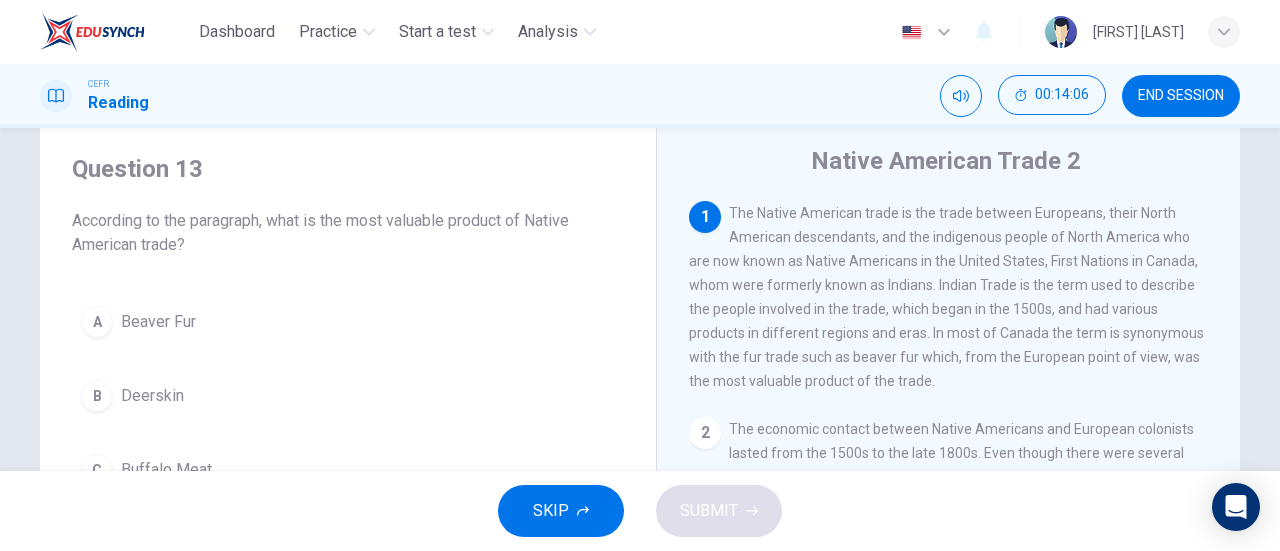 click on "A Beaver Fur" at bounding box center [348, 322] 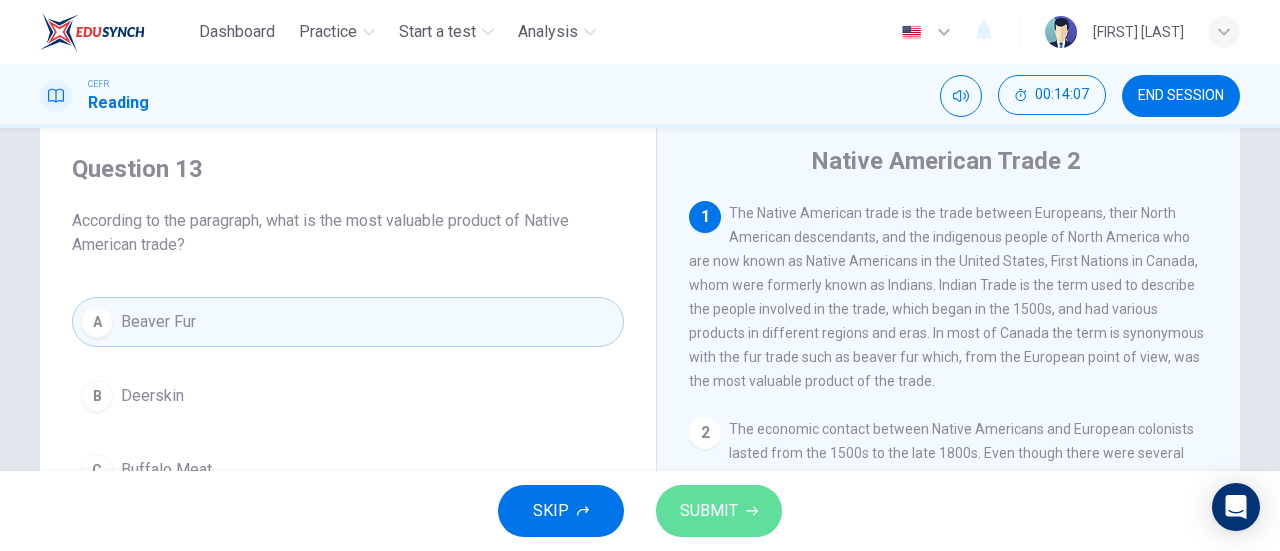 click on "SUBMIT" at bounding box center [719, 511] 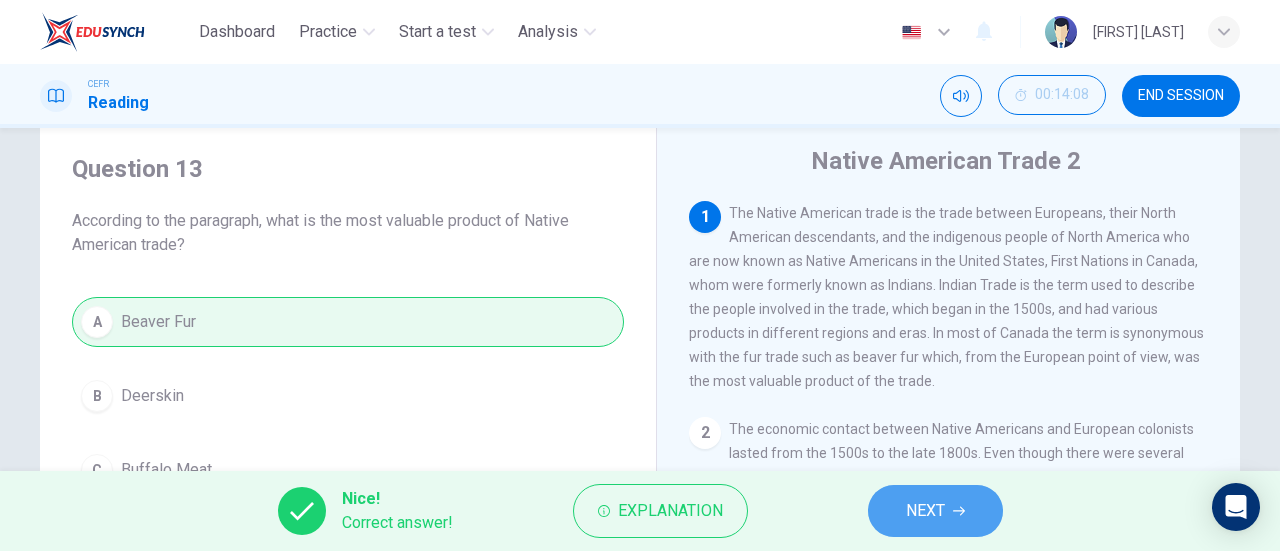 click on "NEXT" at bounding box center (935, 511) 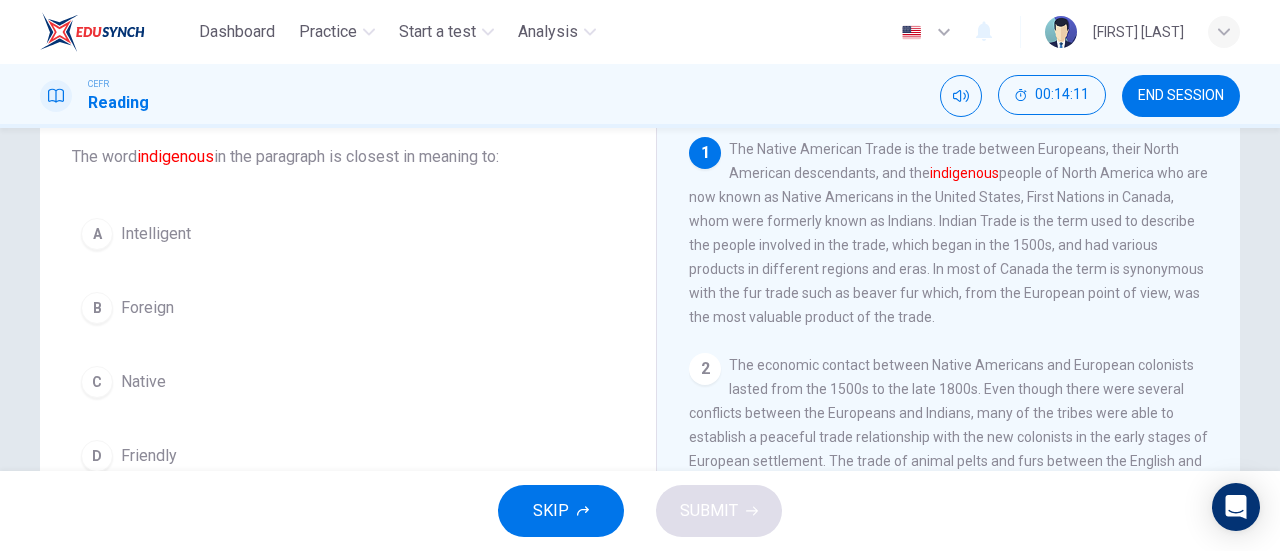 scroll, scrollTop: 106, scrollLeft: 0, axis: vertical 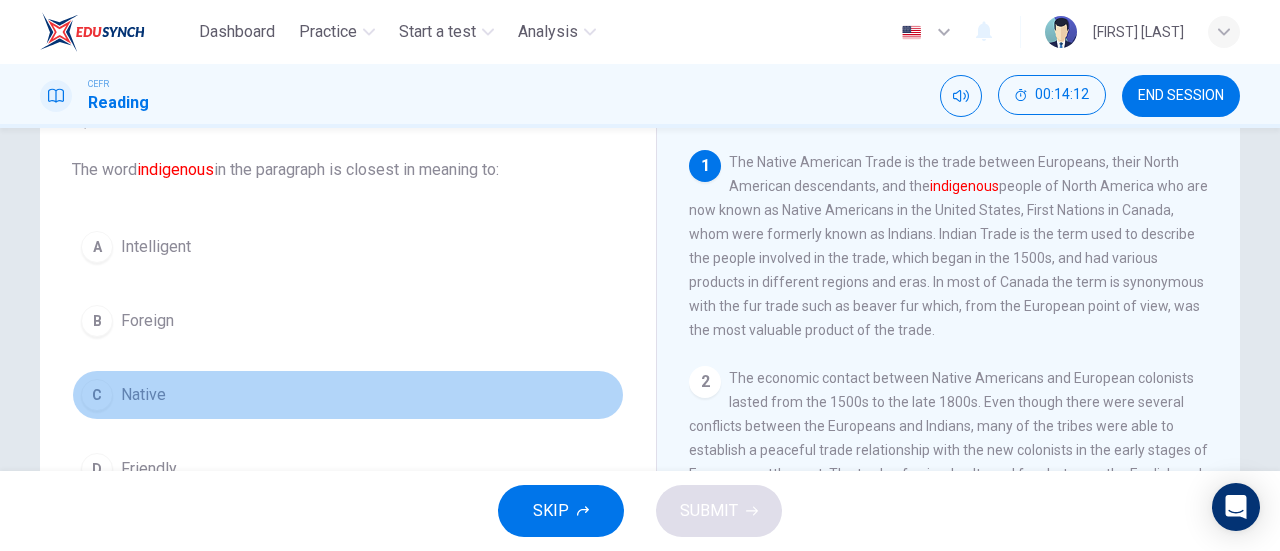click on "C Native" at bounding box center [348, 395] 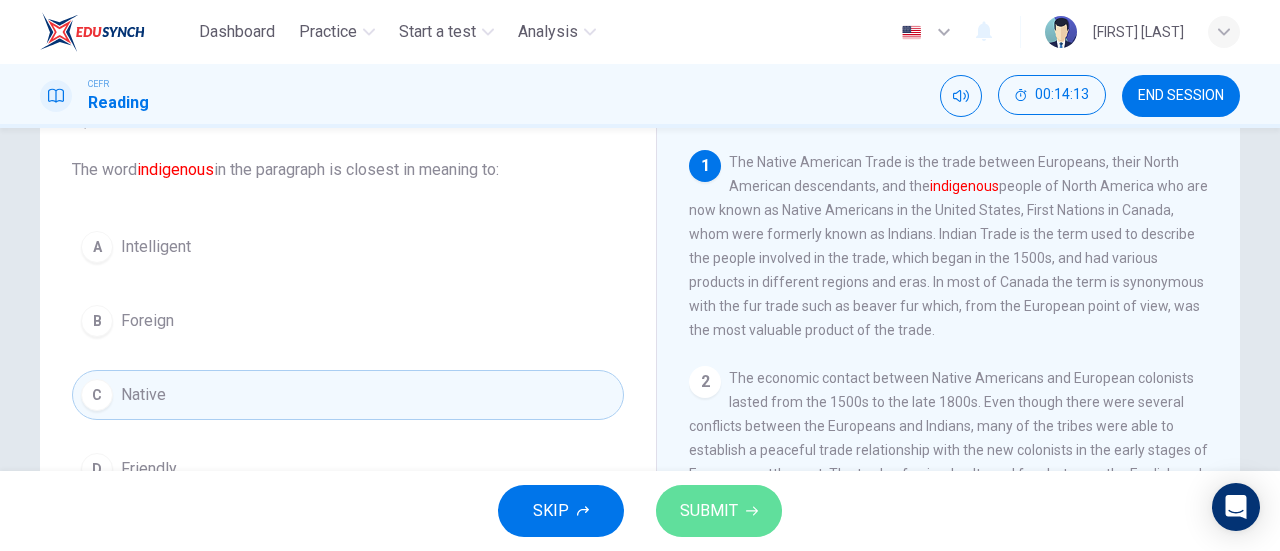 click on "SUBMIT" at bounding box center (709, 511) 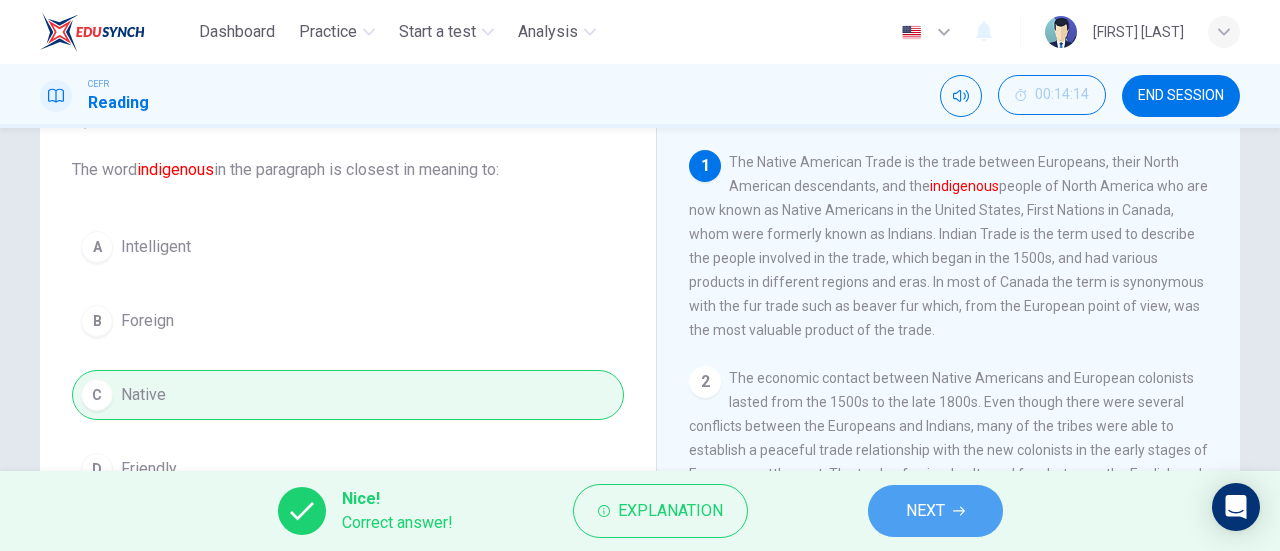 click on "NEXT" at bounding box center [935, 511] 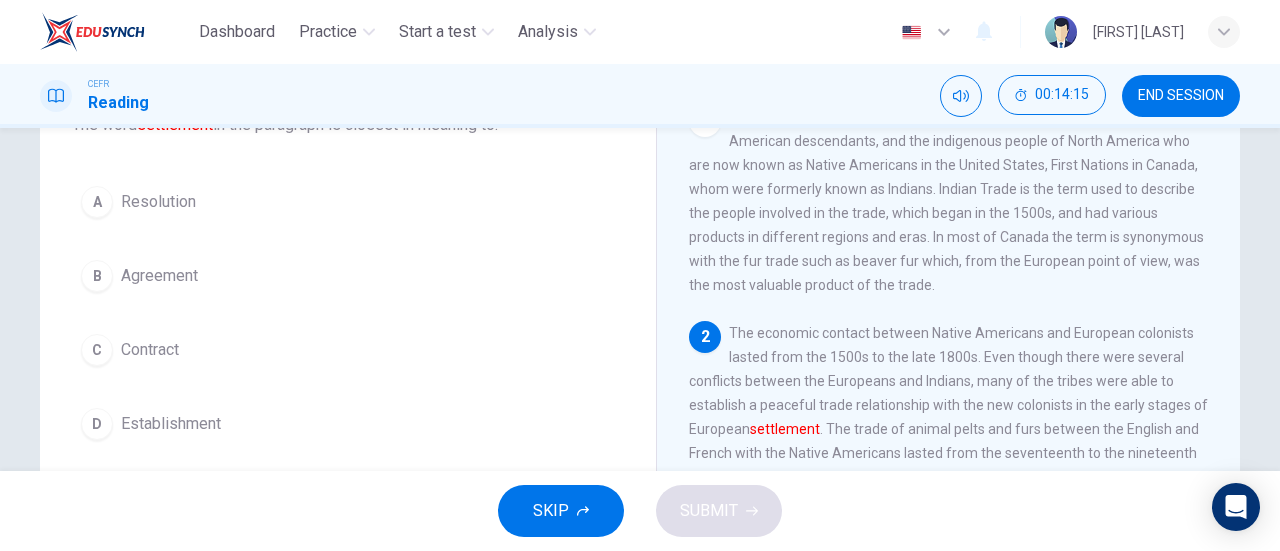 scroll, scrollTop: 152, scrollLeft: 0, axis: vertical 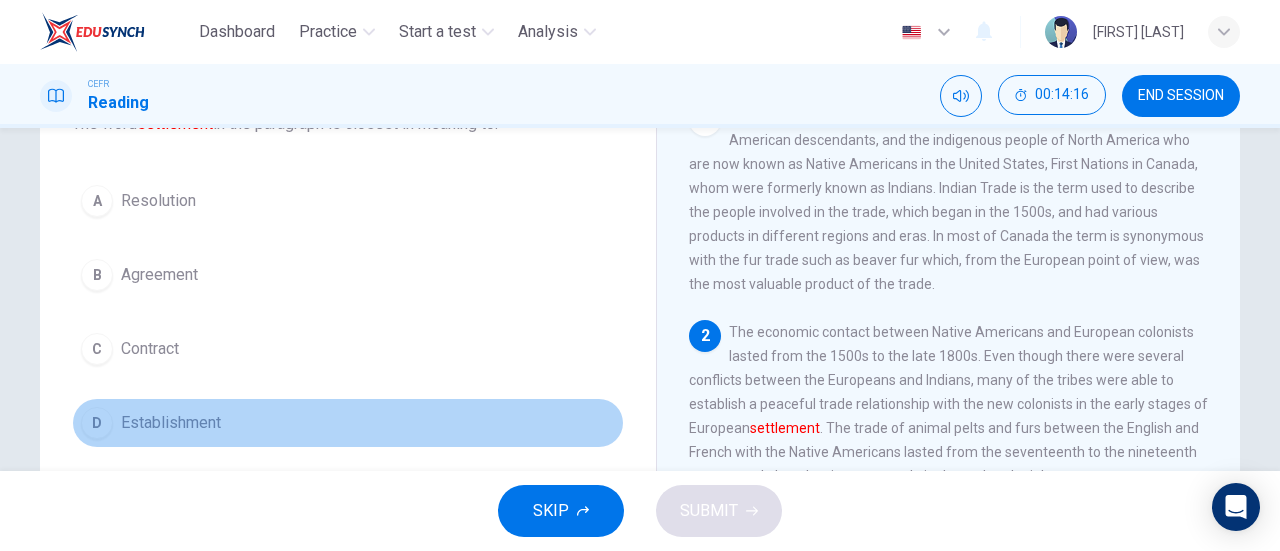 click on "D Establishment" at bounding box center [348, 423] 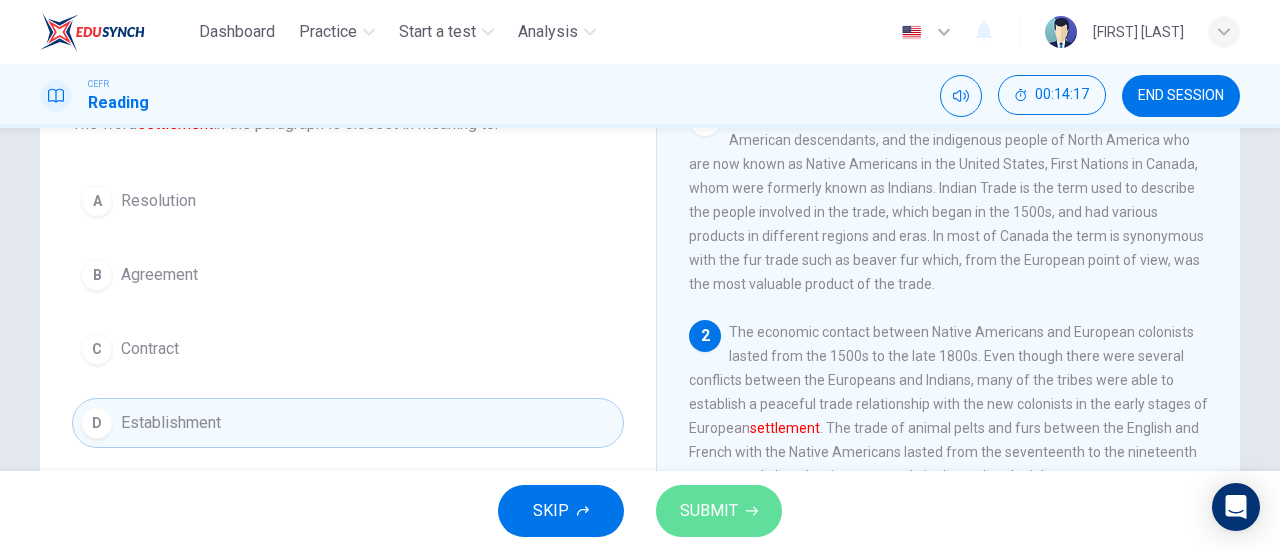 click on "SUBMIT" at bounding box center [709, 511] 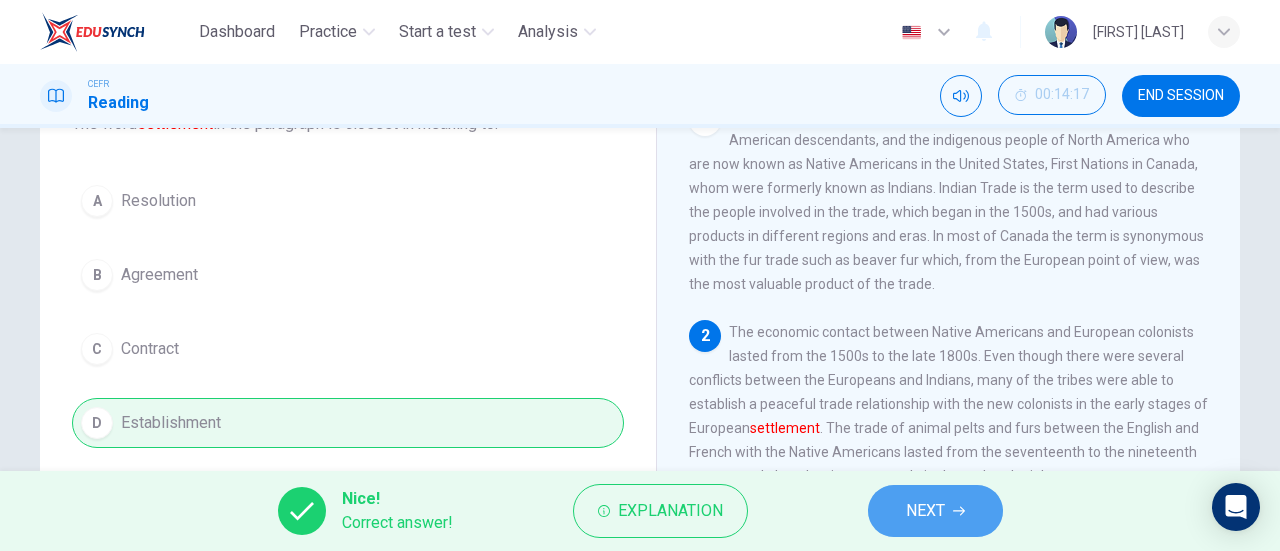 click on "NEXT" at bounding box center (935, 511) 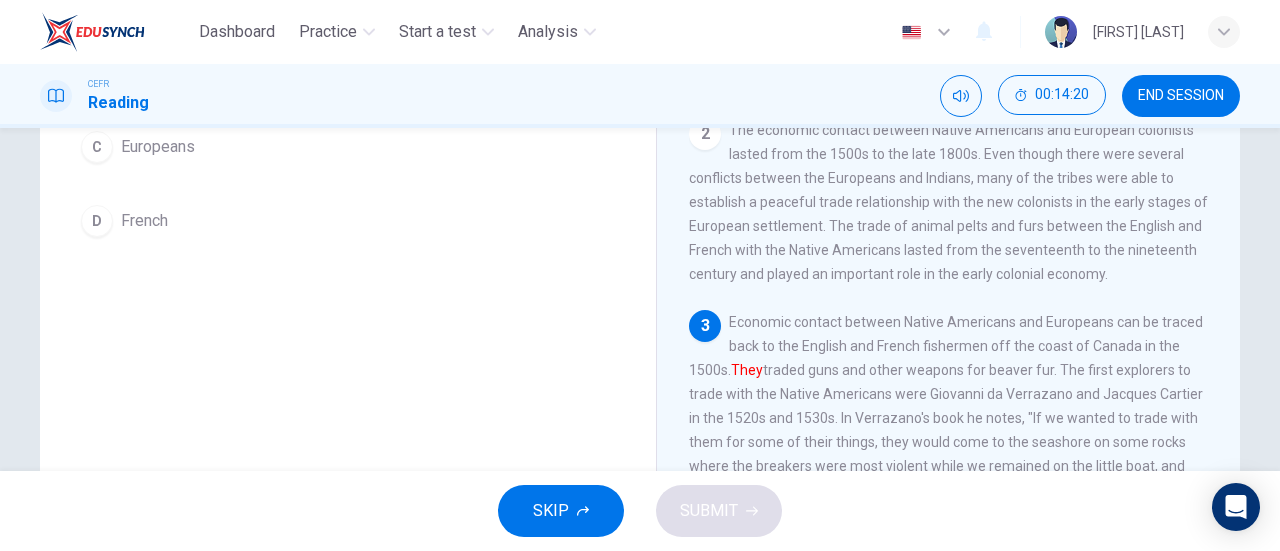 scroll, scrollTop: 355, scrollLeft: 0, axis: vertical 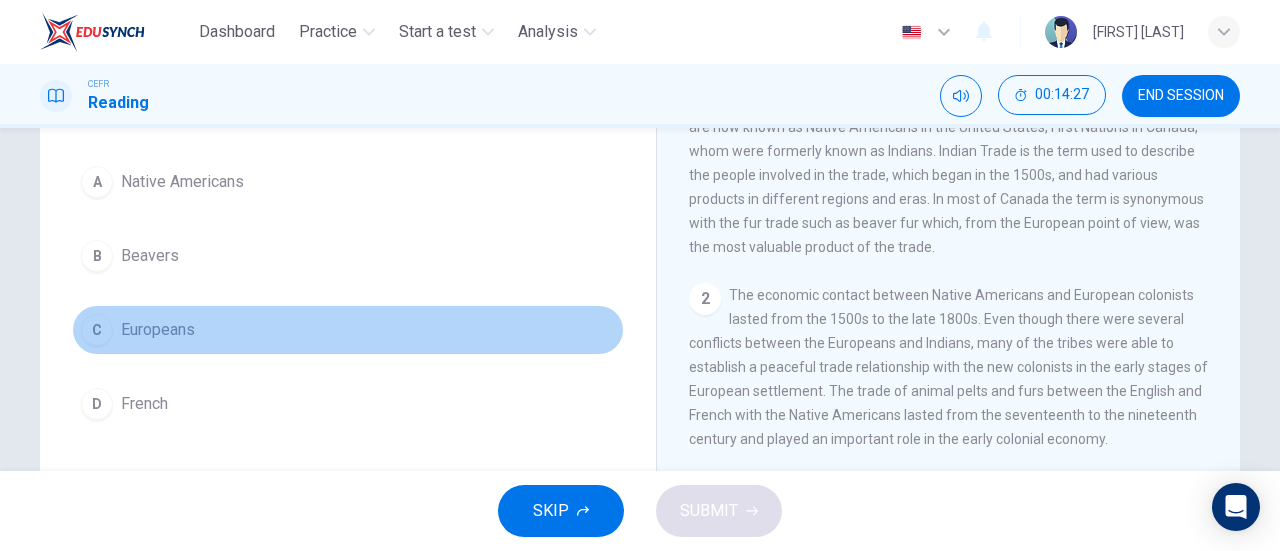 click on "C Europeans" at bounding box center (348, 330) 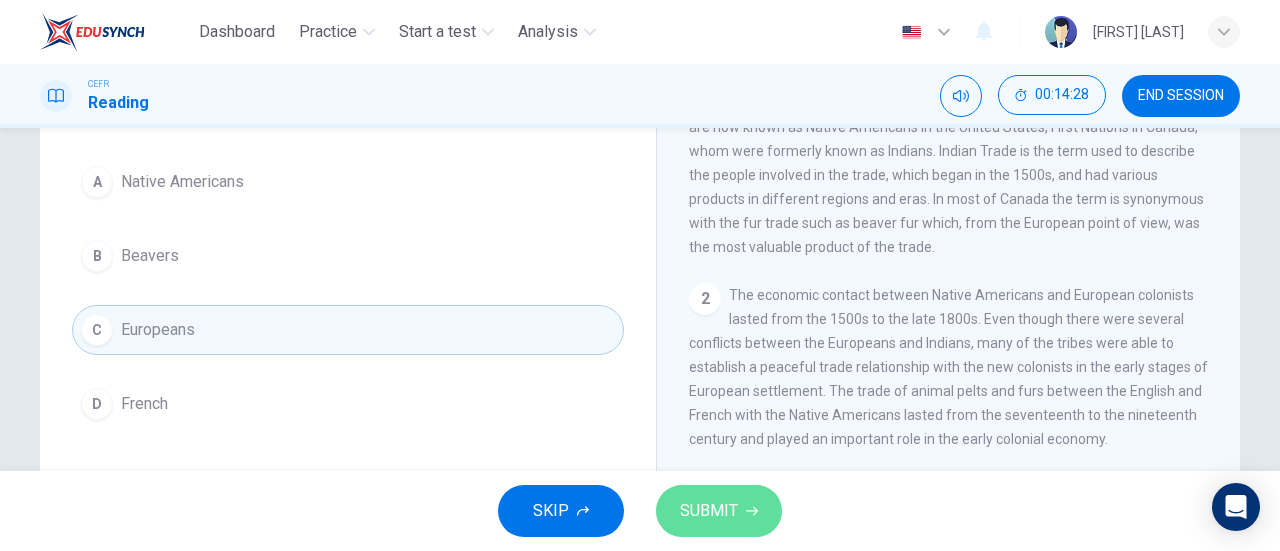 click on "SUBMIT" at bounding box center (709, 511) 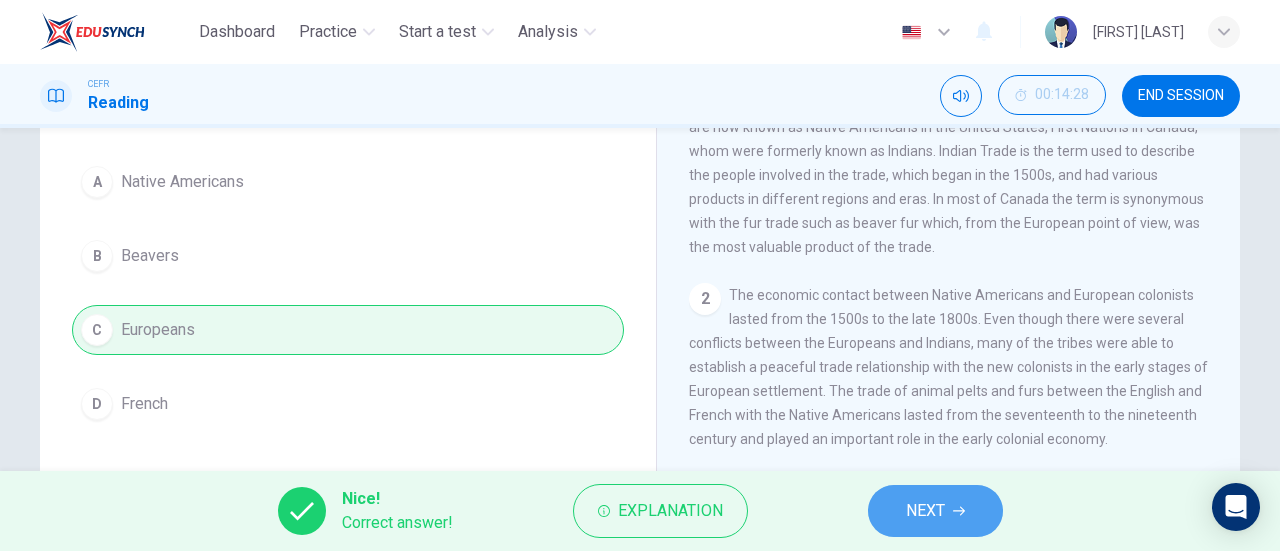 click at bounding box center (959, 511) 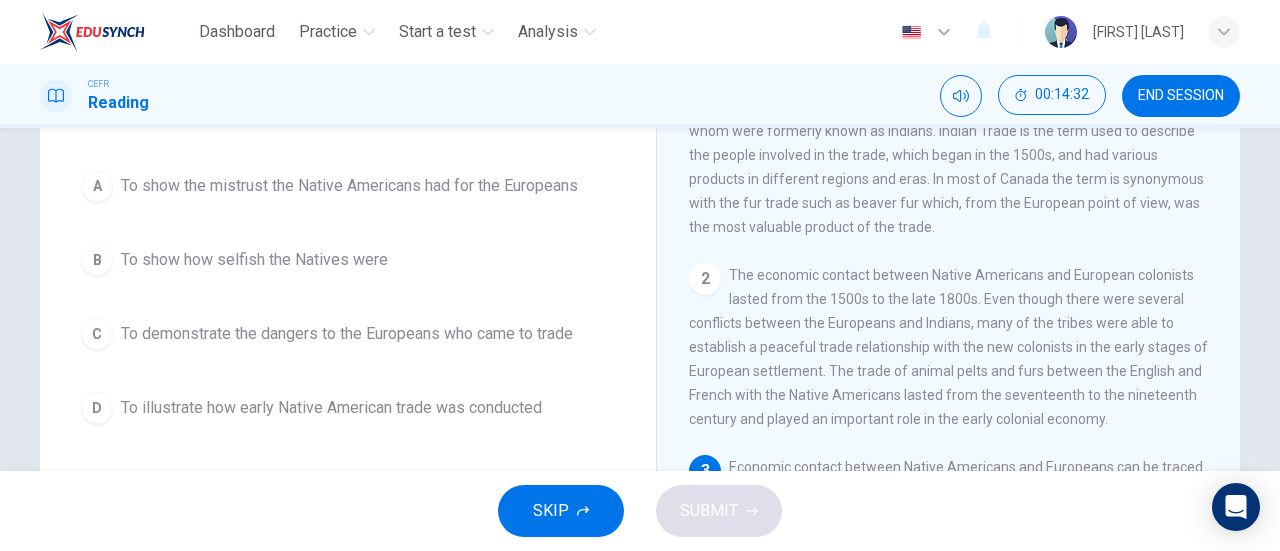 scroll, scrollTop: 201, scrollLeft: 0, axis: vertical 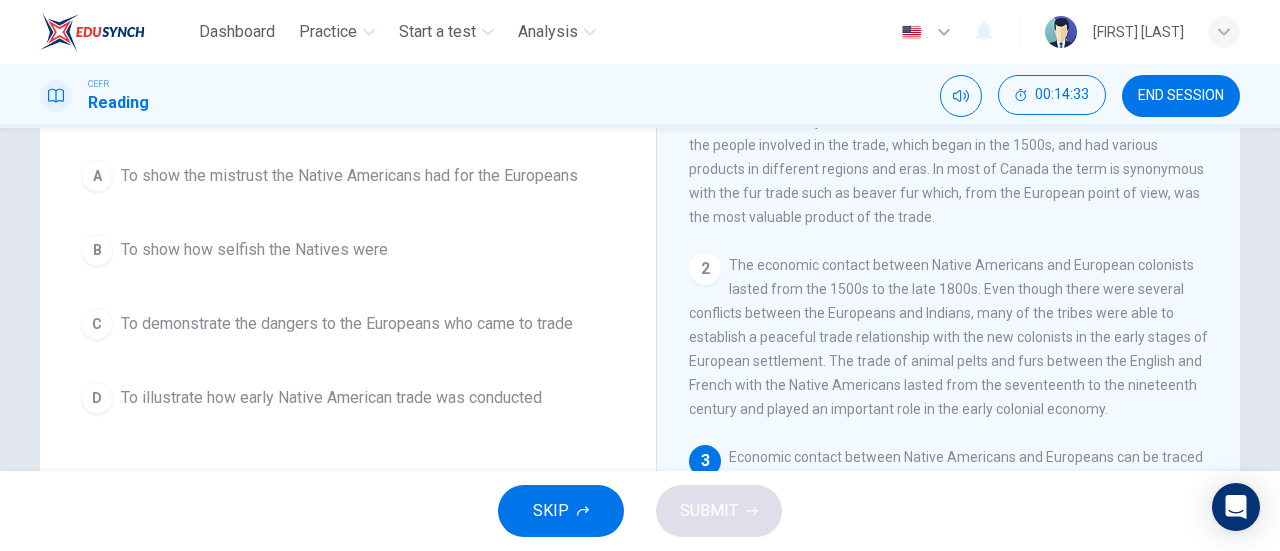click on "A To show the mistrust the Native Americans had for the Europeans" at bounding box center (348, 176) 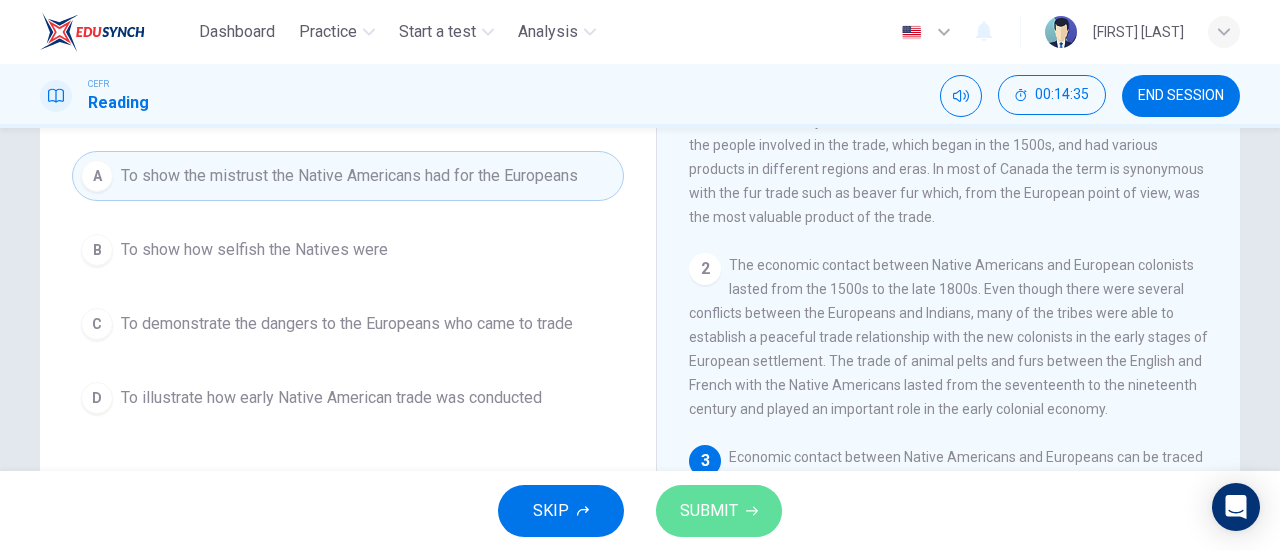 click on "SUBMIT" at bounding box center [709, 511] 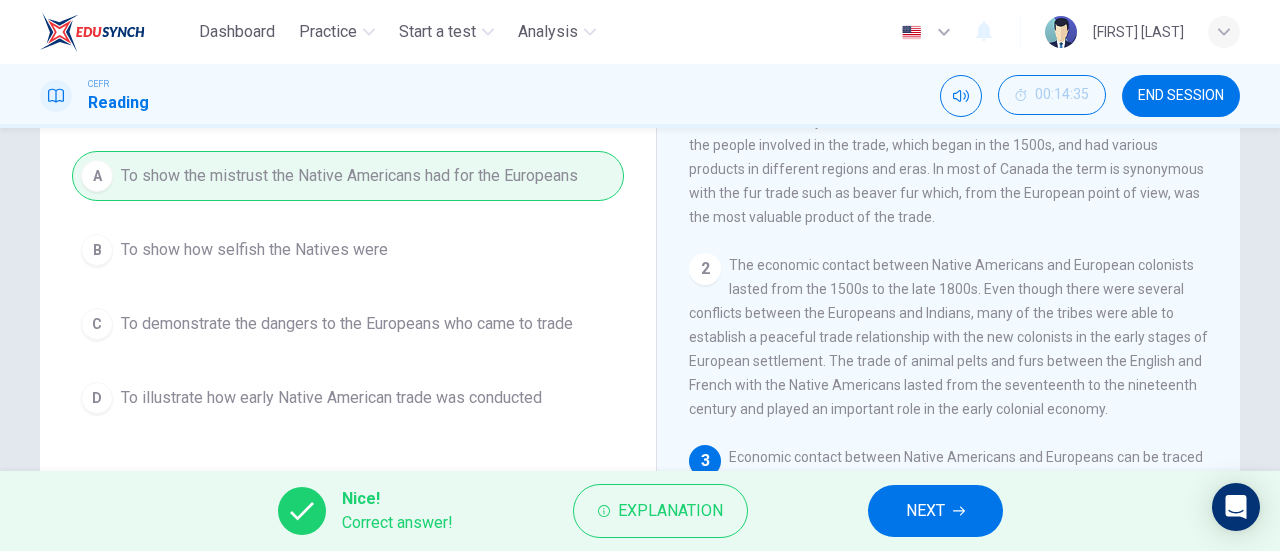 click on "NEXT" at bounding box center (925, 511) 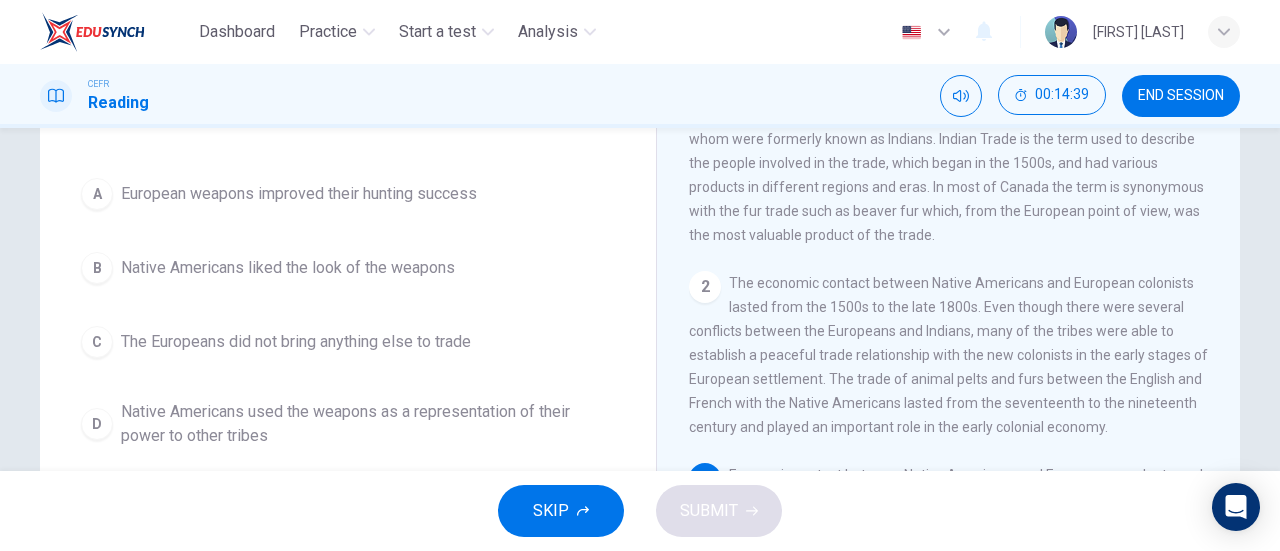 scroll, scrollTop: 184, scrollLeft: 0, axis: vertical 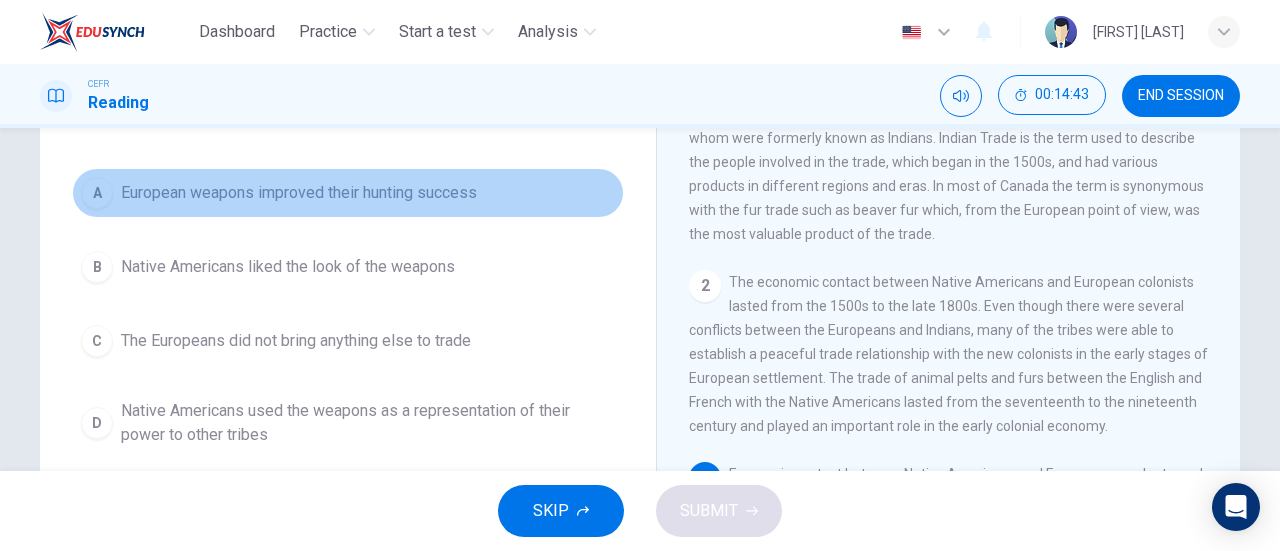 click on "European weapons improved their hunting success" at bounding box center [299, 193] 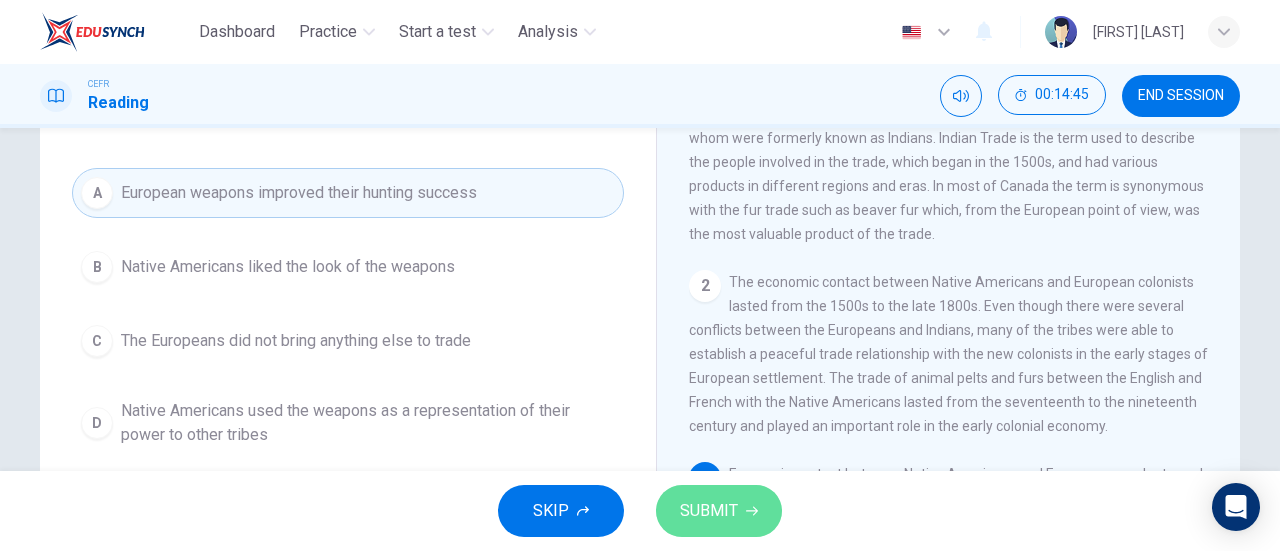 click on "SUBMIT" at bounding box center [709, 511] 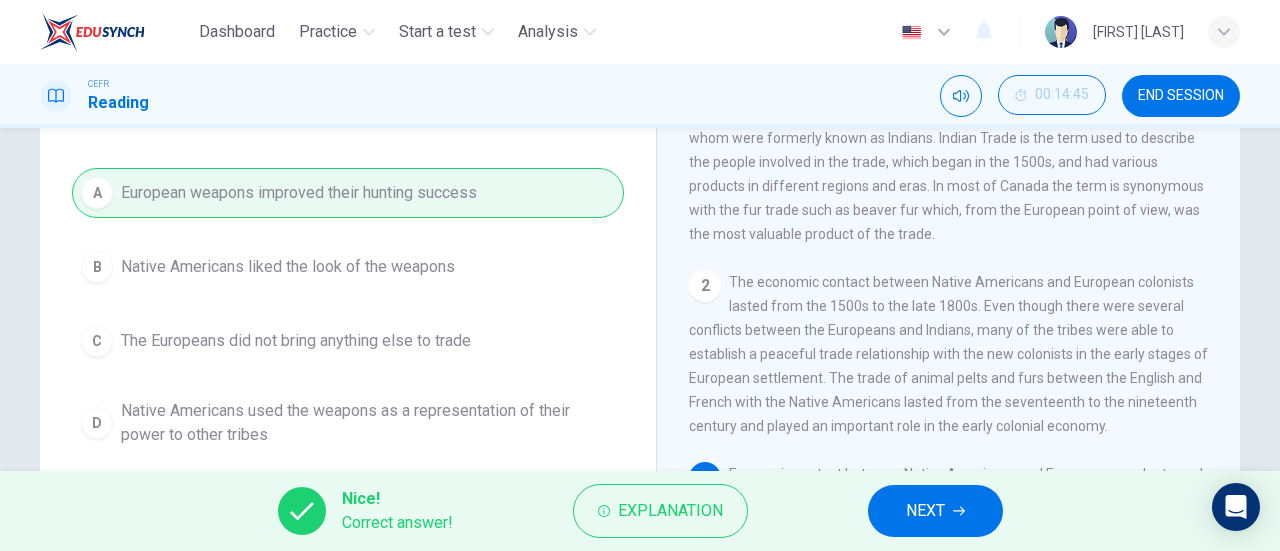 click on "NEXT" at bounding box center [925, 511] 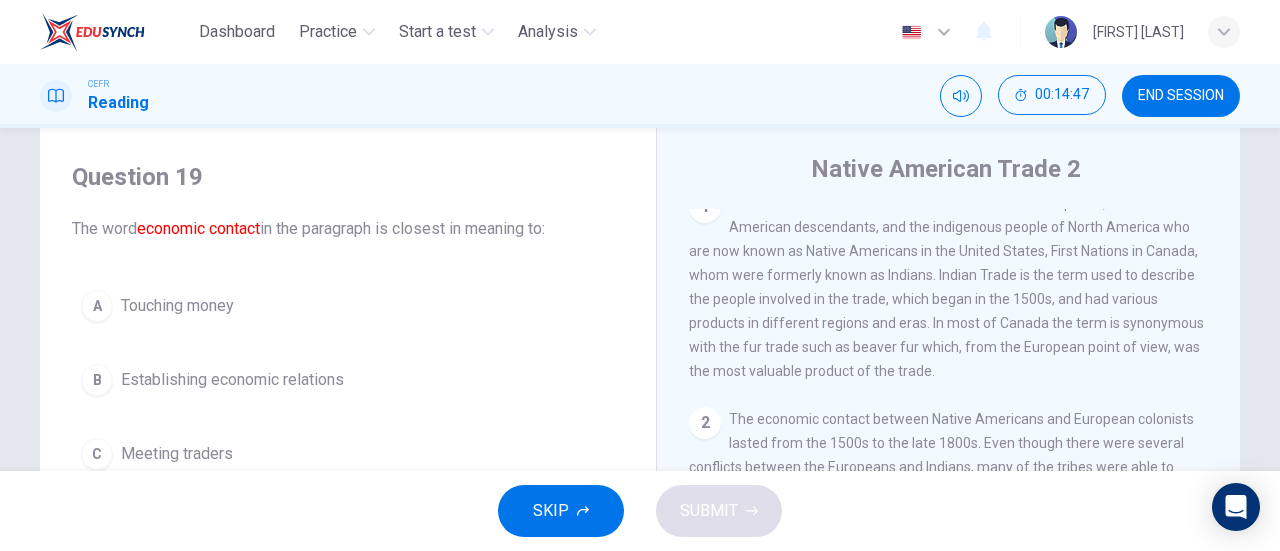 scroll, scrollTop: 177, scrollLeft: 0, axis: vertical 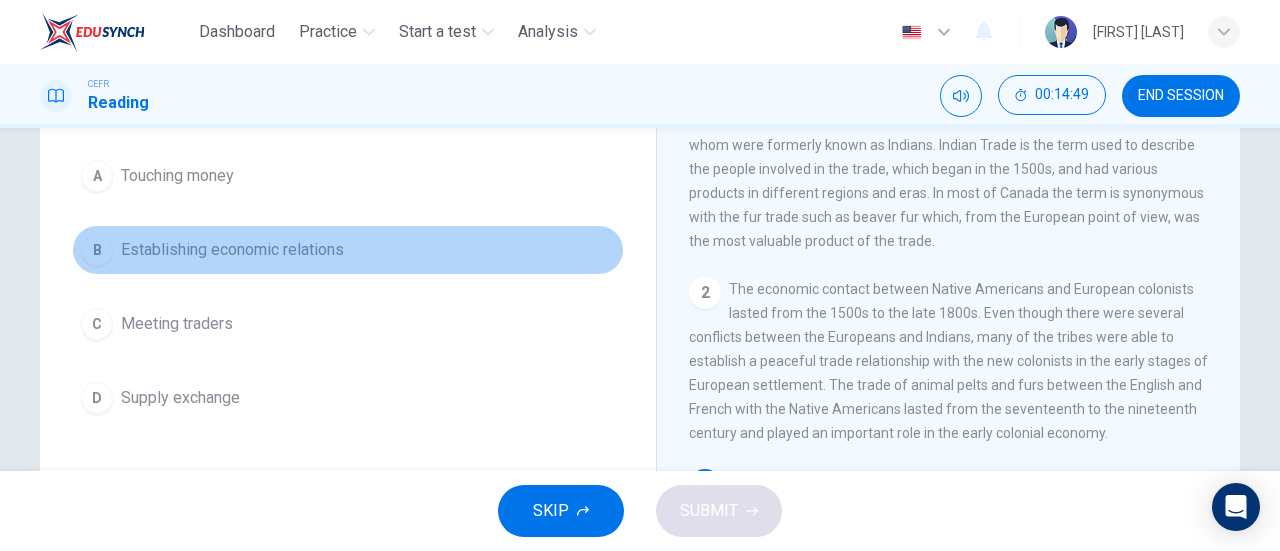 click on "B Establishing economic relations" at bounding box center (348, 250) 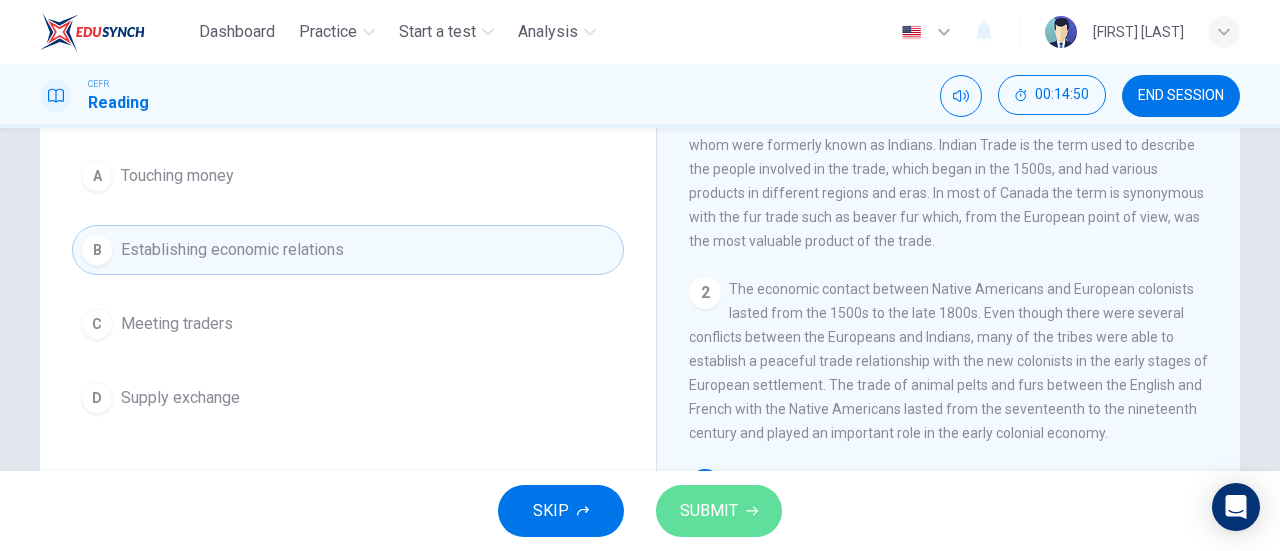 click on "SUBMIT" at bounding box center [719, 511] 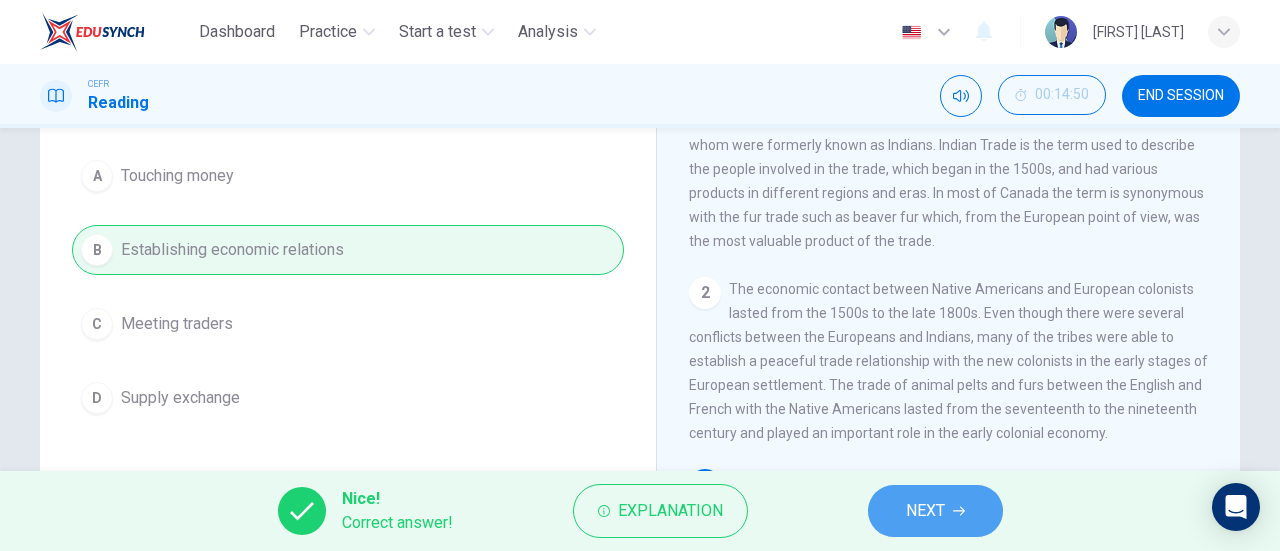 click on "NEXT" at bounding box center [925, 511] 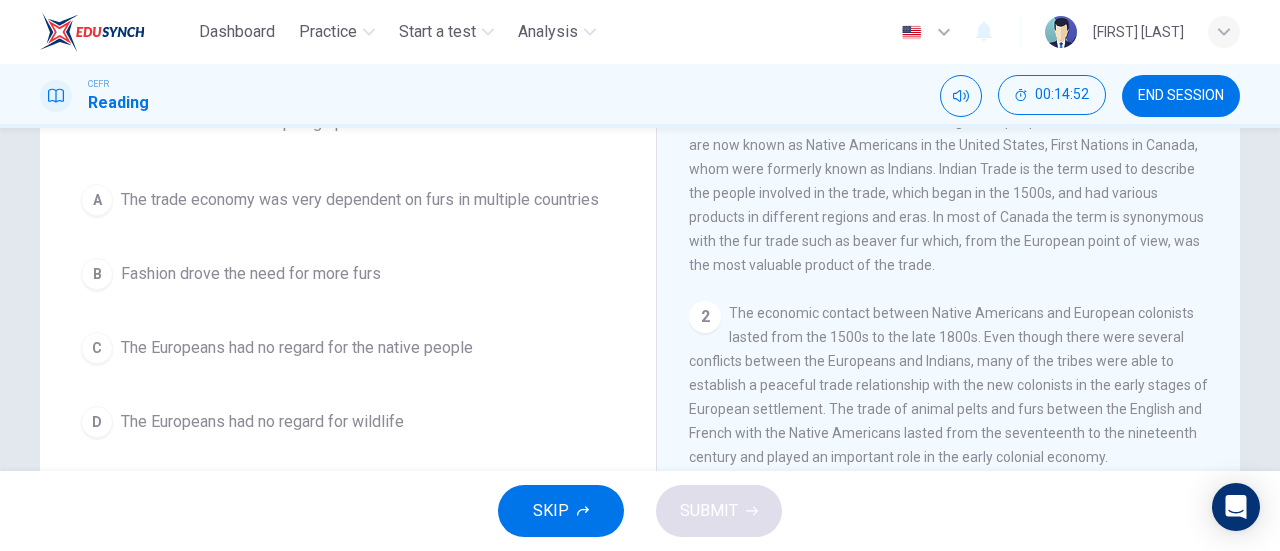 scroll, scrollTop: 111, scrollLeft: 0, axis: vertical 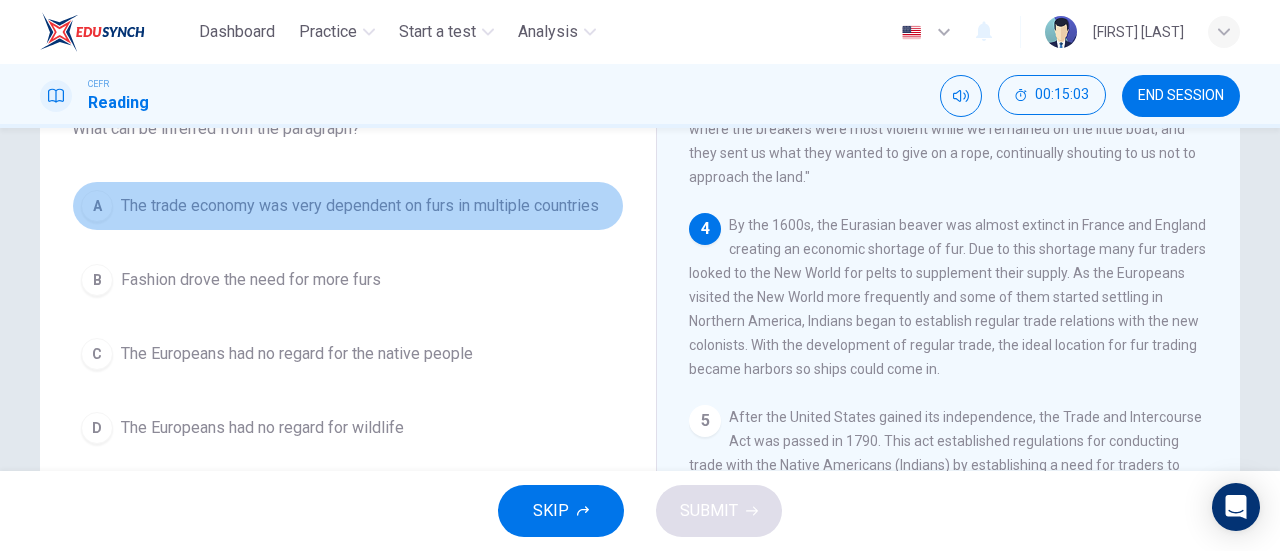 click on "A The trade economy was very dependent on furs in multiple countries" at bounding box center (348, 206) 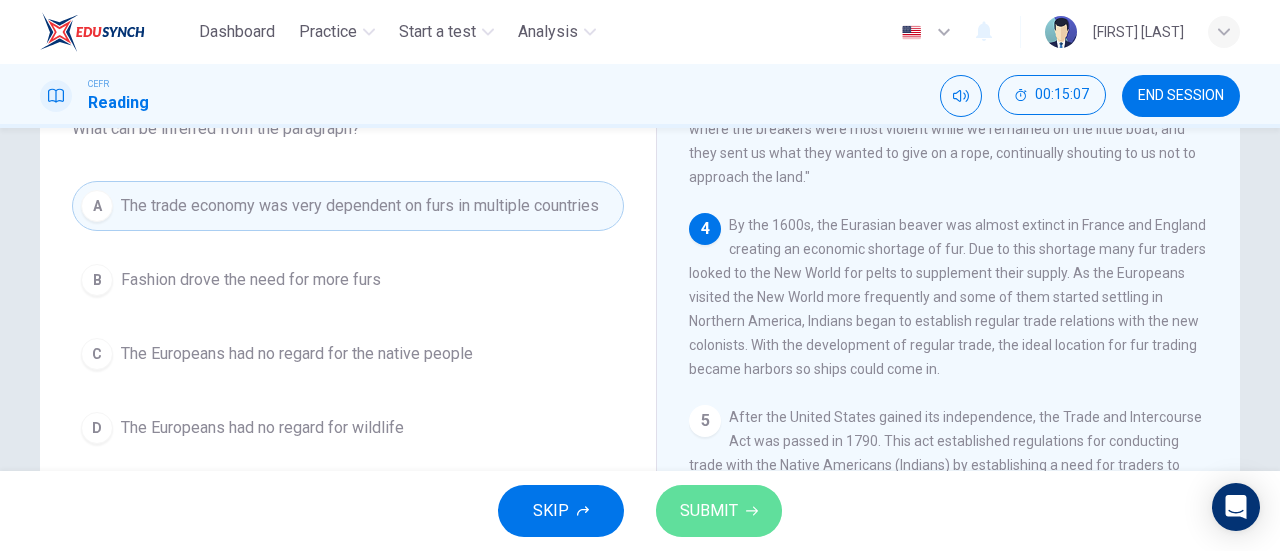 click on "SUBMIT" at bounding box center (719, 511) 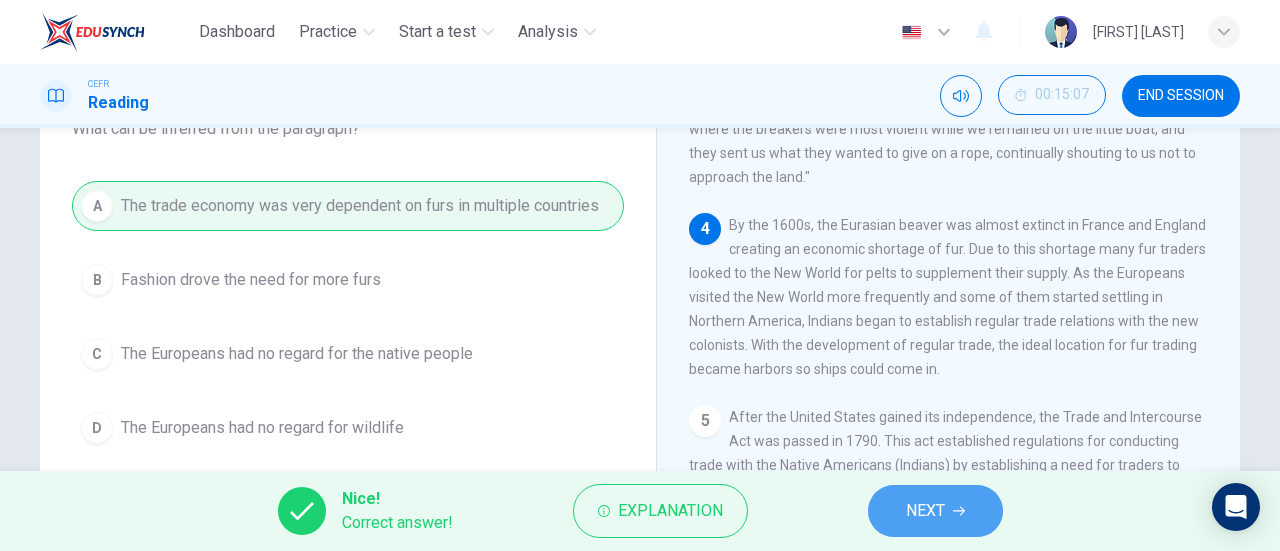 click on "NEXT" at bounding box center [935, 511] 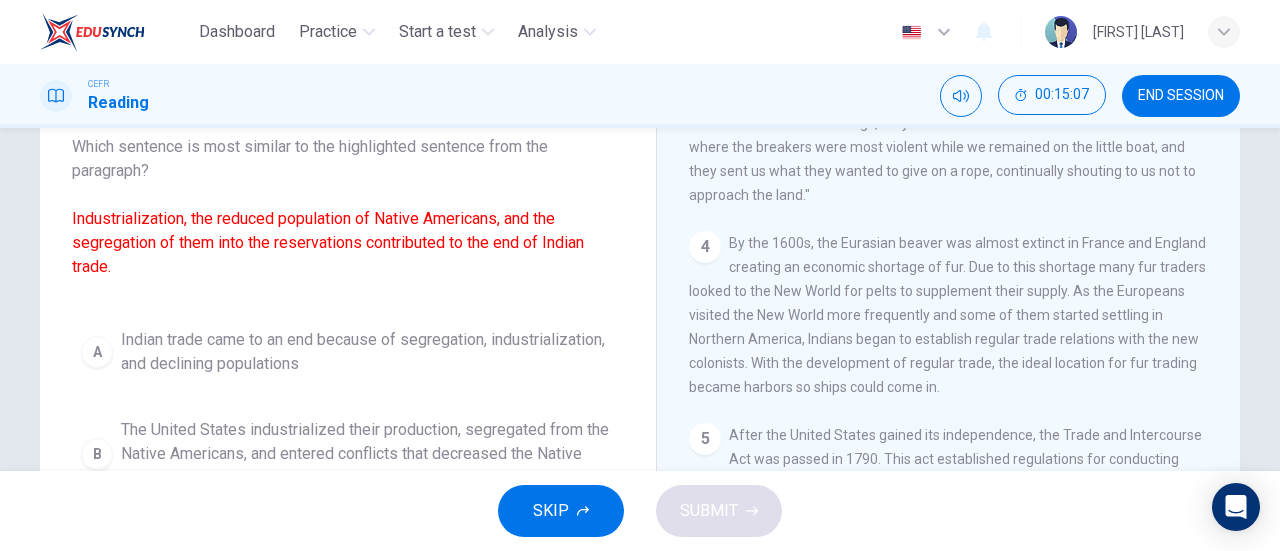 scroll, scrollTop: 128, scrollLeft: 0, axis: vertical 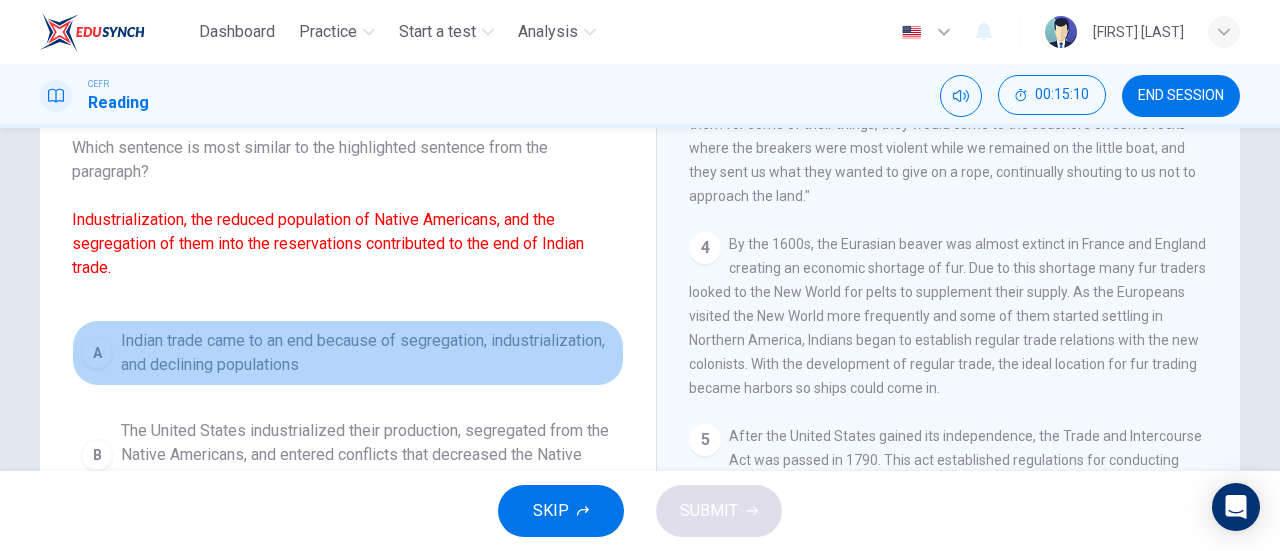 click on "Indian trade came to an end because of segregation, industrialization, and declining populations" at bounding box center [368, 353] 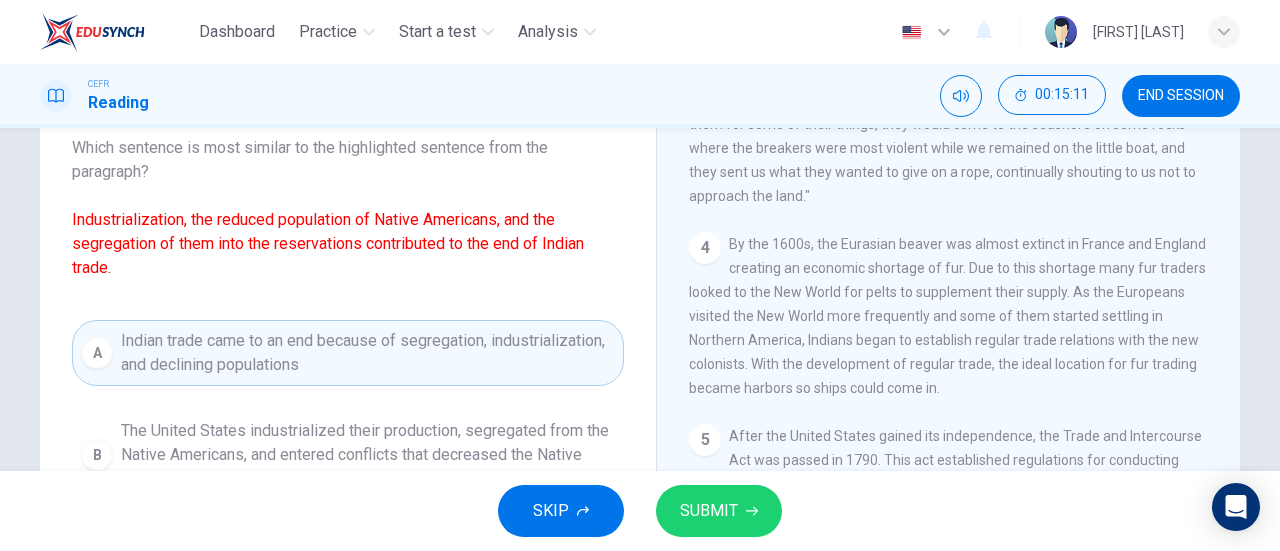 scroll, scrollTop: 720, scrollLeft: 0, axis: vertical 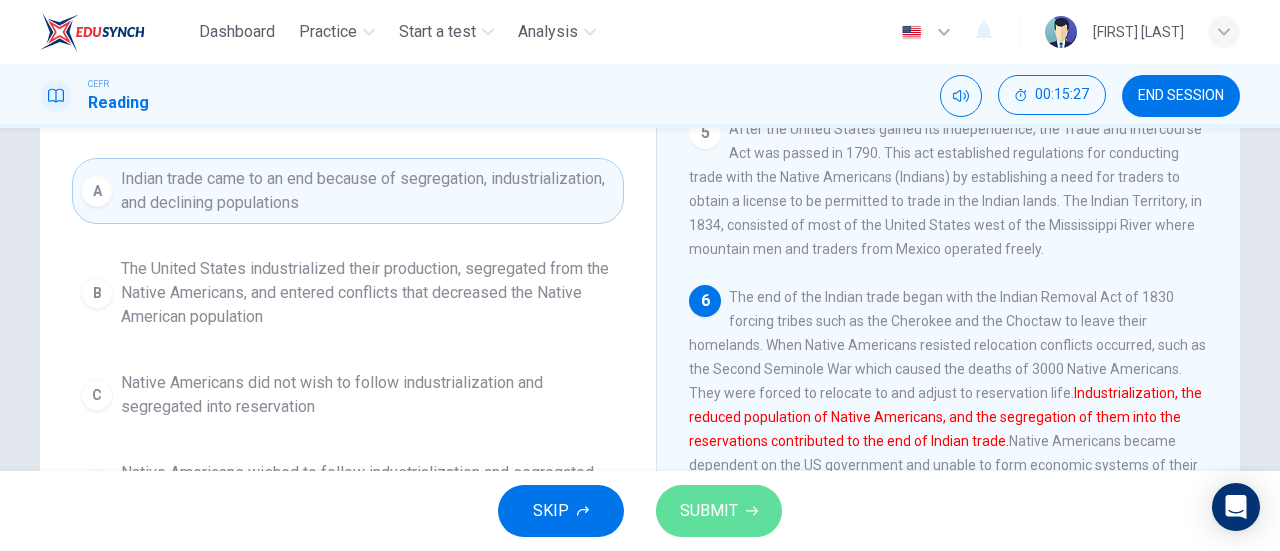 click on "SUBMIT" at bounding box center (719, 511) 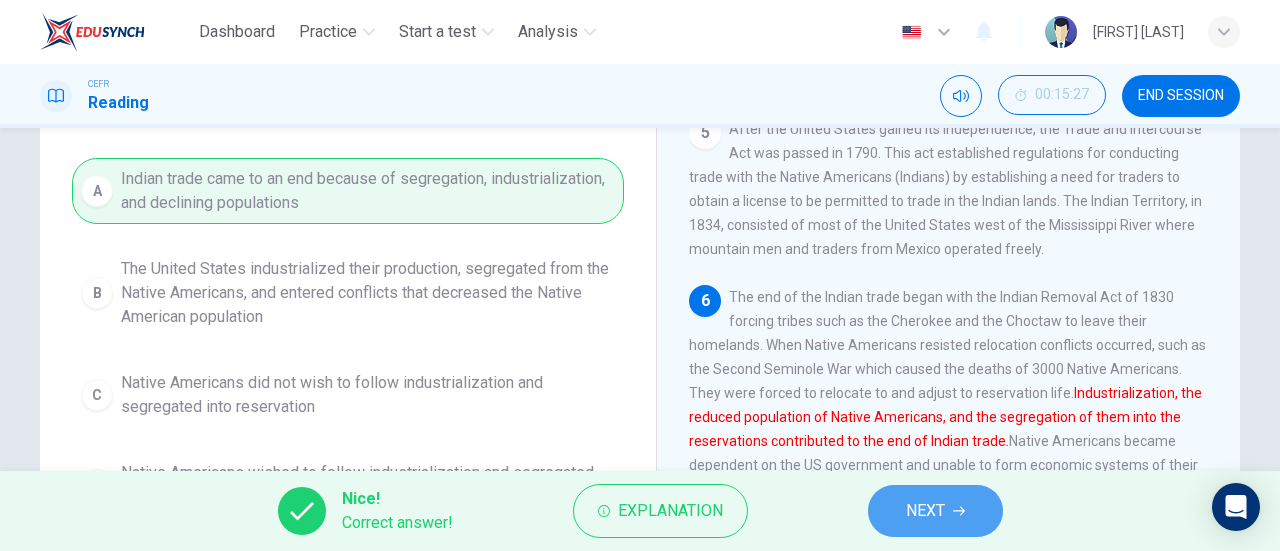 click on "NEXT" at bounding box center (935, 511) 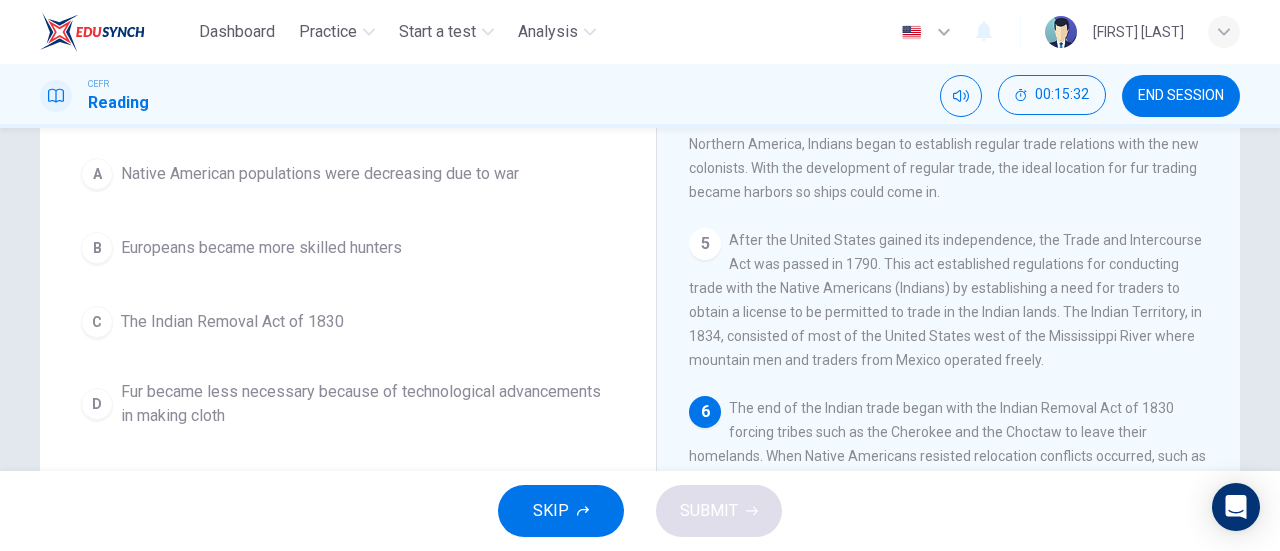 scroll, scrollTop: 183, scrollLeft: 0, axis: vertical 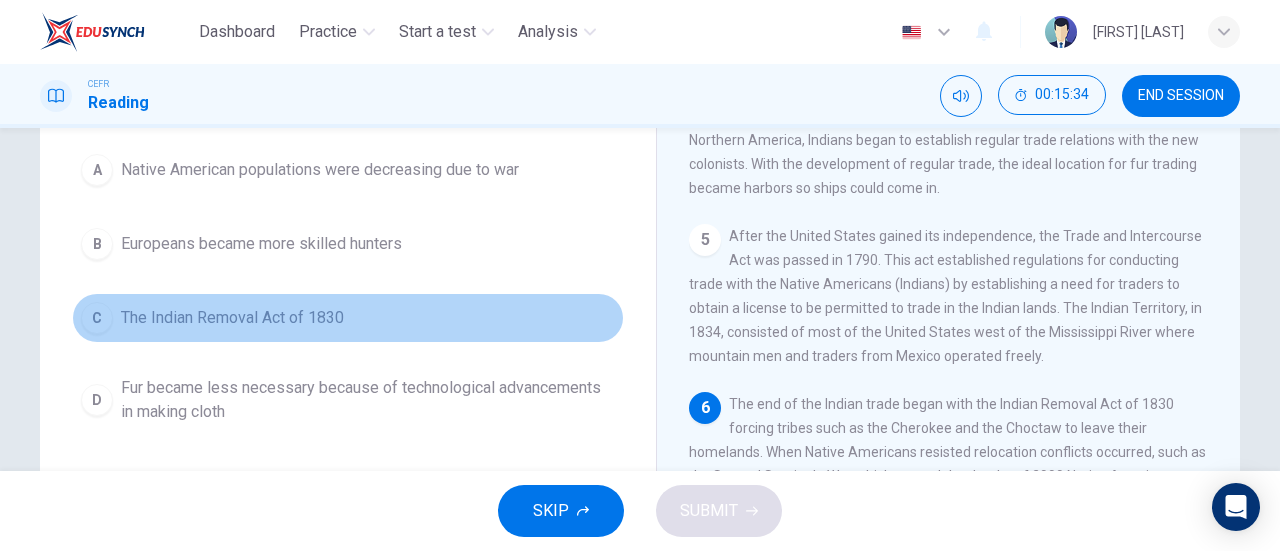 click on "C The Indian Removal Act of 1830" at bounding box center [348, 318] 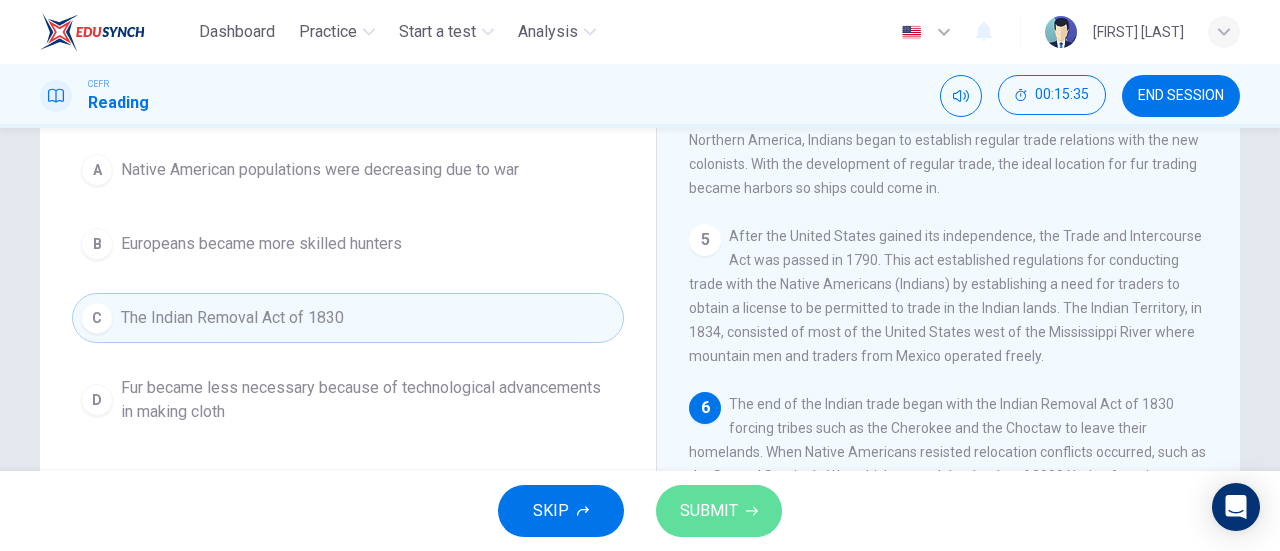 click on "SUBMIT" at bounding box center (719, 511) 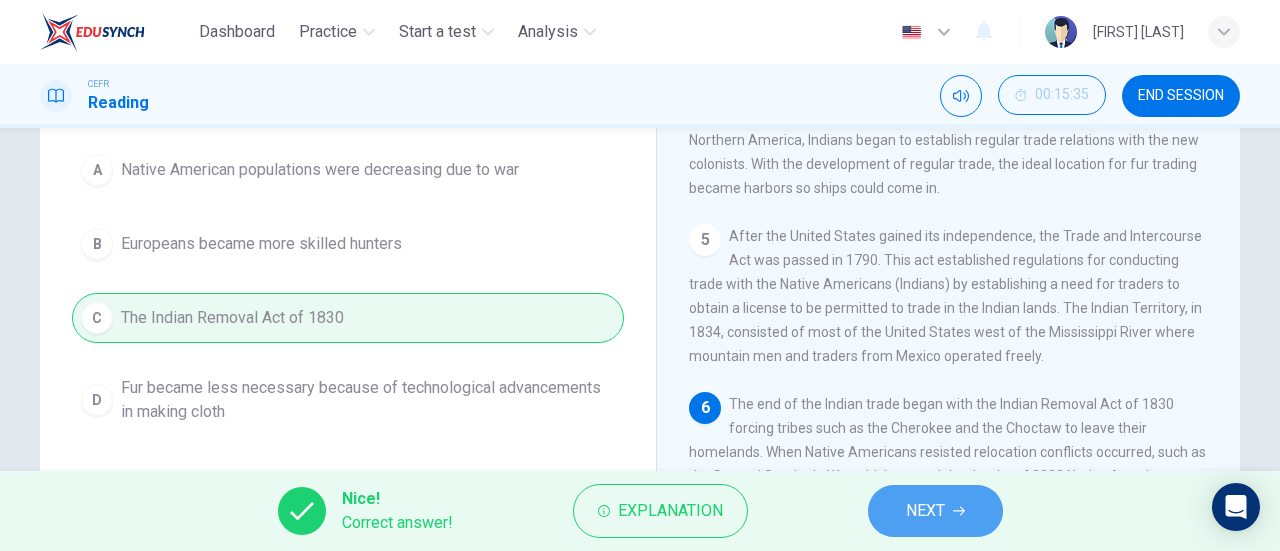 click on "NEXT" at bounding box center [935, 511] 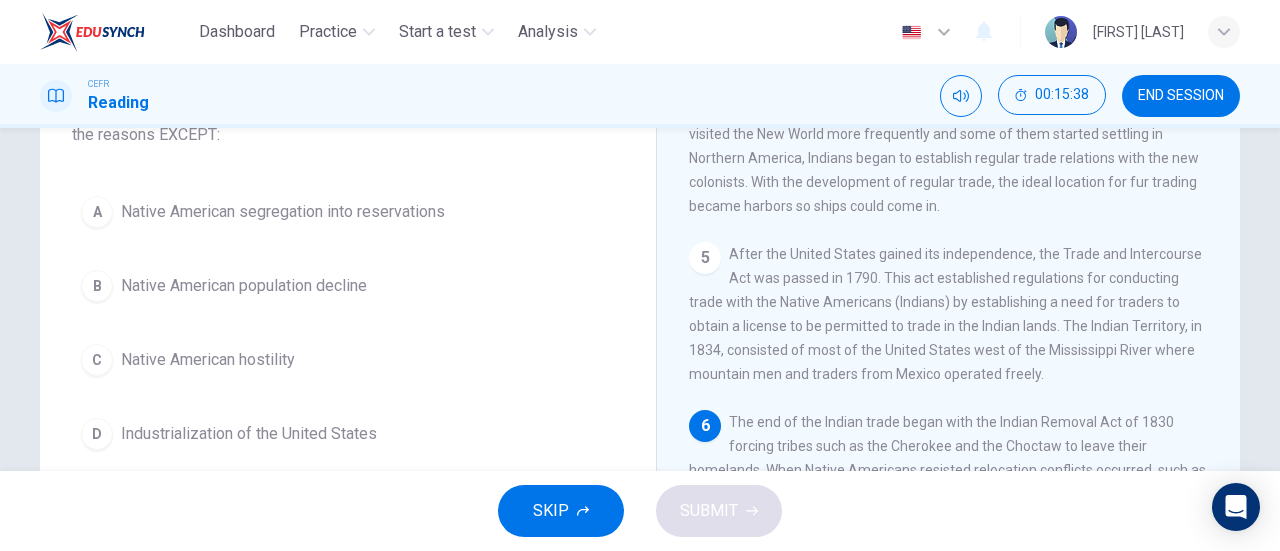 scroll, scrollTop: 201, scrollLeft: 0, axis: vertical 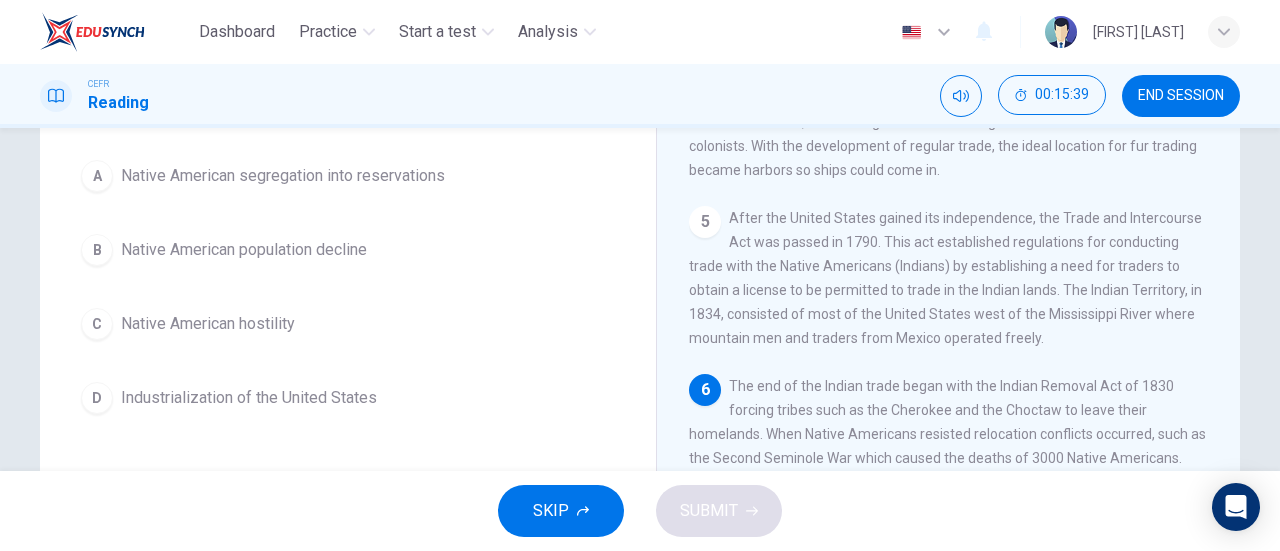 click on "C Native American hostility" at bounding box center [348, 324] 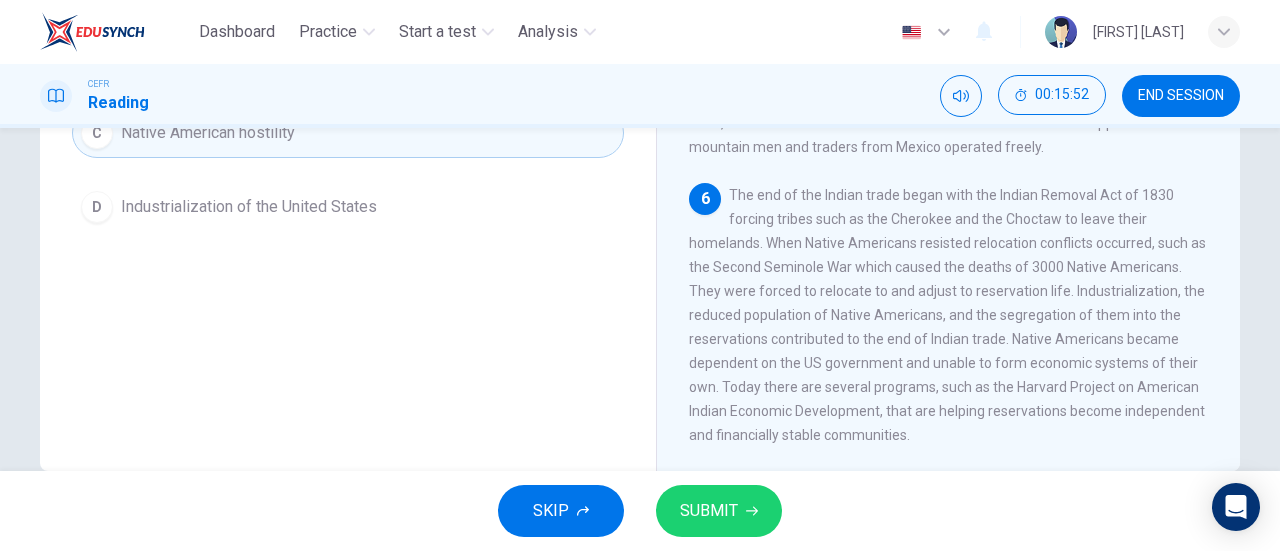scroll, scrollTop: 399, scrollLeft: 0, axis: vertical 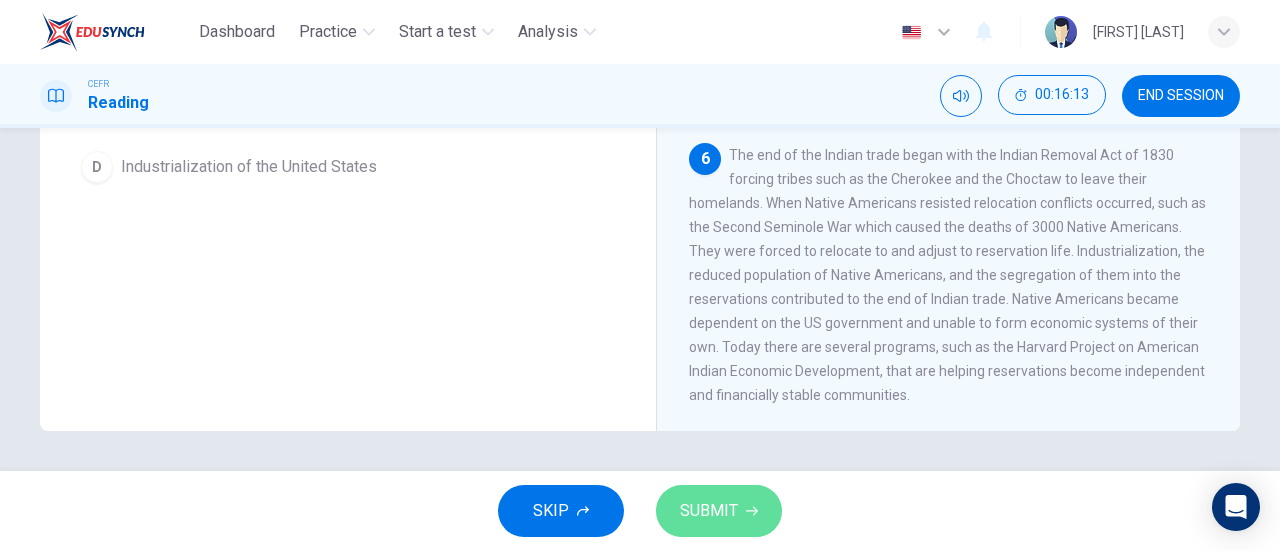click at bounding box center [752, 511] 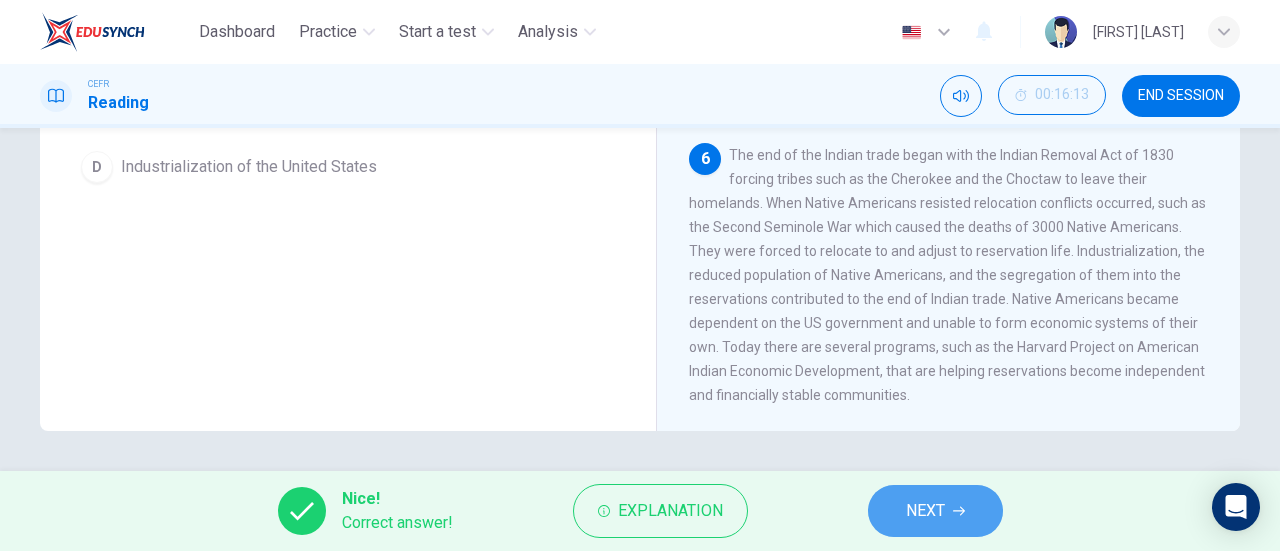 click at bounding box center (959, 511) 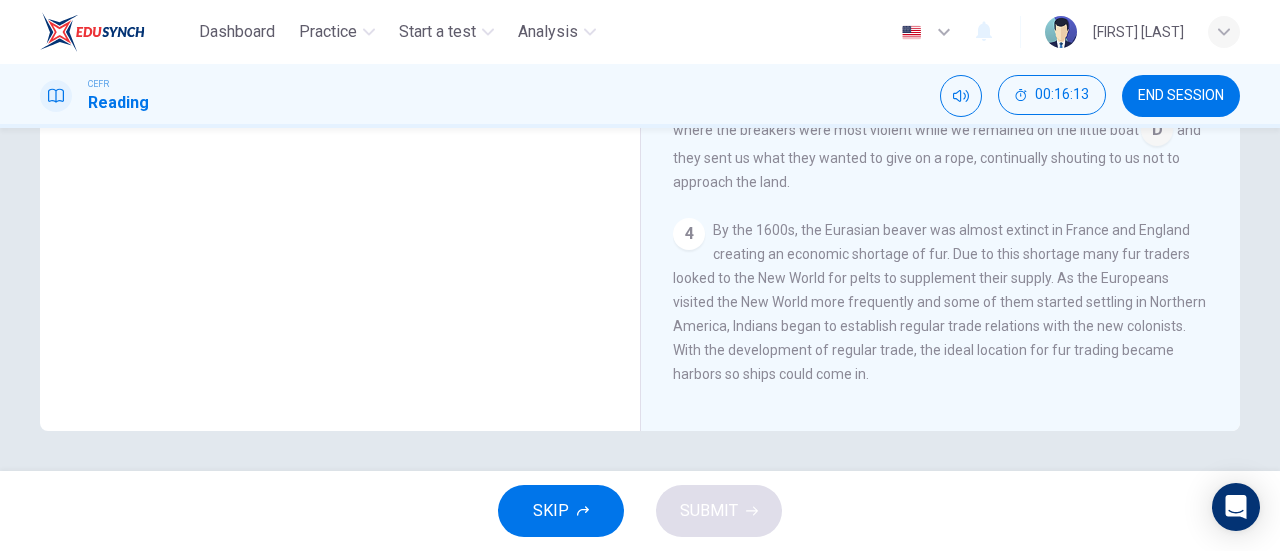 scroll, scrollTop: 291, scrollLeft: 0, axis: vertical 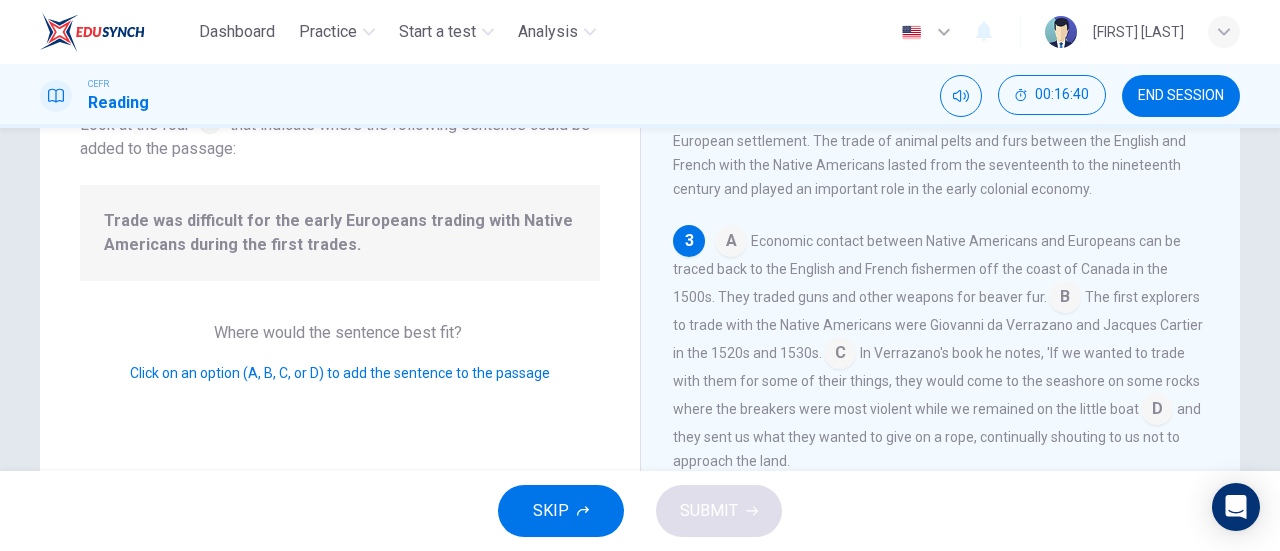 click at bounding box center (731, 243) 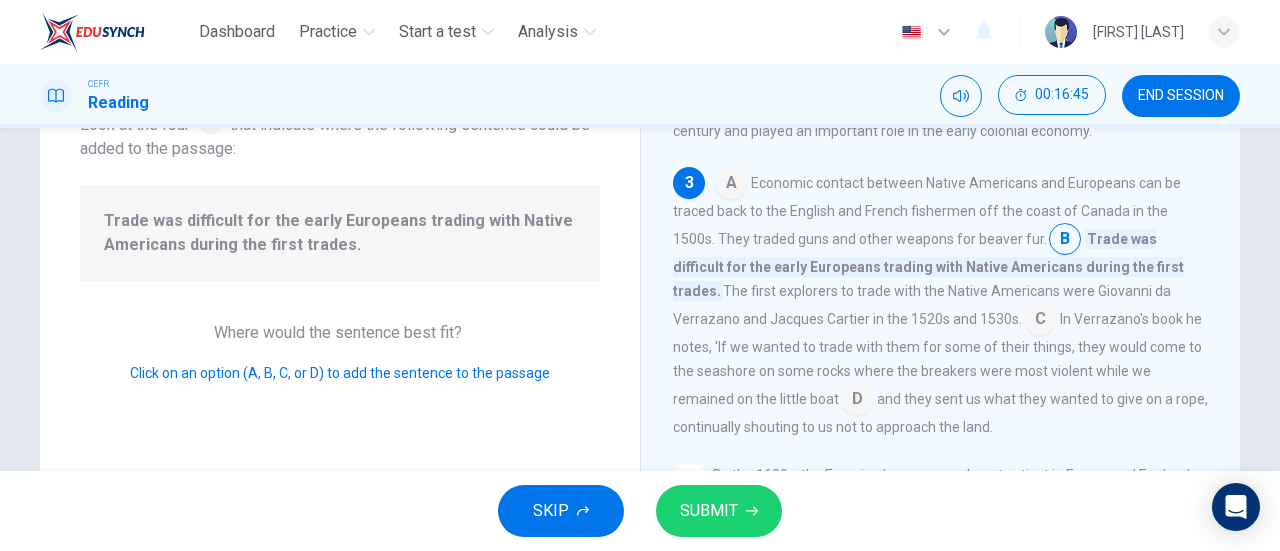 scroll, scrollTop: 350, scrollLeft: 0, axis: vertical 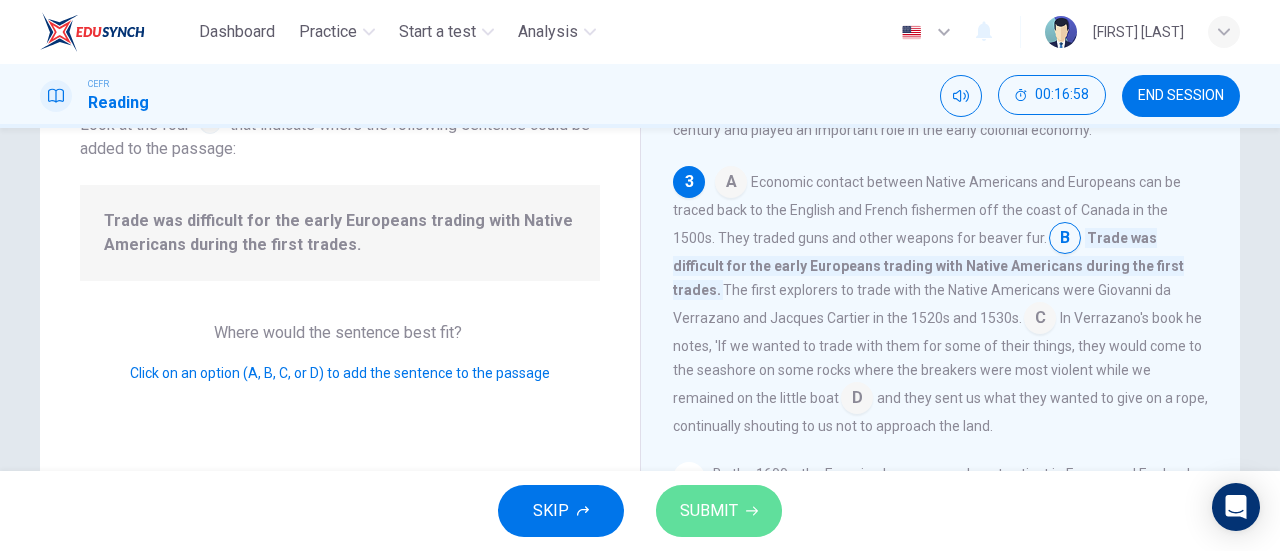 click on "SUBMIT" at bounding box center (709, 511) 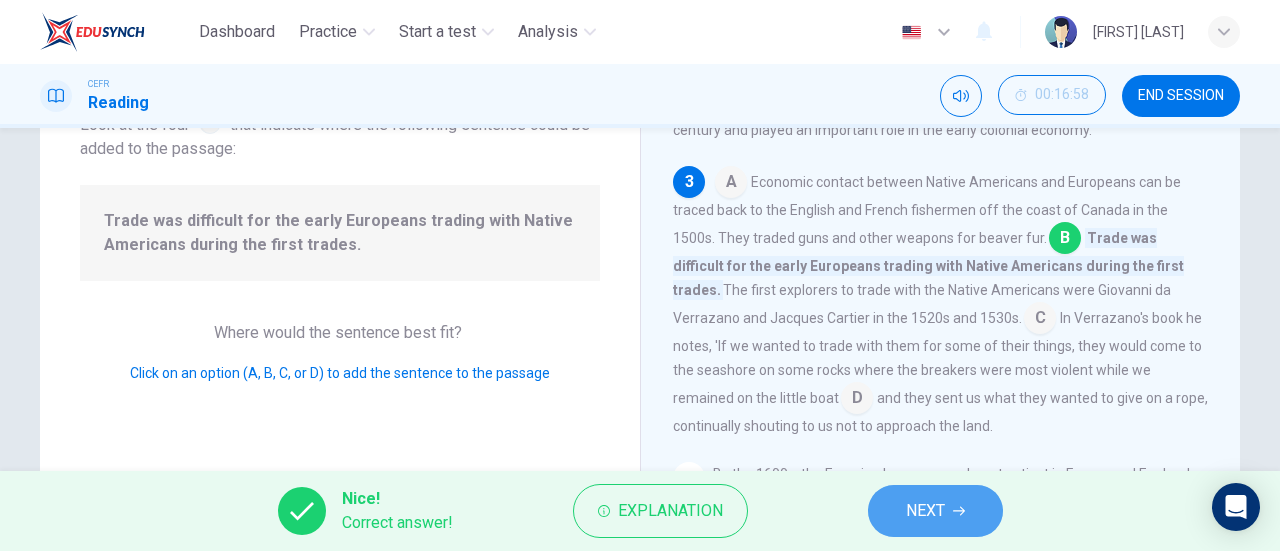 click on "NEXT" at bounding box center (935, 511) 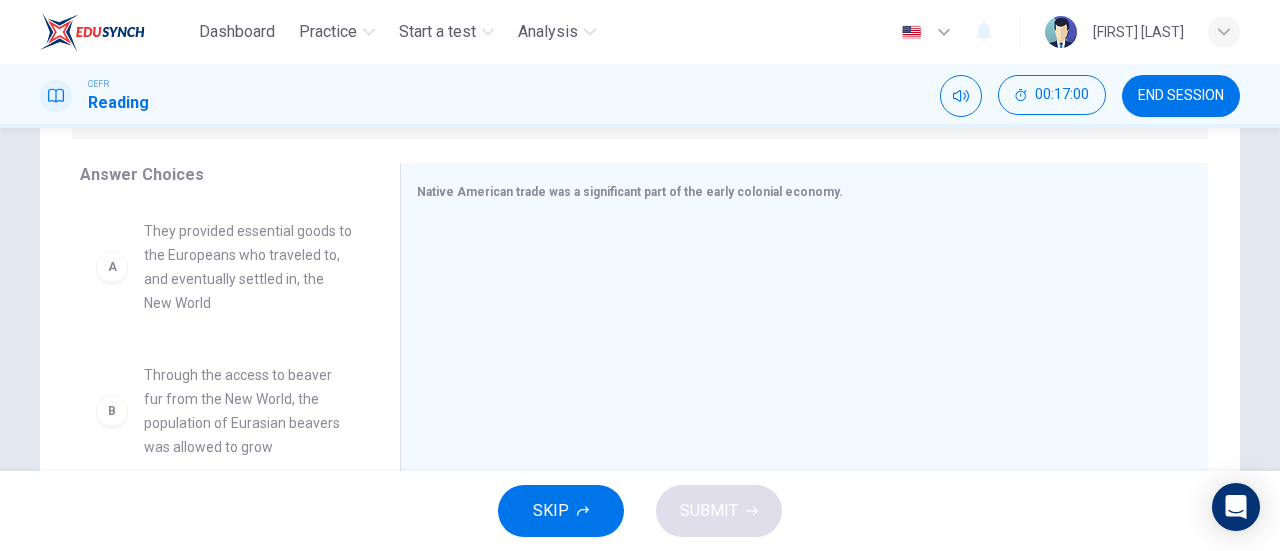 scroll, scrollTop: 337, scrollLeft: 0, axis: vertical 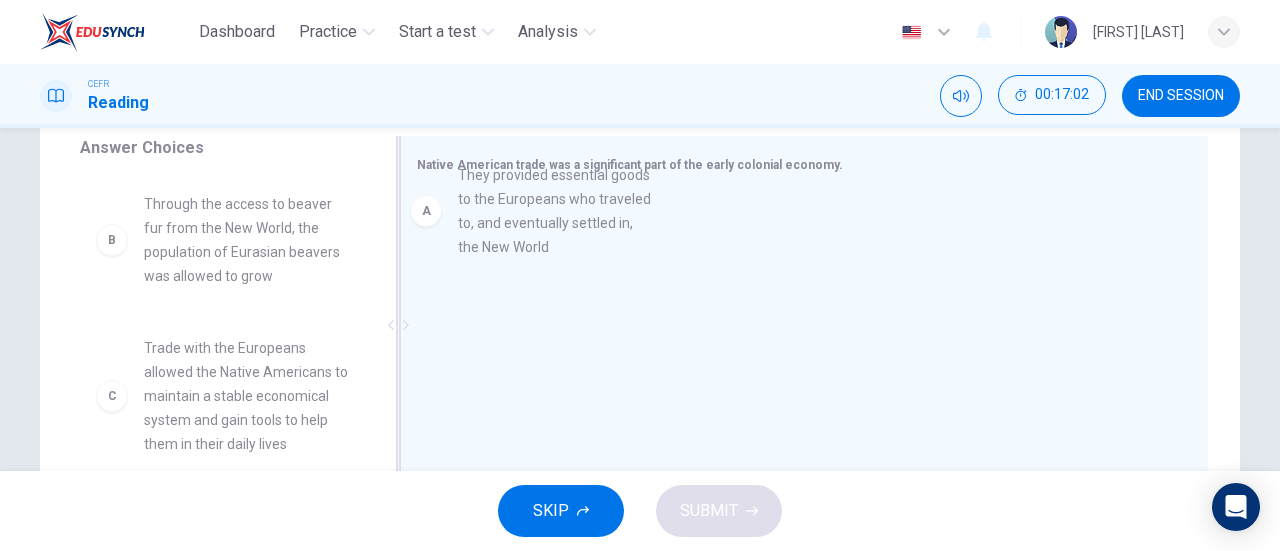 drag, startPoint x: 216, startPoint y: 259, endPoint x: 629, endPoint y: 214, distance: 415.44434 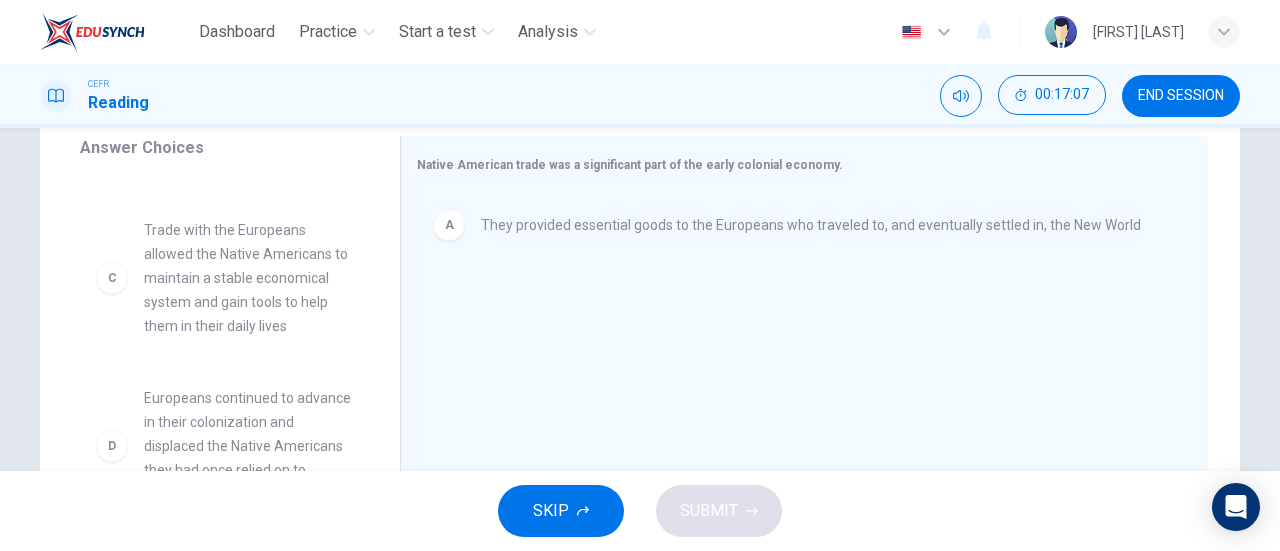 scroll, scrollTop: 120, scrollLeft: 0, axis: vertical 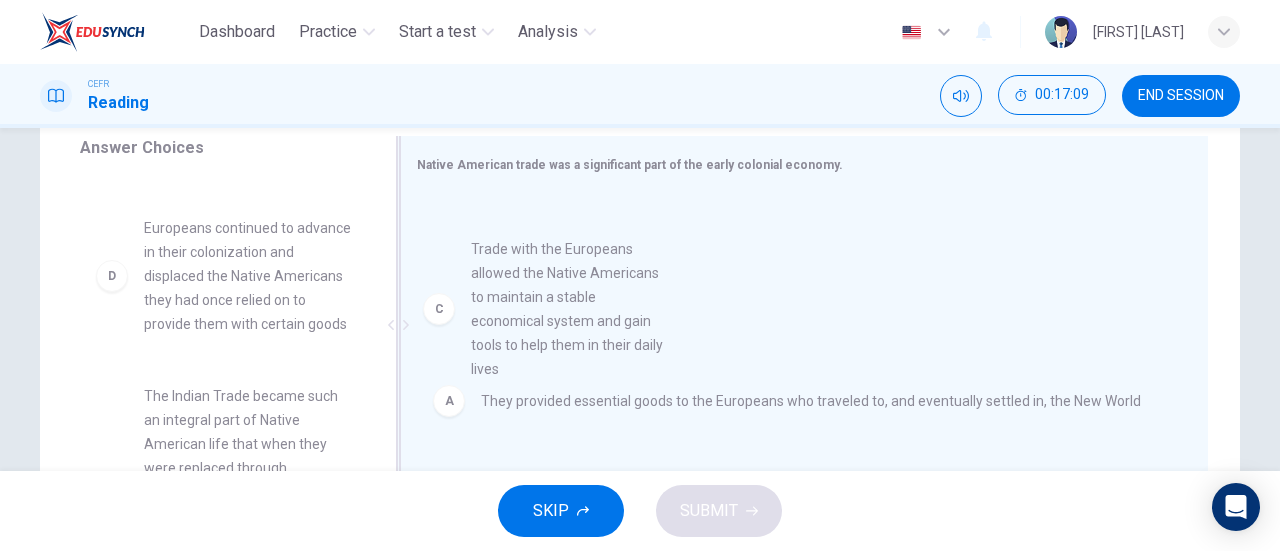 drag, startPoint x: 243, startPoint y: 305, endPoint x: 609, endPoint y: 327, distance: 366.6606 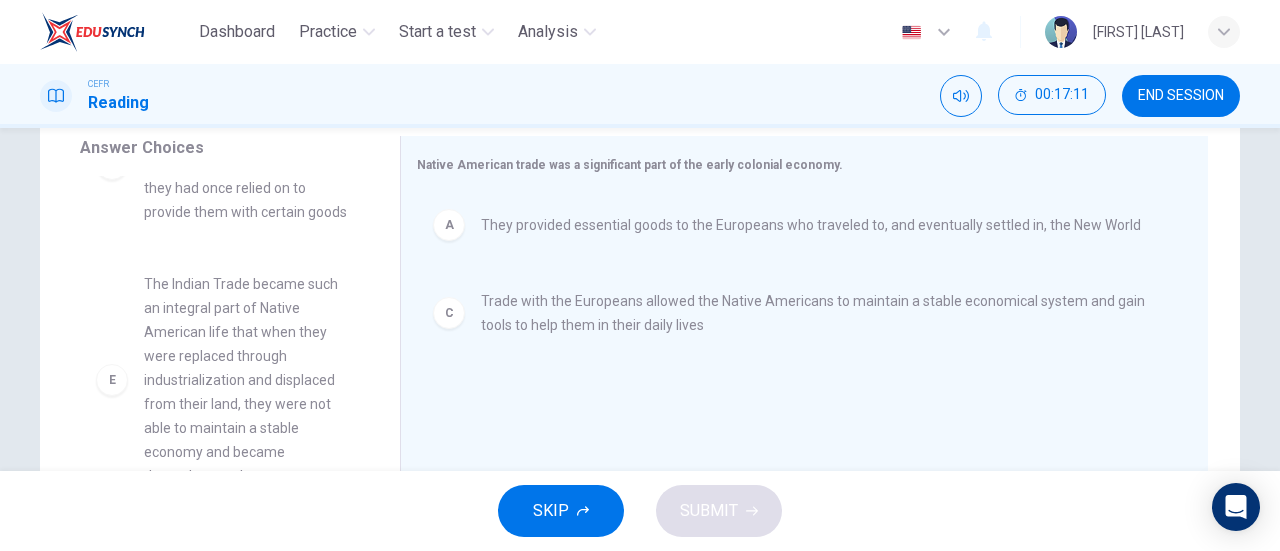 scroll, scrollTop: 285, scrollLeft: 0, axis: vertical 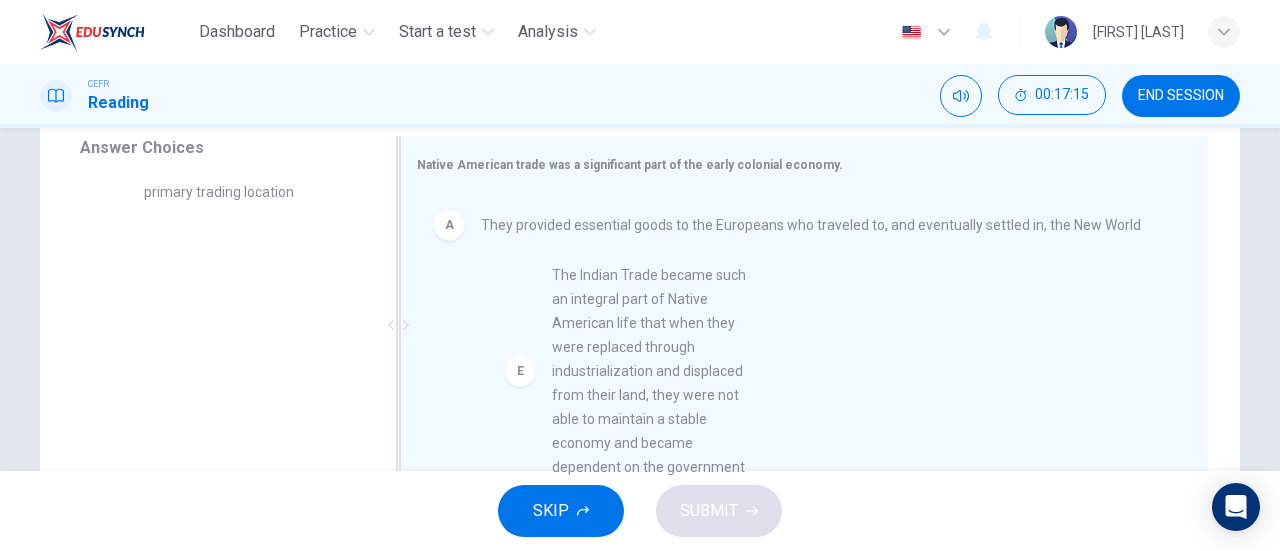 drag, startPoint x: 281, startPoint y: 241, endPoint x: 766, endPoint y: 409, distance: 513.2728 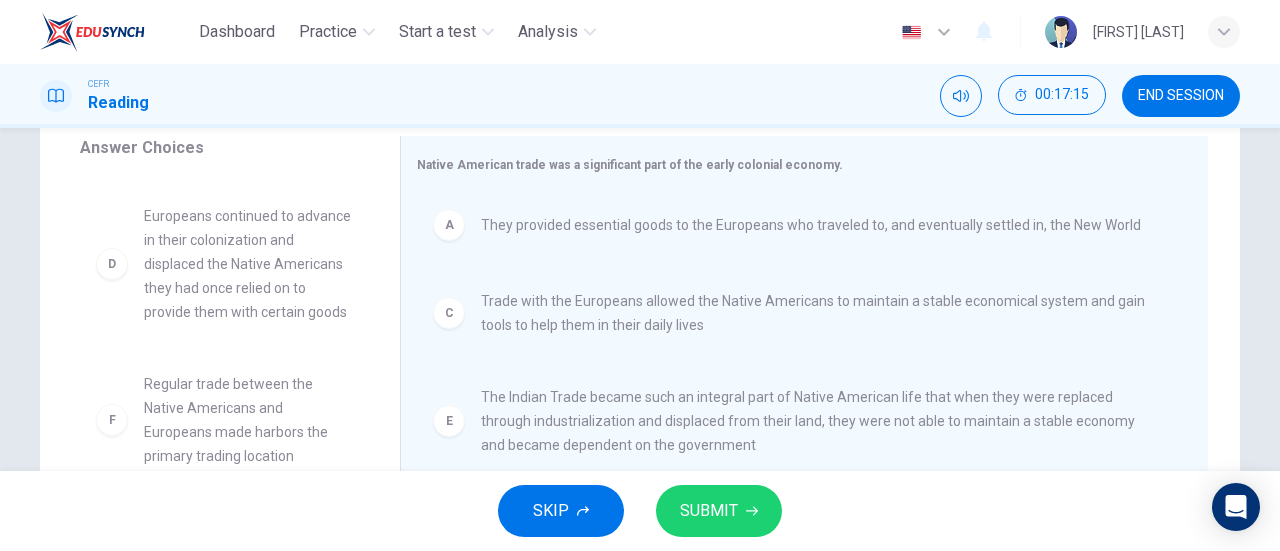 scroll, scrollTop: 156, scrollLeft: 0, axis: vertical 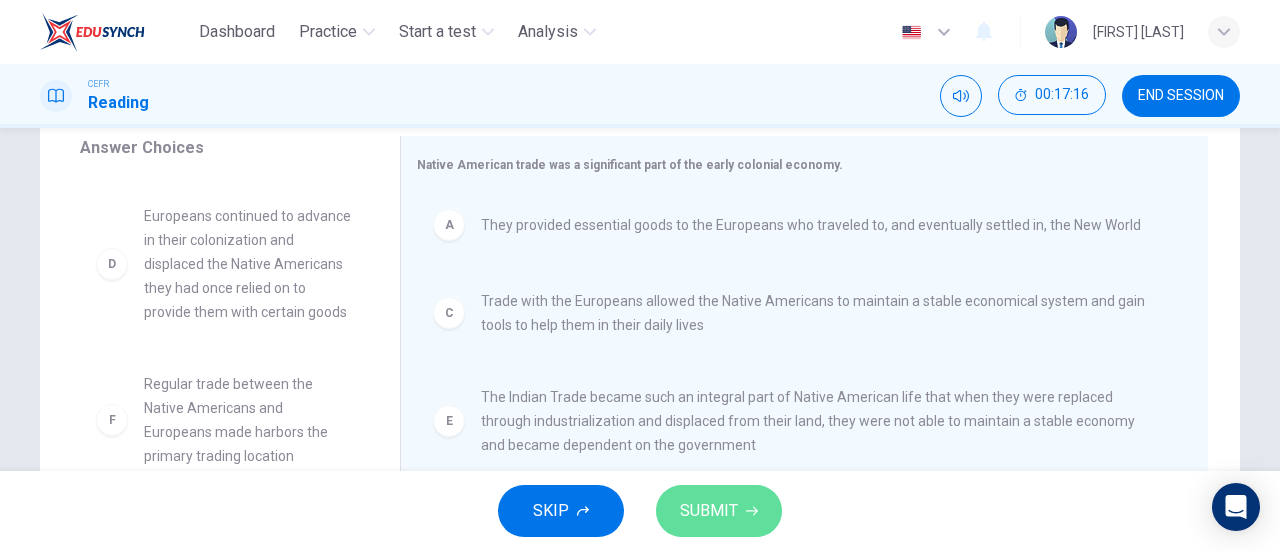 click on "SUBMIT" at bounding box center [719, 511] 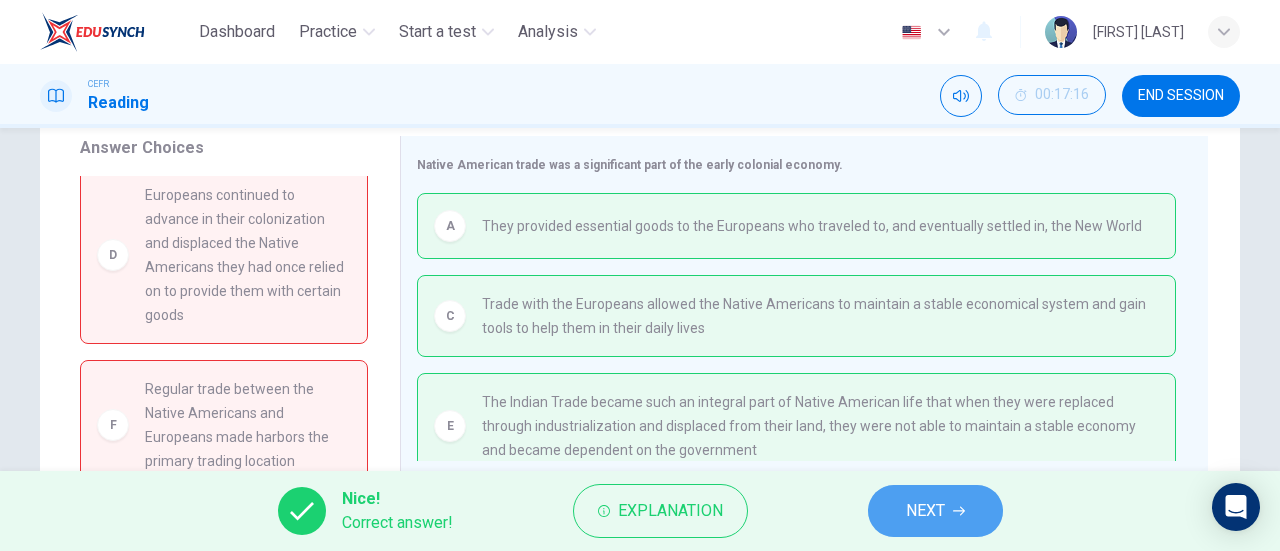 click on "NEXT" at bounding box center (925, 511) 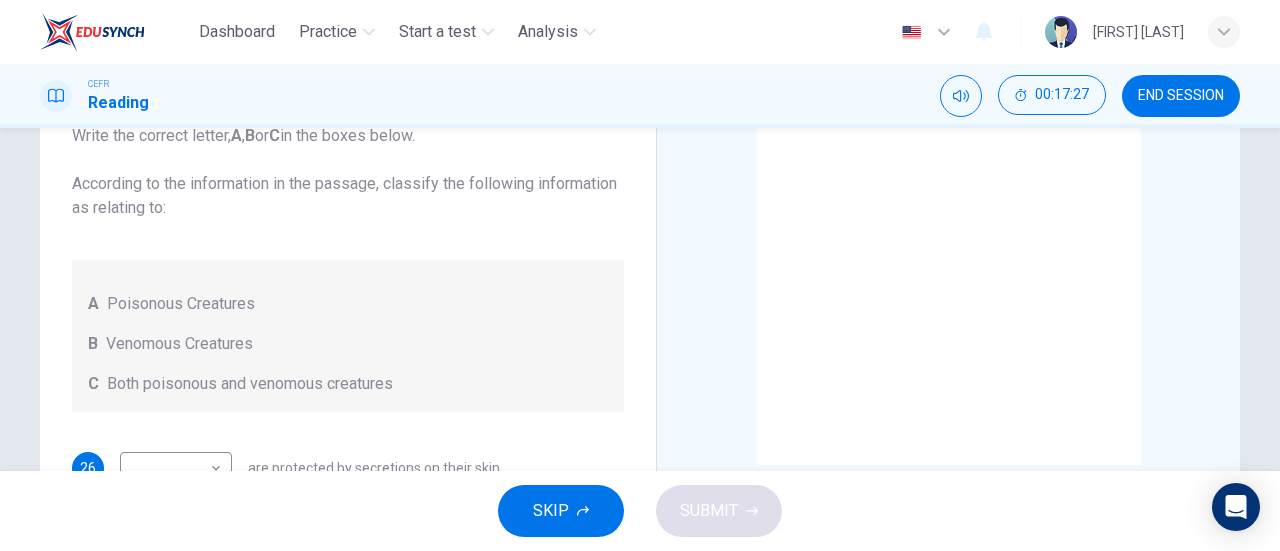 scroll, scrollTop: 432, scrollLeft: 0, axis: vertical 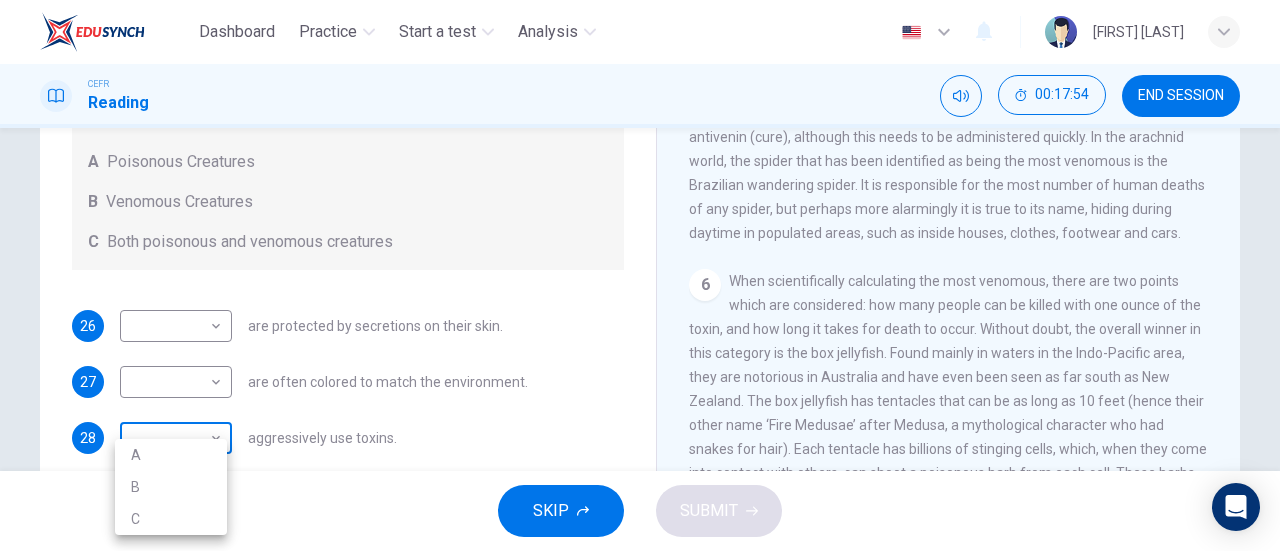 click on "Dashboard Practice Start a test Analysis English en ​ [FIRST] [LAST] CEFR Reading 00:17:54 END SESSION Questions 26 - 28 Write the correct letter,  A ,  B  or  C  in the boxes below.
According to the information in the passage, classify the following information
as relating to: A Poisonous Creatures B Venomous Creatures C Both poisonous and venomous creatures 26 ​ ​ are protected by secretions on their skin. 27 ​ ​ are often colored to match the environment. 28 ​ ​ aggressively use toxins. Poisonous Animals CLICK TO ZOOM Click to Zoom 1 Often benign and beautiful, there are so many potential dangers, often lethal, hidden in the natural world that our continued existence on the planet is actually quite astounding. Earthquakes, tsunami and volcanoes are some of natures more cataclysmic risks, but fade in comparison to the dangers presented by the more aggressive flora and fauna around the world. 2 3 4 5 6 SKIP SUBMIT EduSynch - Online Language Proficiency Testing
2025 A" at bounding box center (640, 275) 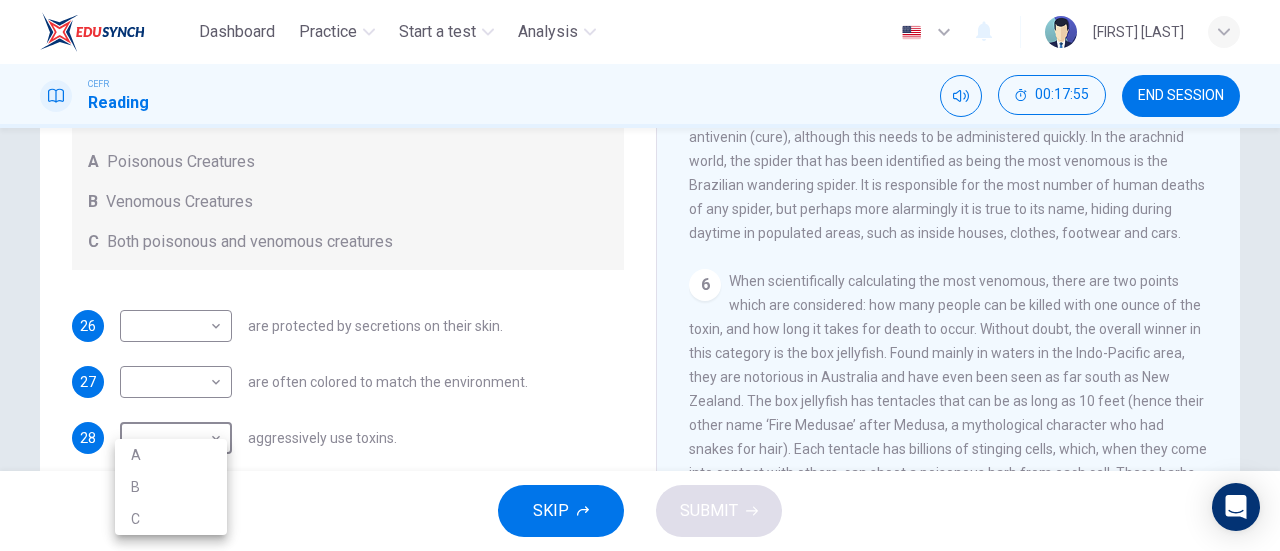 click on "B" at bounding box center (171, 487) 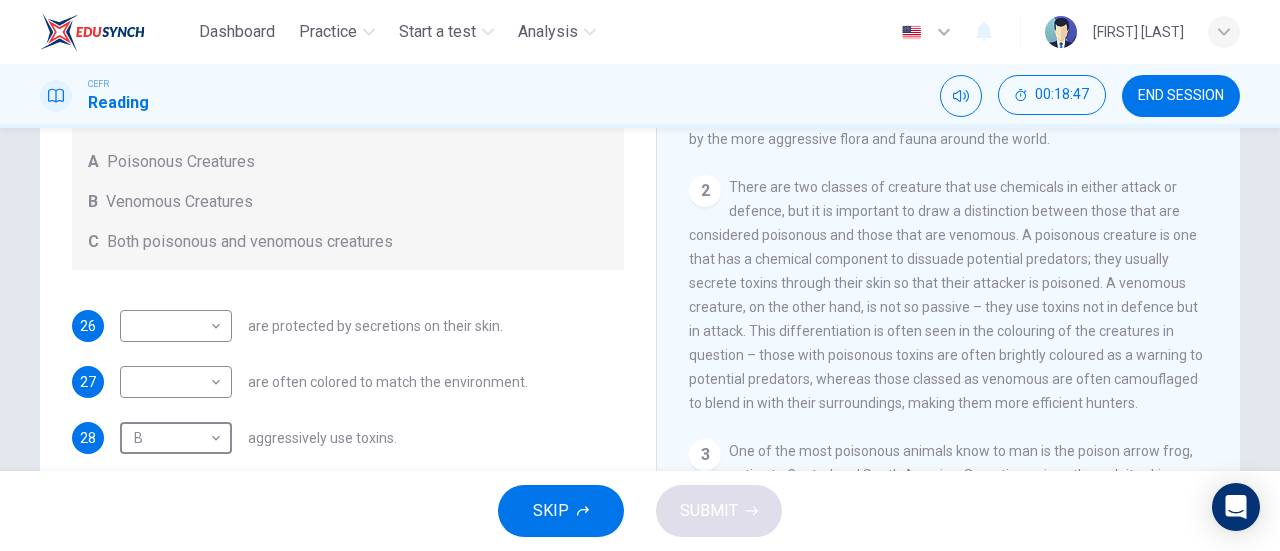 scroll, scrollTop: 363, scrollLeft: 0, axis: vertical 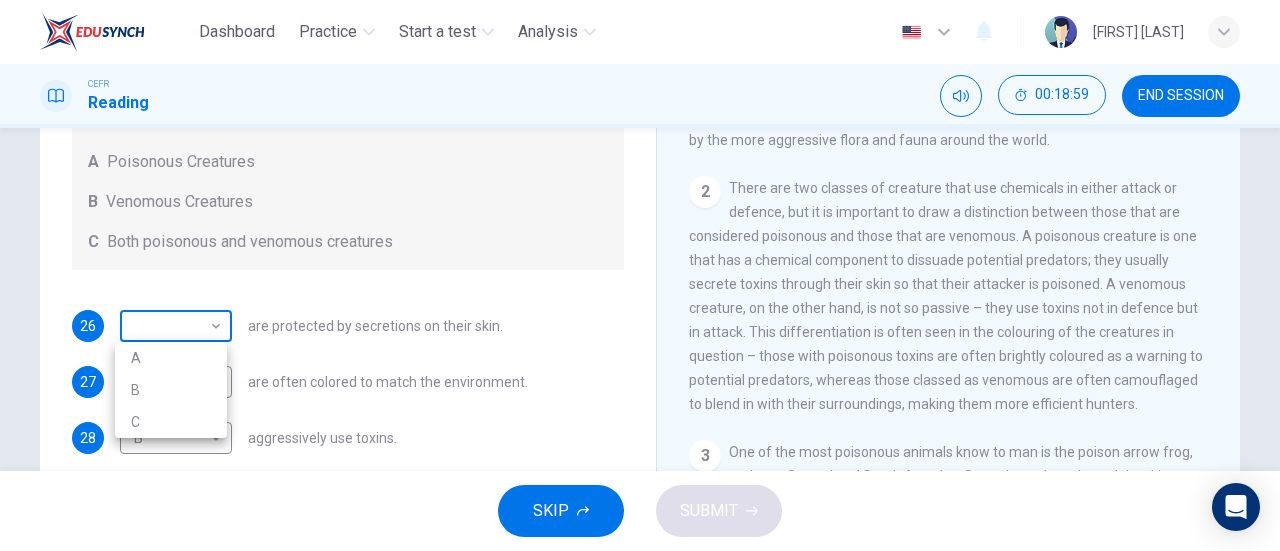 click on "Dashboard Practice Start a test Analysis English en ​ [FIRST] [LAST] CEFR Reading 00:18:59 END SESSION Questions 26 - 28 Write the correct letter,  A ,  B  or  C  in the boxes below.
According to the information in the passage, classify the following information
as relating to: A Poisonous Creatures B Venomous Creatures C Both poisonous and venomous creatures 26 ​ ​ are protected by secretions on their skin. 27 ​ ​ are often colored to match the environment. 28 B B ​ aggressively use toxins. Poisonous Animals CLICK TO ZOOM Click to Zoom 1 Often benign and beautiful, there are so many potential dangers, often lethal, hidden in the natural world that our continued existence on the planet is actually quite astounding. Earthquakes, tsunami and volcanoes are some of natures more cataclysmic risks, but fade in comparison to the dangers presented by the more aggressive flora and fauna around the world. 2 3 4 5 6 SKIP SUBMIT EduSynch - Online Language Proficiency Testing
2025 A" at bounding box center (640, 275) 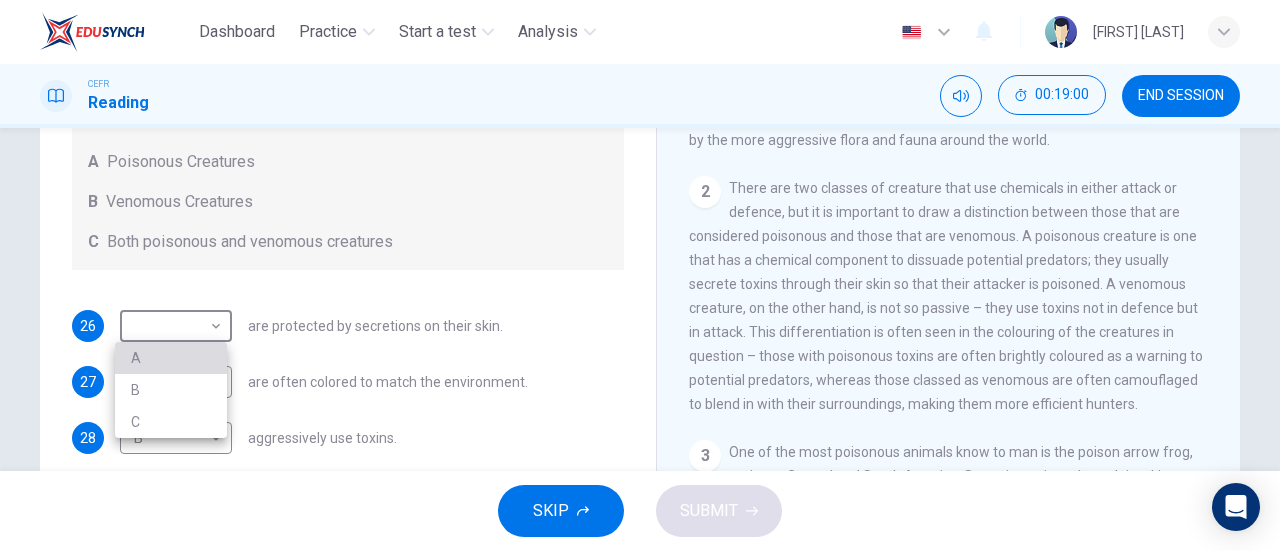 click on "A" at bounding box center [171, 358] 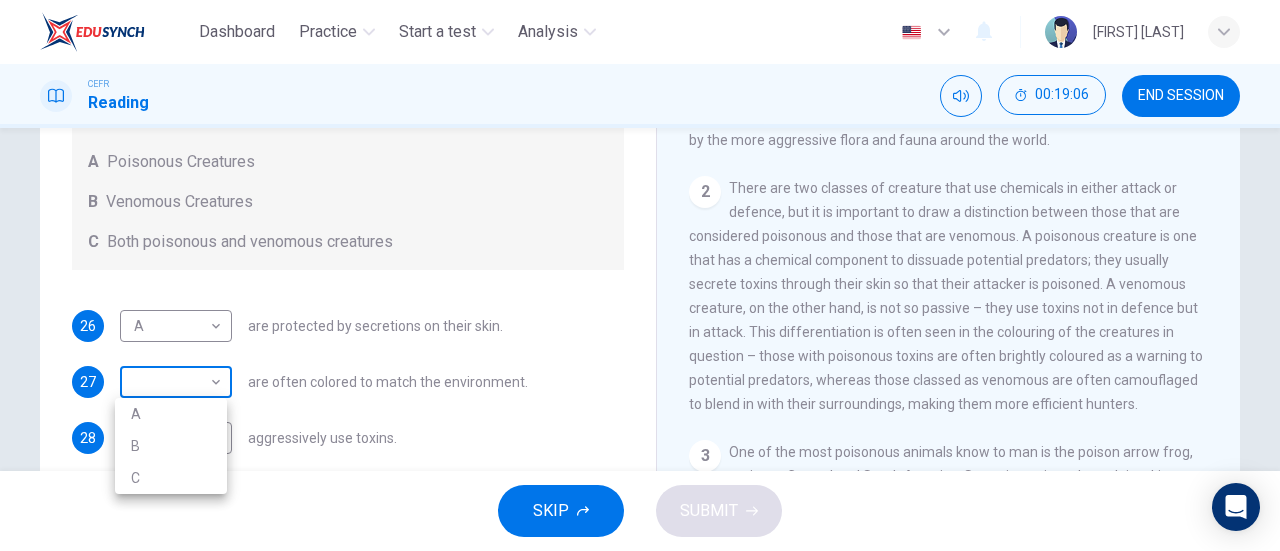 click on "Dashboard Practice Start a test Analysis English en ​ [FIRST] [LAST] CEFR Reading 00:19:06 END SESSION Questions 26 - 28 Write the correct letter,  A ,  B  or  C  in the boxes below.
According to the information in the passage, classify the following information
as relating to: A Poisonous Creatures B Venomous Creatures C Both poisonous and venomous creatures 26 A A ​ are protected by secretions on their skin. 27 ​ ​ are often colored to match the environment. 28 B B ​ aggressively use toxins. Poisonous Animals CLICK TO ZOOM Click to Zoom 1 Often benign and beautiful, there are so many potential dangers, often lethal, hidden in the natural world that our continued existence on the planet is actually quite astounding. Earthquakes, tsunami and volcanoes are some of natures more cataclysmic risks, but fade in comparison to the dangers presented by the more aggressive flora and fauna around the world. 2 3 4 5 6 SKIP SUBMIT EduSynch - Online Language Proficiency Testing
2025 A" at bounding box center (640, 275) 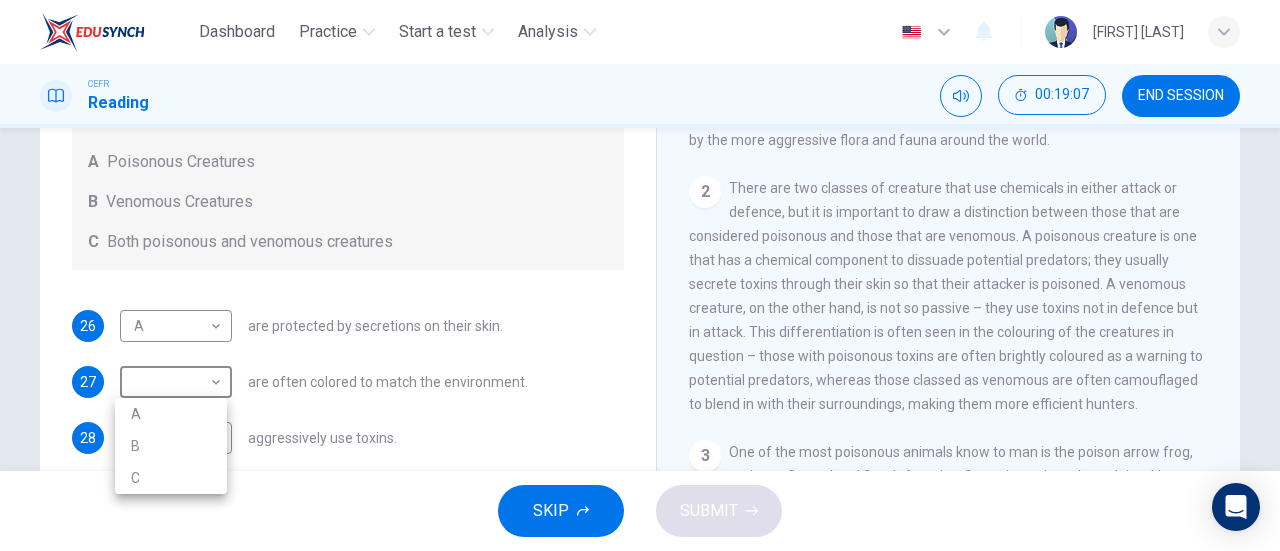 click on "C" at bounding box center [171, 478] 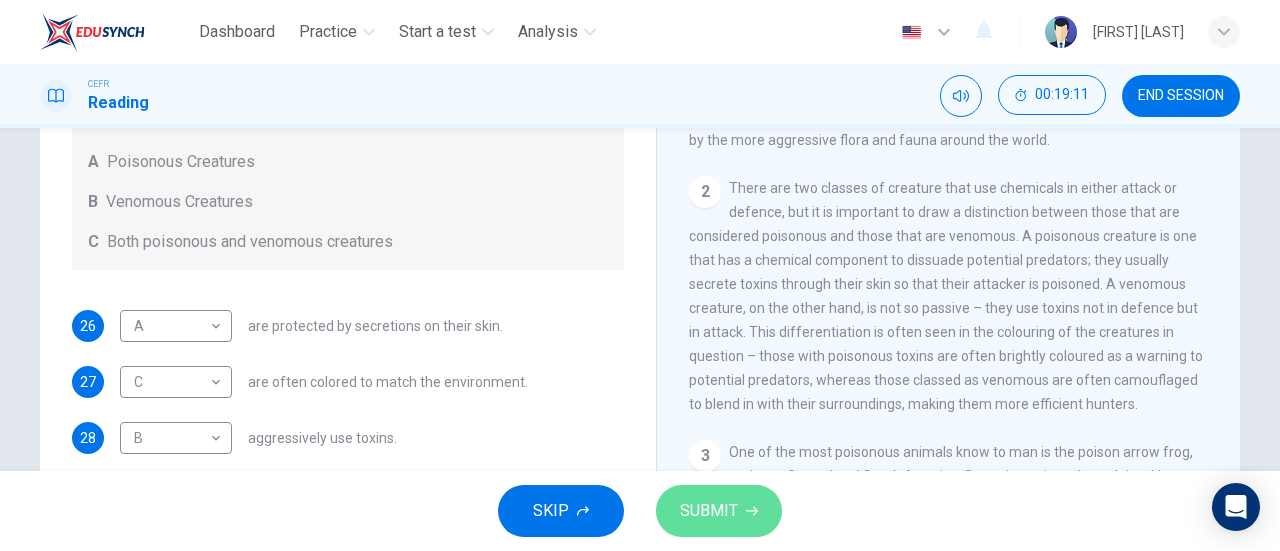 click on "SUBMIT" at bounding box center [719, 511] 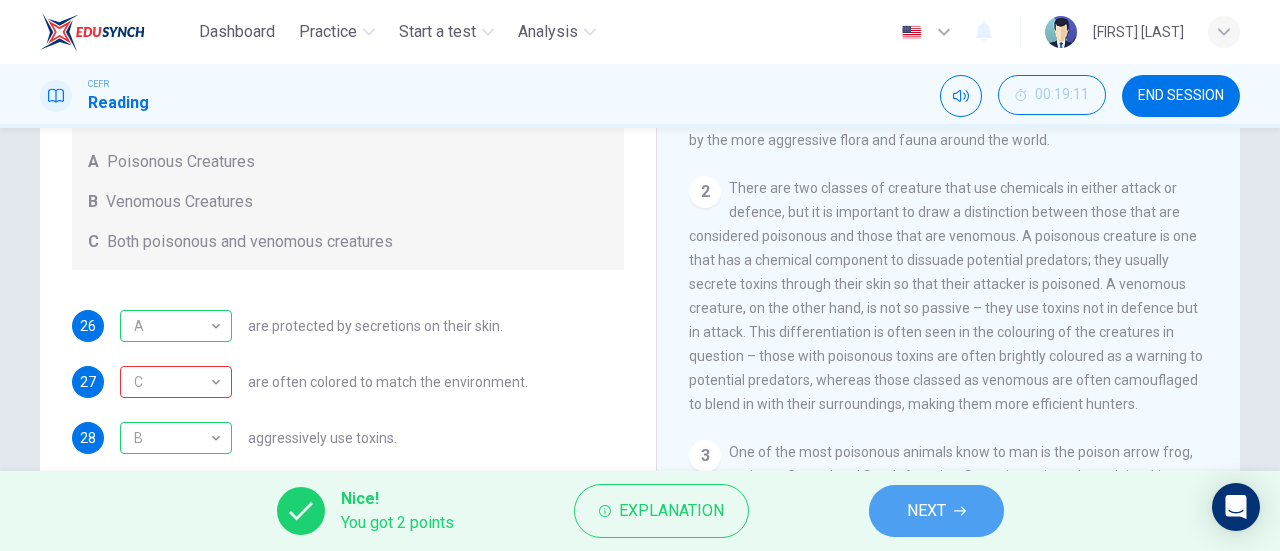 click on "NEXT" at bounding box center [926, 511] 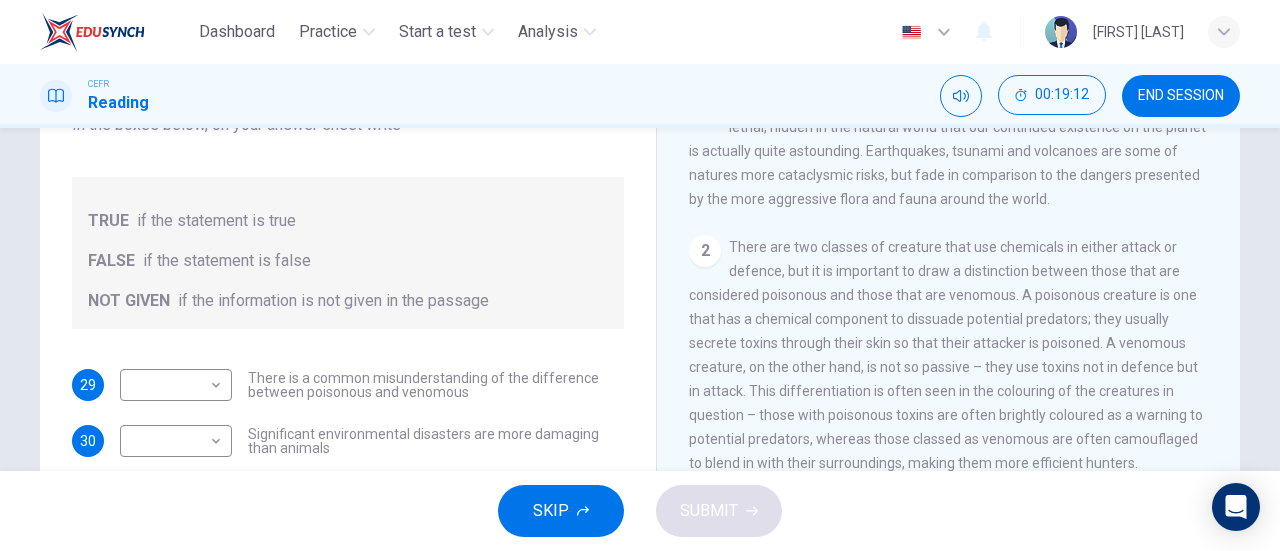 scroll, scrollTop: 224, scrollLeft: 0, axis: vertical 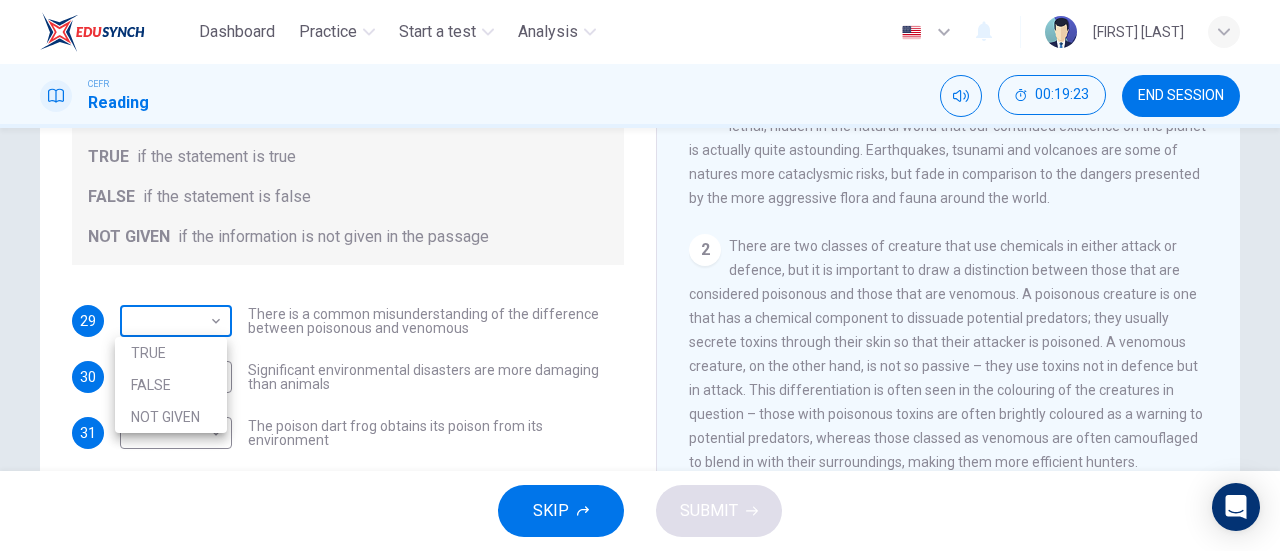 click on "Dashboard Practice Start a test Analysis English en ​ [FIRST] [LAST] CEFR Reading 00:19:23 END SESSION Questions 29 - 35 Do the following statements agree with the information given in the Reading Passage?
In the boxes below, on your answer sheet write TRUE if the statement is true FALSE if the statement is false NOT GIVEN if the information is not given in the passage 29 ​ ​ There is a common misunderstanding of the difference between poisonous and venomous 30 ​ ​ Significant environmental disasters are more damaging than animals 31 ​ ​ The poison dart frog obtains its poison from its environment 32 ​ ​ Touching a puffer fish can cause paralysis 33 ​ ​ The Brazilian Wandering spider kills more people every year than any other venomous creature. 34 ​ ​ The box jellyfish can cause death by drowning 35 ​ ​ The tentacles on a box jellyfish are used for movement Poisonous Animals CLICK TO ZOOM Click to Zoom 1 2 3 4 5 6 SKIP SUBMIT
Dashboard Practice 2025" at bounding box center [640, 275] 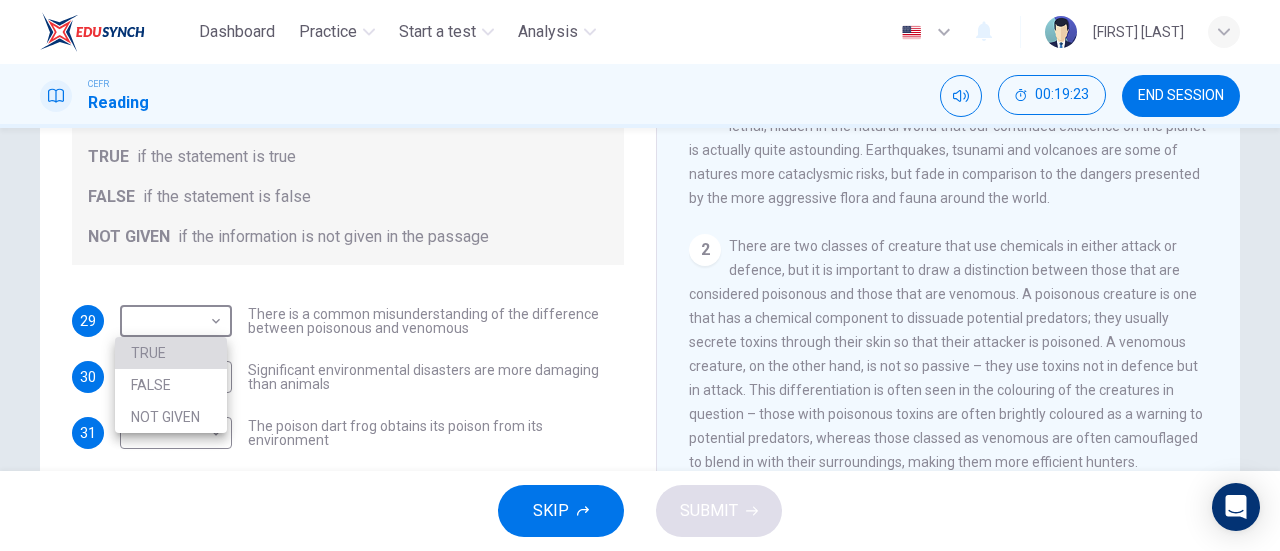 click on "TRUE" at bounding box center (171, 353) 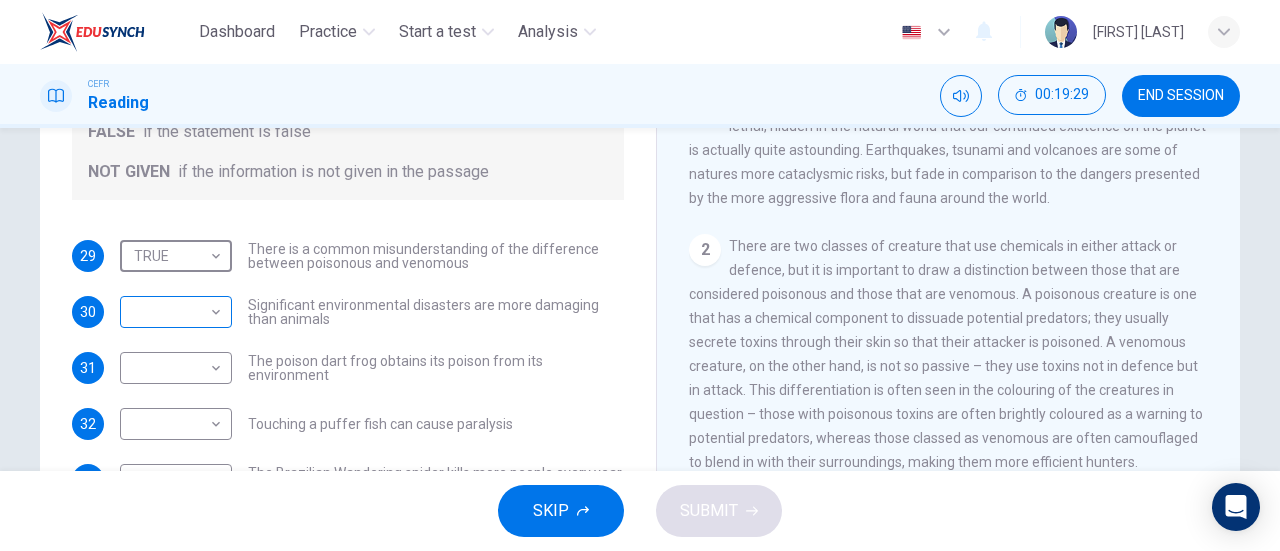scroll, scrollTop: 136, scrollLeft: 0, axis: vertical 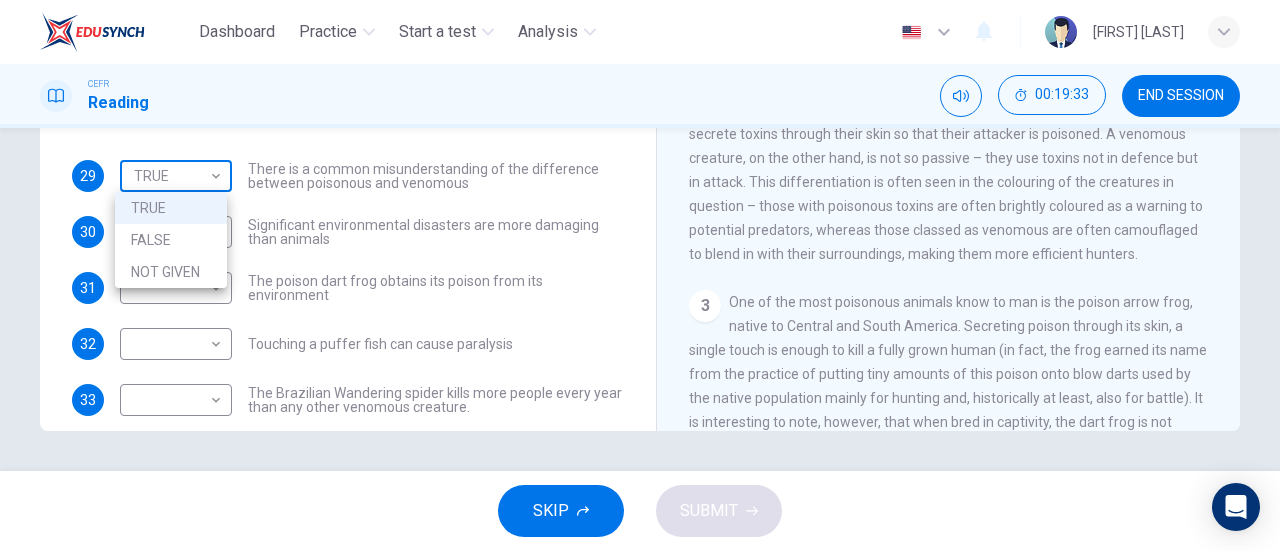 click on "Dashboard Practice Start a test Analysis English en ​ [FIRST] [LAST] CEFR Reading 00:19:33 END SESSION Questions 29 - 35 Do the following statements agree with the information given in the Reading Passage?
In the boxes below, on your answer sheet write TRUE if the statement is true FALSE if the statement is false NOT GIVEN if the information is not given in the passage 29 TRUE TRUE ​ There is a common misunderstanding of the difference between poisonous and venomous 30 ​ ​ Significant environmental disasters are more damaging than animals 31 ​ ​ The poison dart frog obtains its poison from its environment 32 ​ ​ Touching a puffer fish can cause paralysis 33 ​ ​ The Brazilian Wandering spider kills more people every year than any other venomous creature. 34 ​ ​ The box jellyfish can cause death by drowning 35 ​ ​ The tentacles on a box jellyfish are used for movement Poisonous Animals CLICK TO ZOOM Click to Zoom 1 2 3 4 5 6 SKIP SUBMIT
Dashboard Practice 2025" at bounding box center [640, 275] 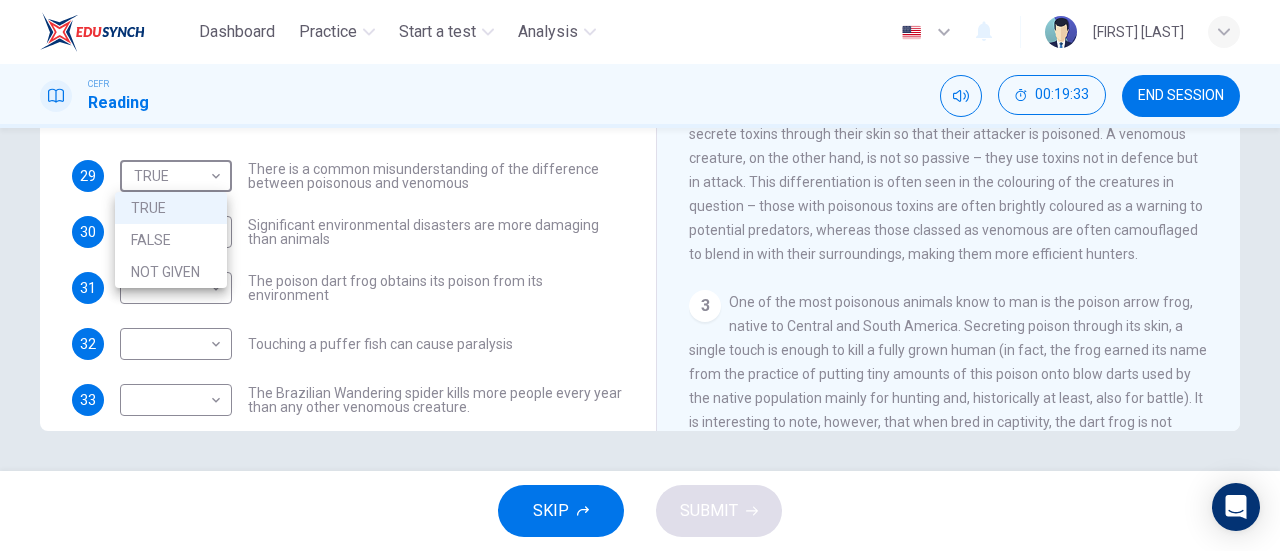 click at bounding box center (640, 275) 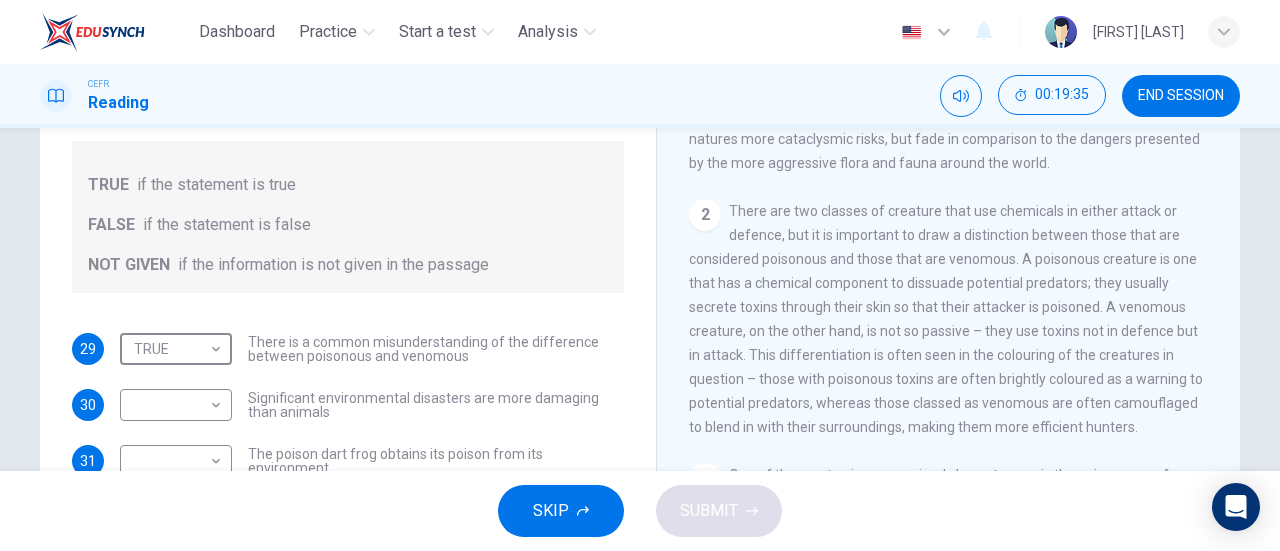 scroll, scrollTop: 186, scrollLeft: 0, axis: vertical 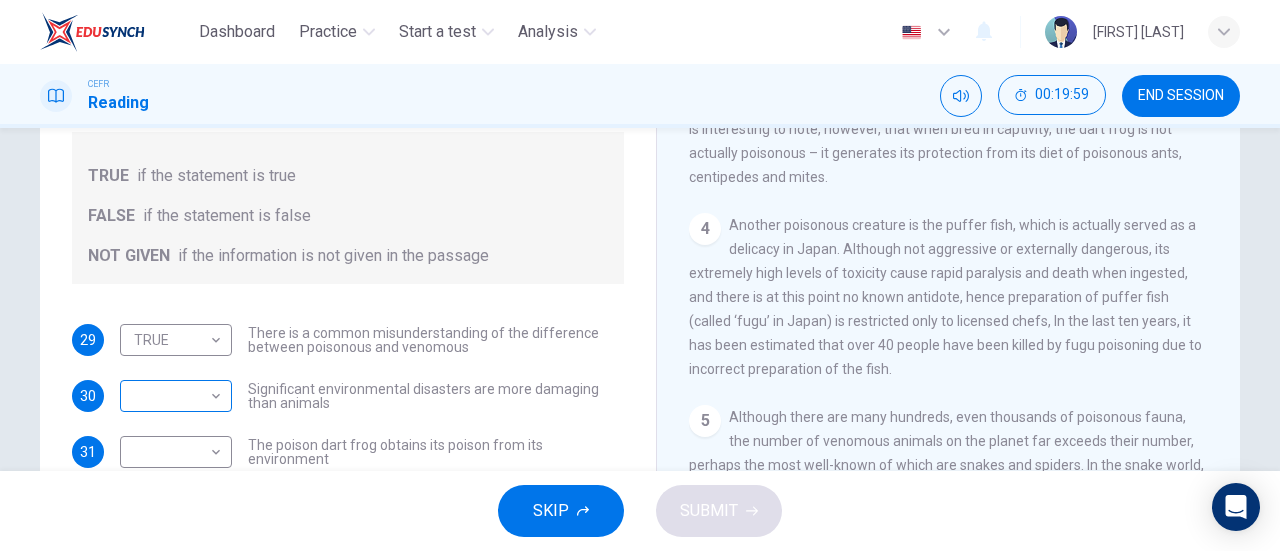 click on "​ ​" at bounding box center [176, 340] 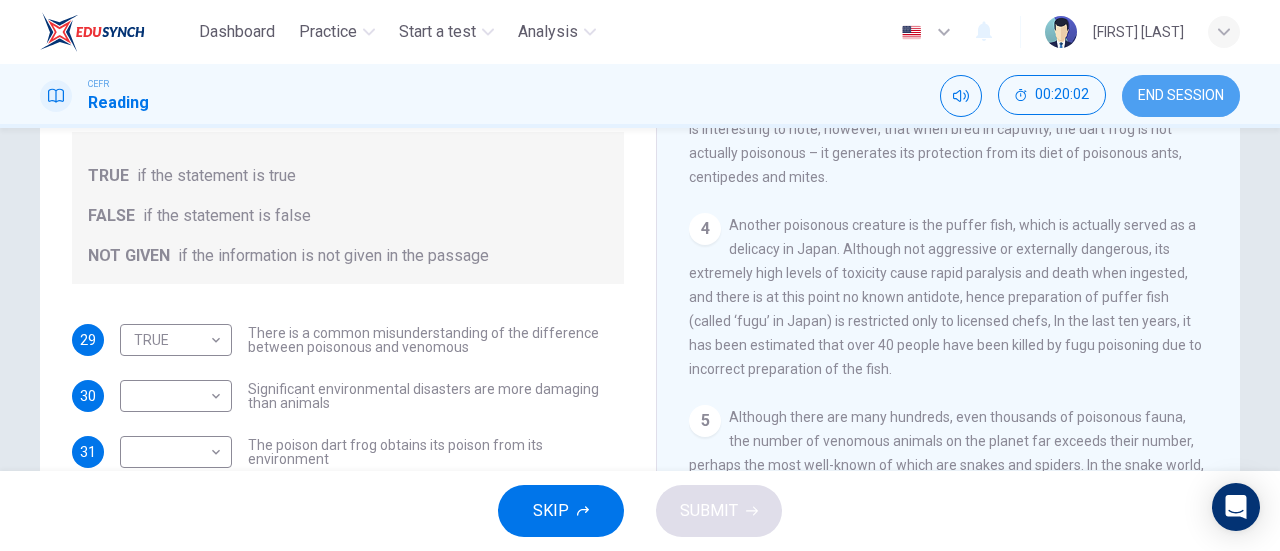 click on "END SESSION" at bounding box center [1181, 96] 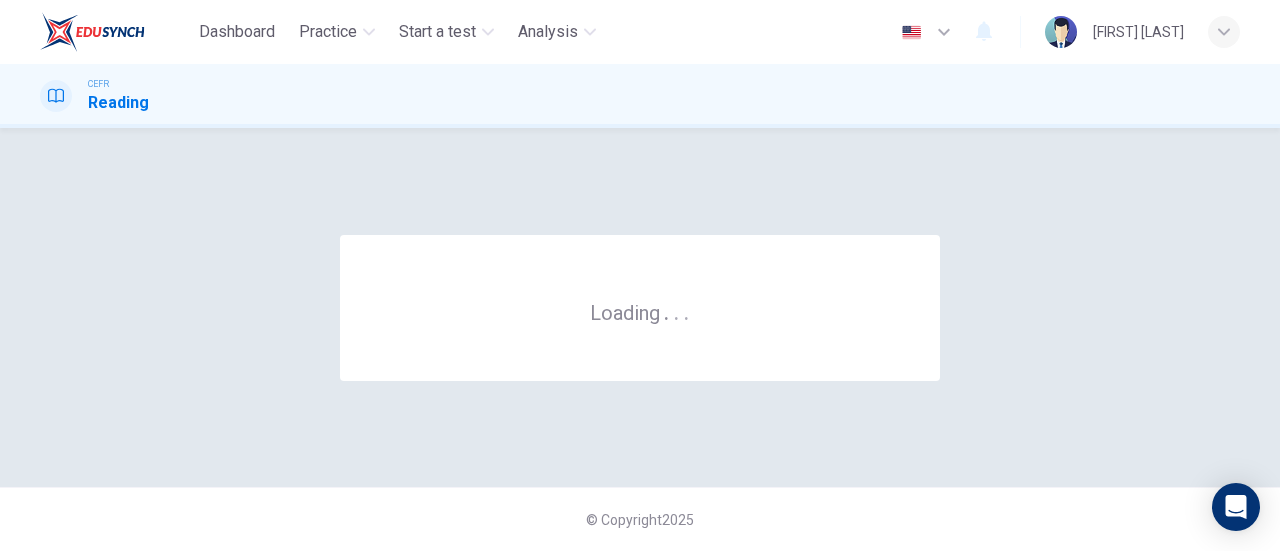 scroll, scrollTop: 0, scrollLeft: 0, axis: both 